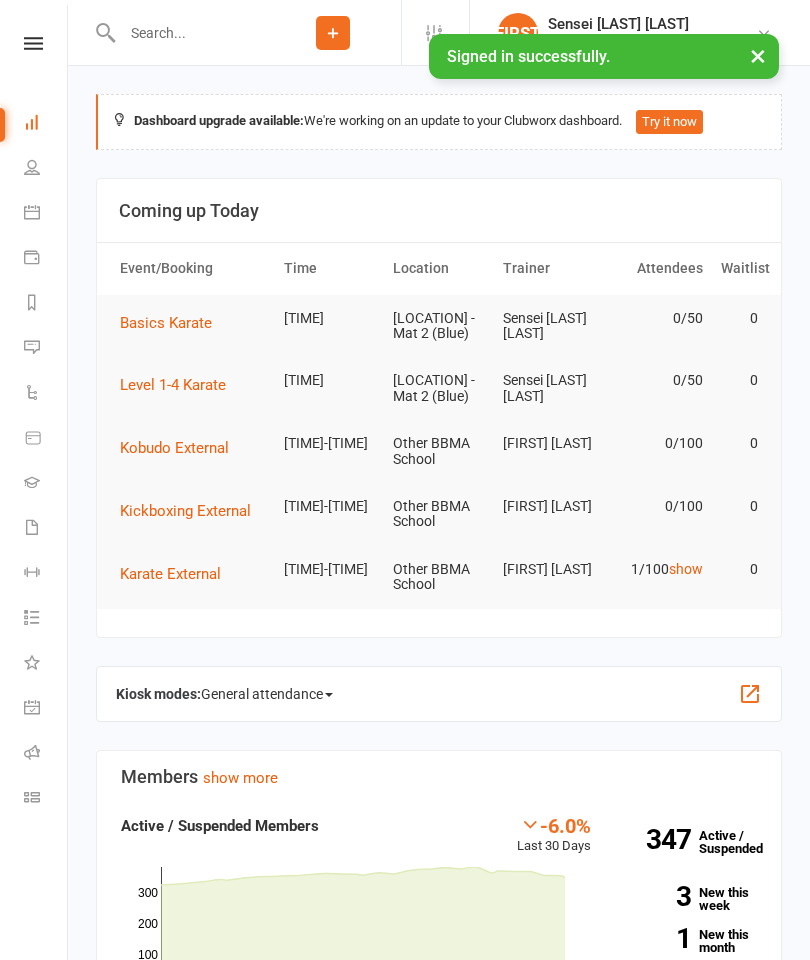 scroll, scrollTop: 0, scrollLeft: 0, axis: both 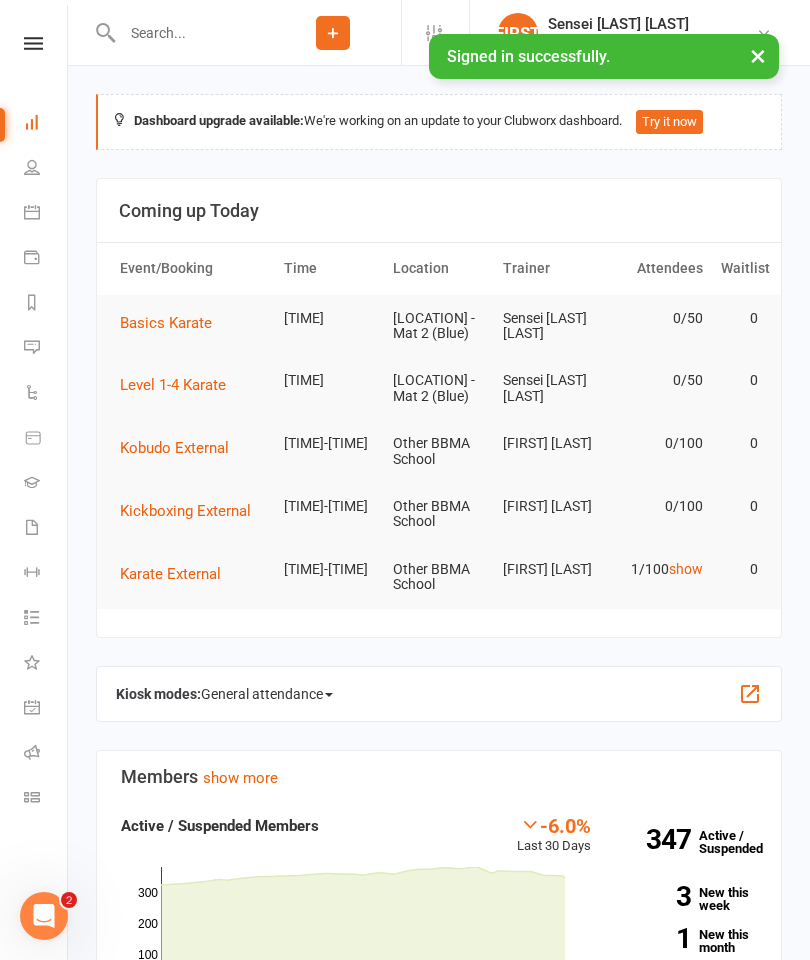 click on "×" at bounding box center [758, 55] 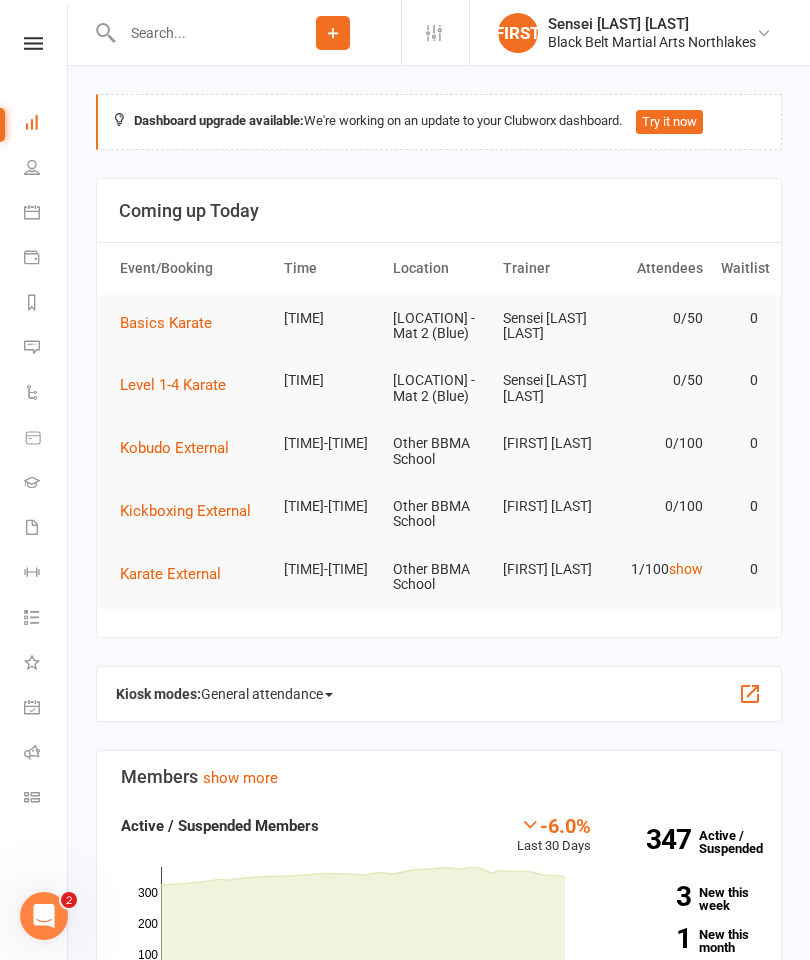 click at bounding box center (33, 43) 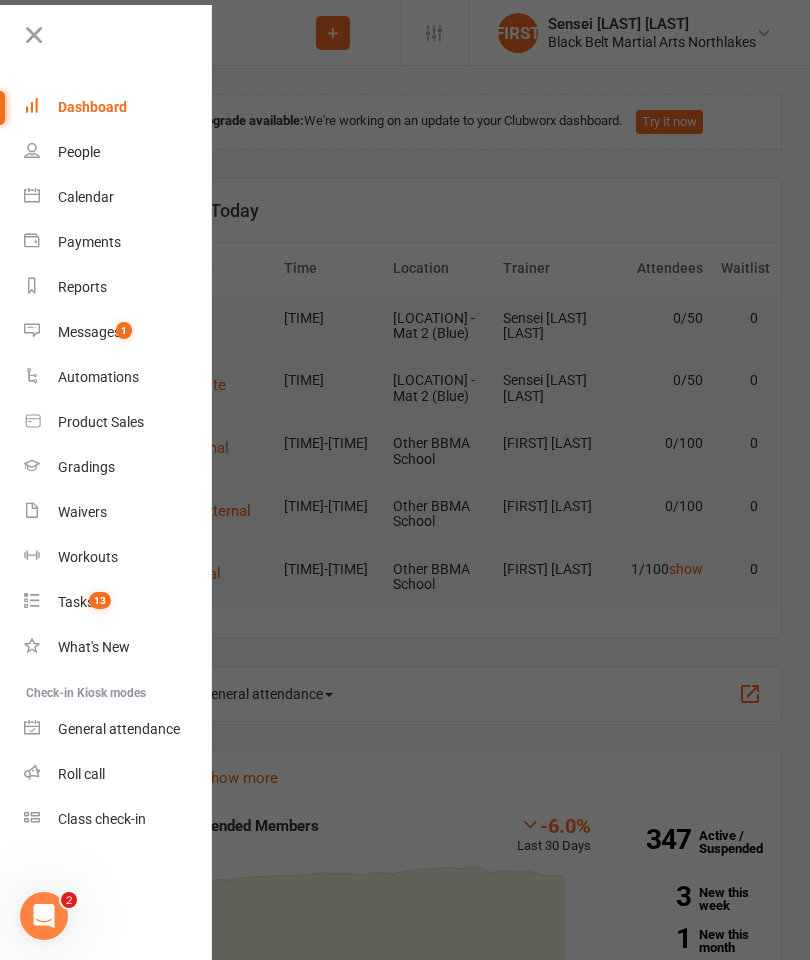 click on "Calendar" at bounding box center [86, 197] 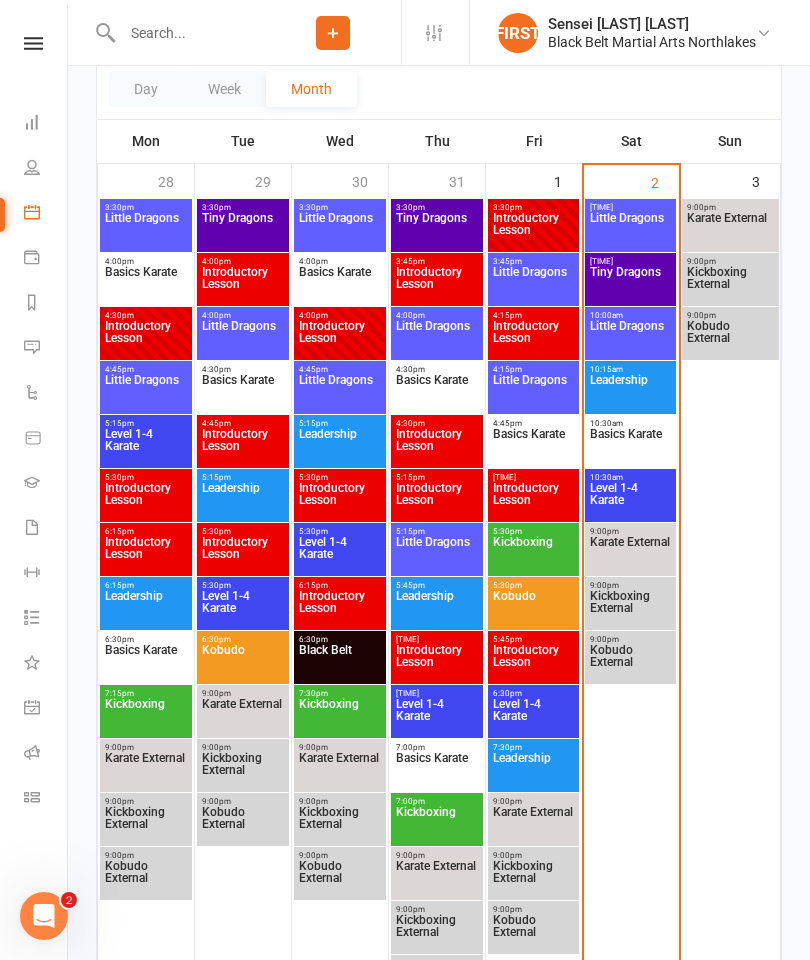 scroll, scrollTop: 255, scrollLeft: 0, axis: vertical 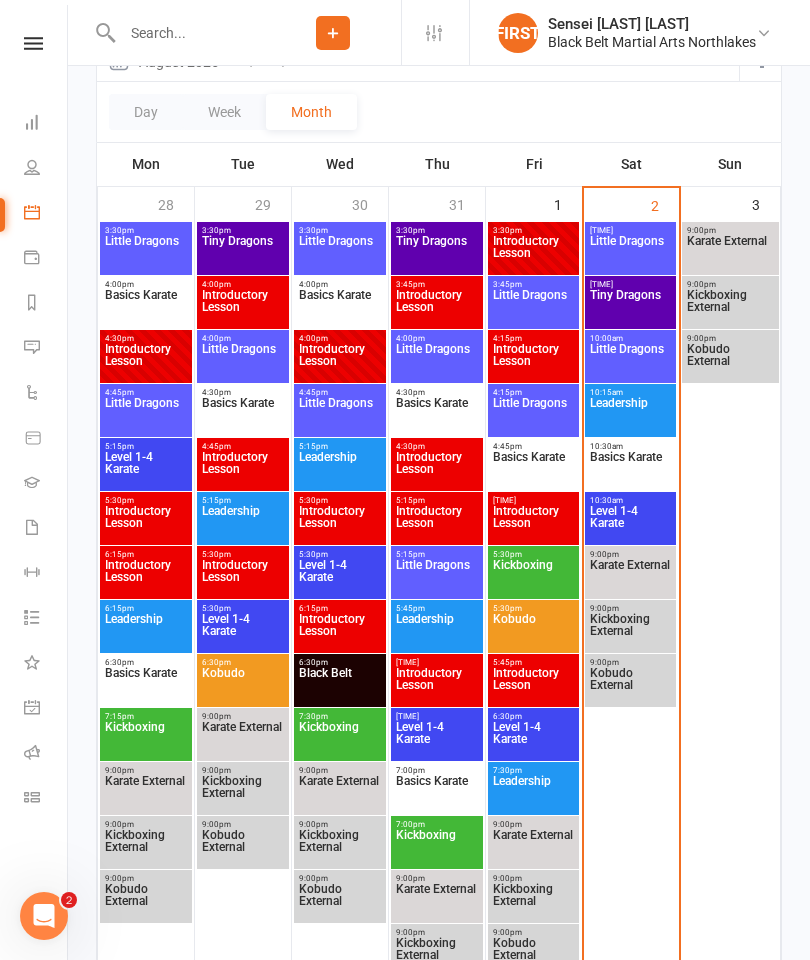 click on "Level 1-4 Karate" at bounding box center [630, 523] 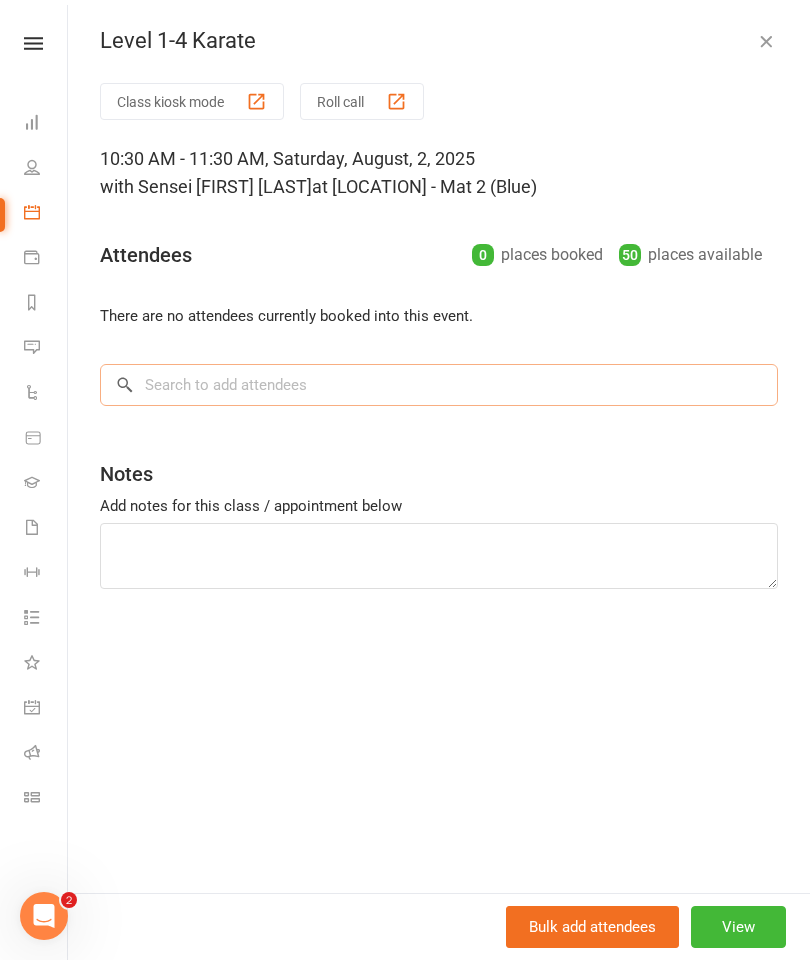 click at bounding box center [439, 385] 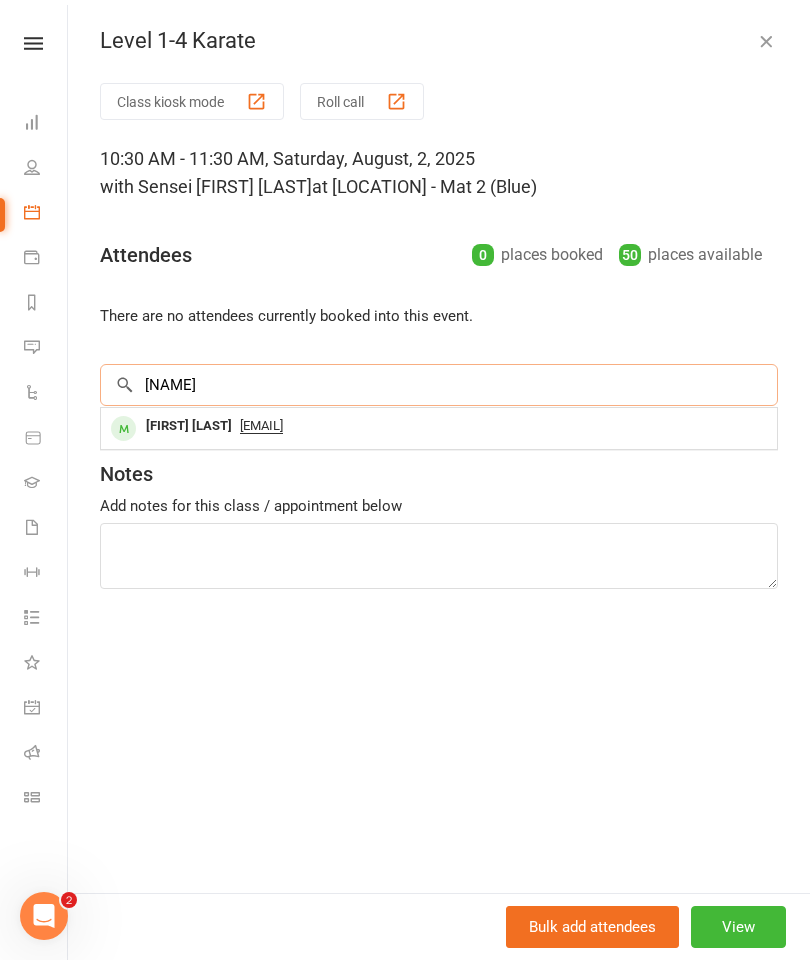type on "Trysat" 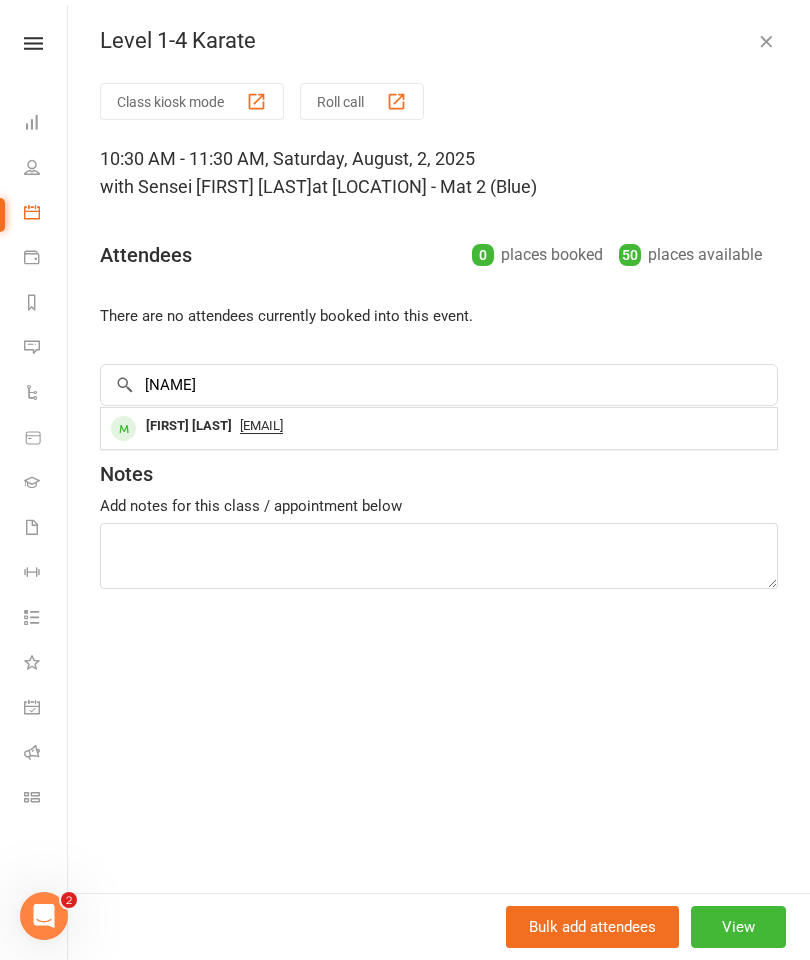 click on "Trystan Fogarty" at bounding box center [189, 426] 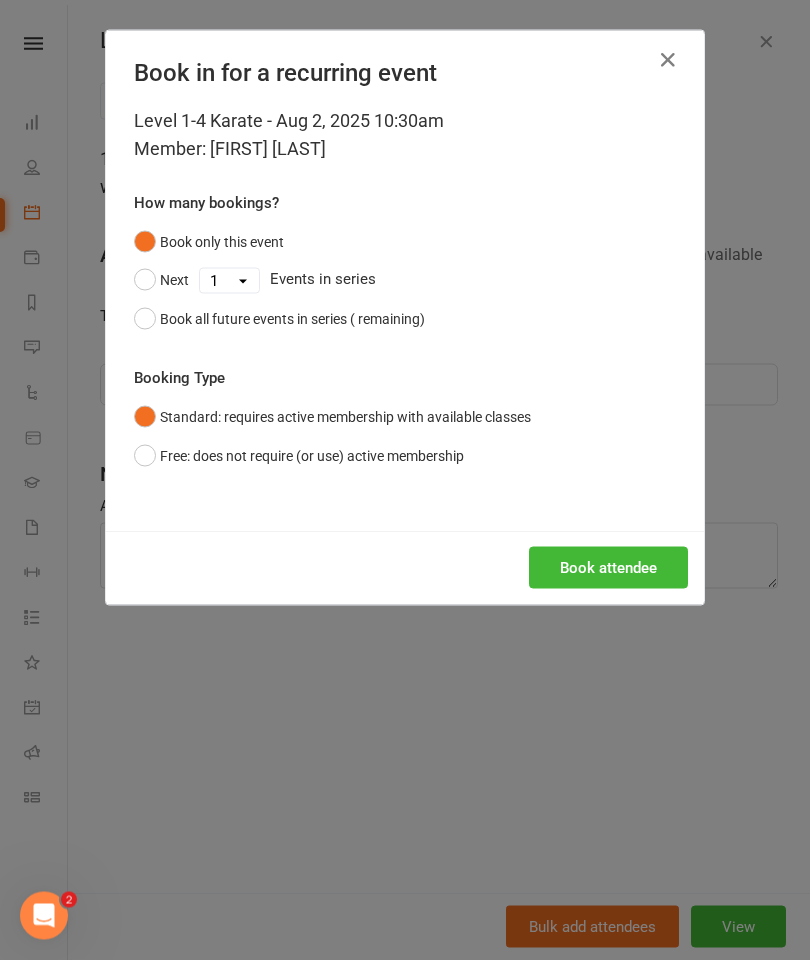 scroll, scrollTop: 255, scrollLeft: 0, axis: vertical 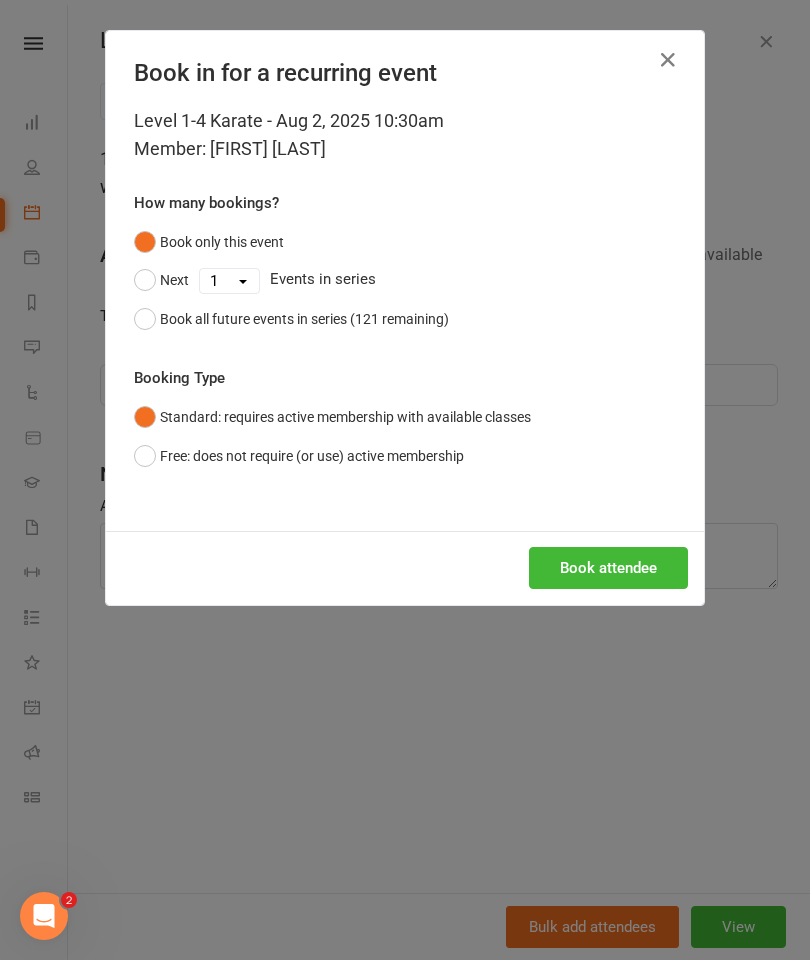 click on "Book attendee" at bounding box center (608, 568) 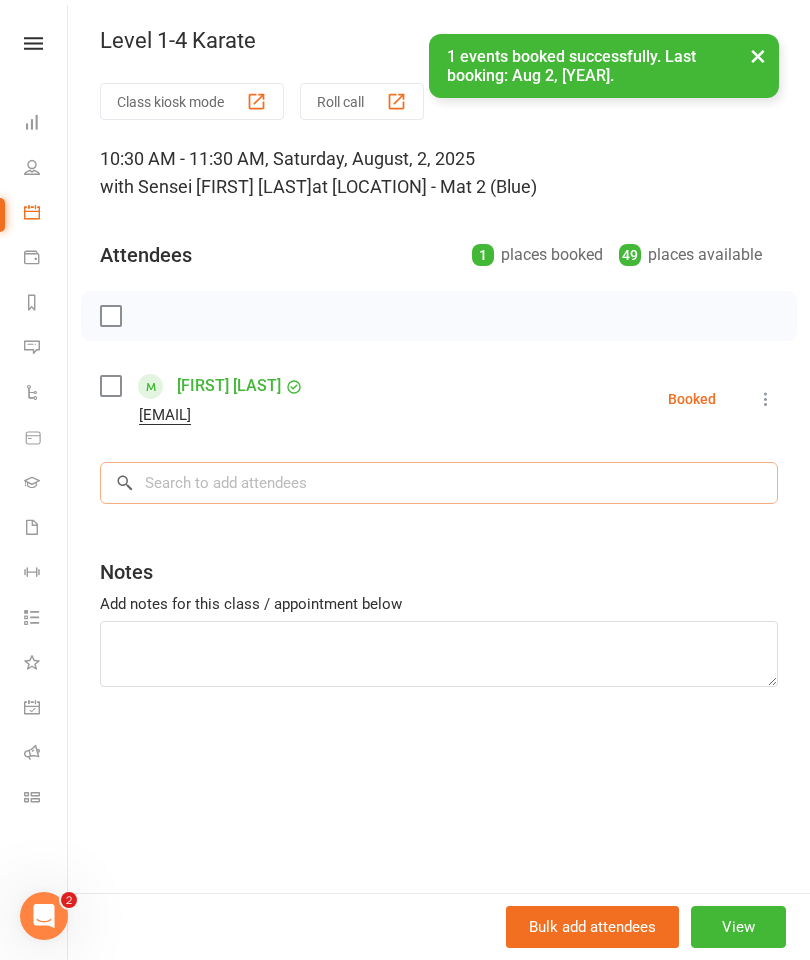 click at bounding box center [439, 483] 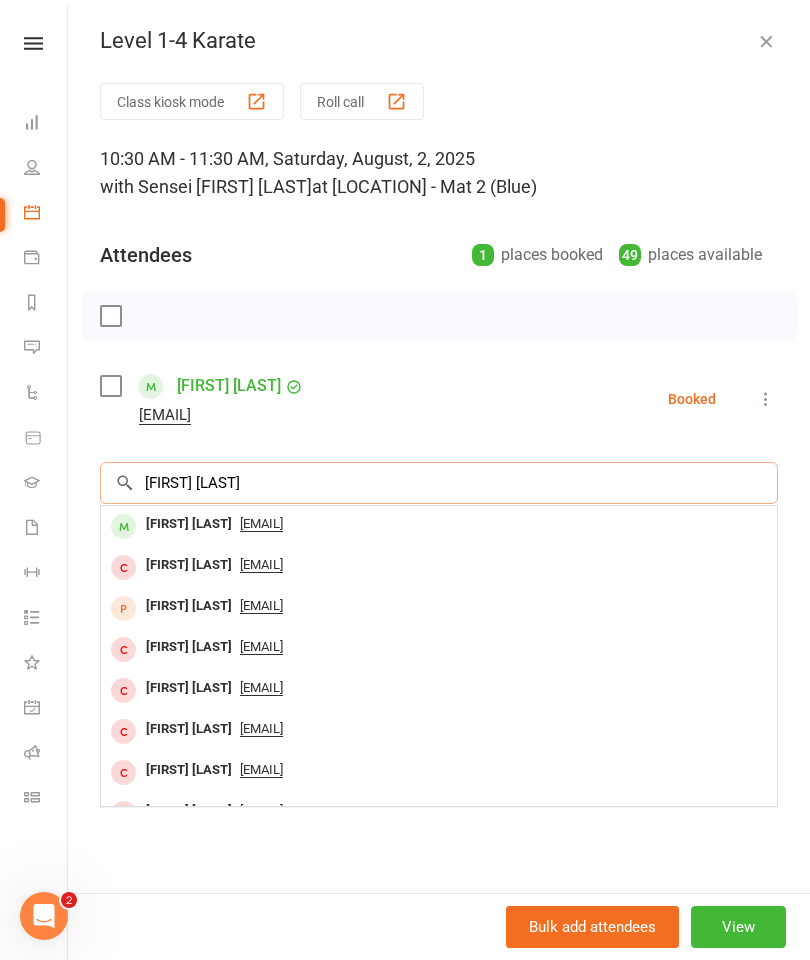 type on "Dylan fog" 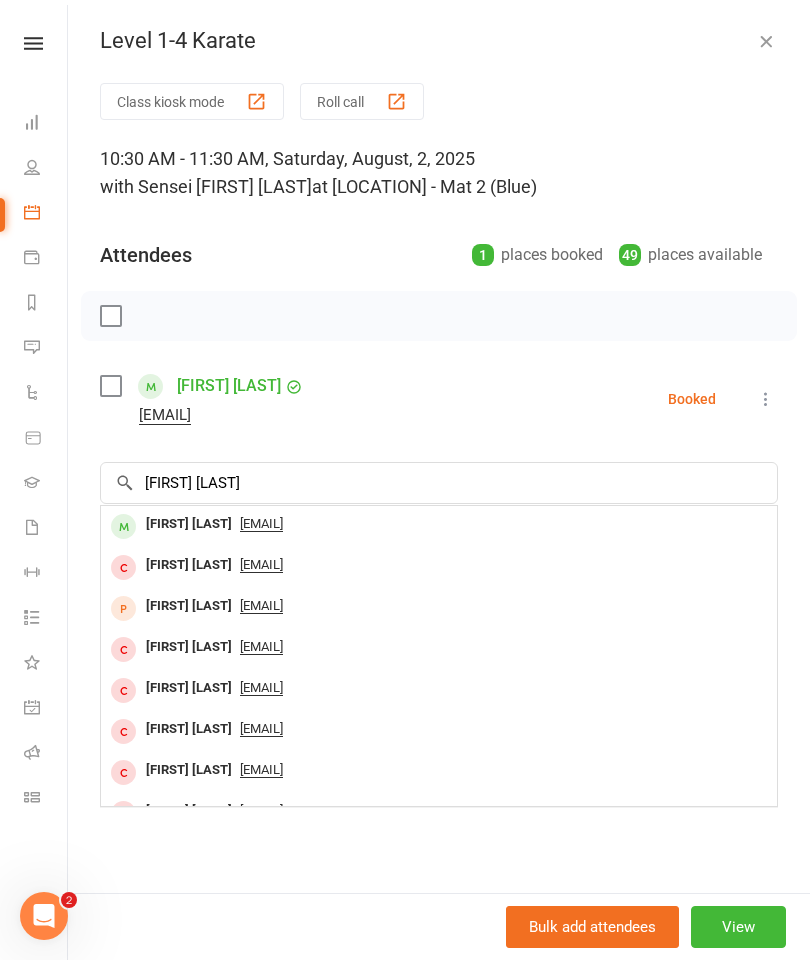 click on "Dylan Fogarty" at bounding box center [189, 524] 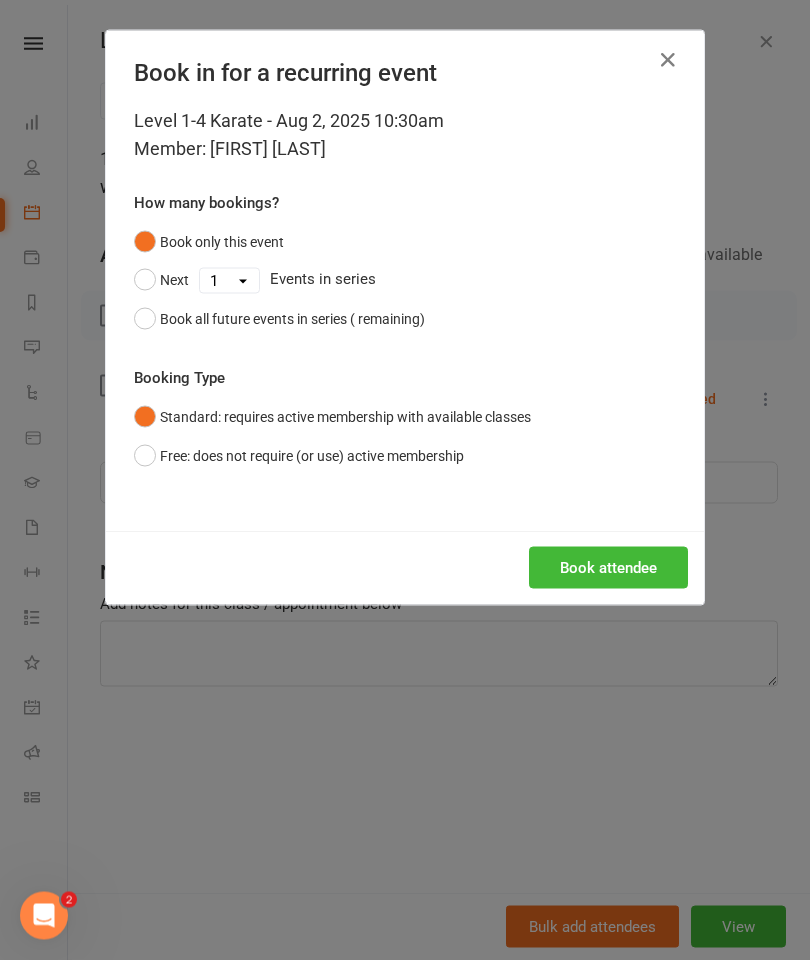 scroll, scrollTop: 255, scrollLeft: 0, axis: vertical 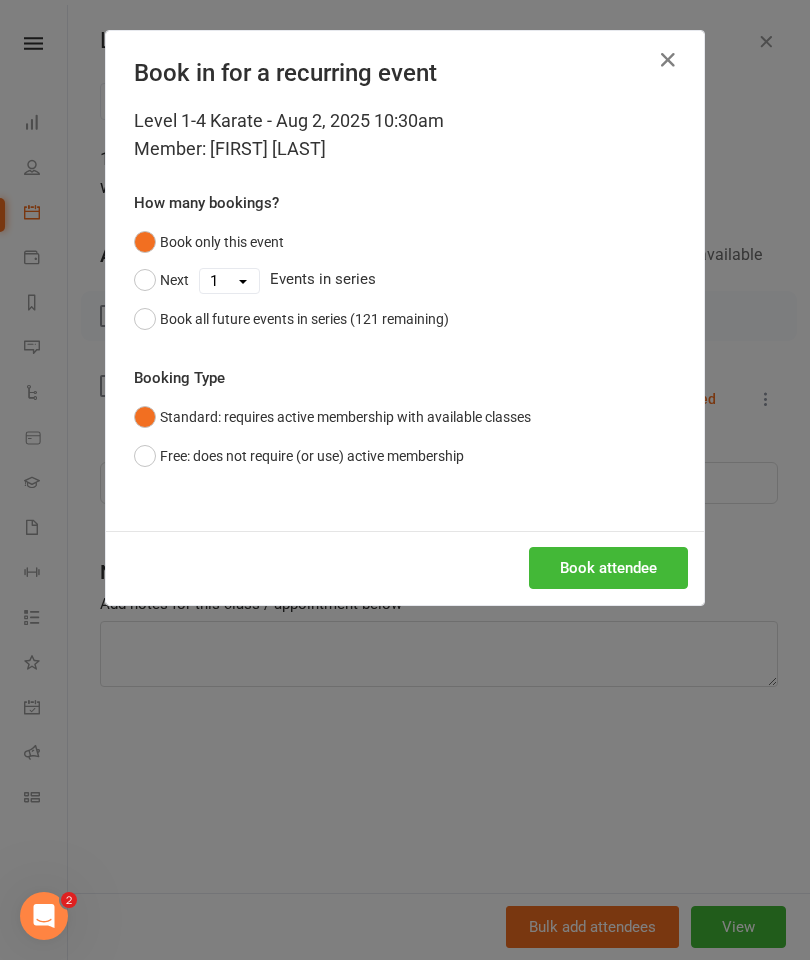 click on "Book attendee" at bounding box center [608, 568] 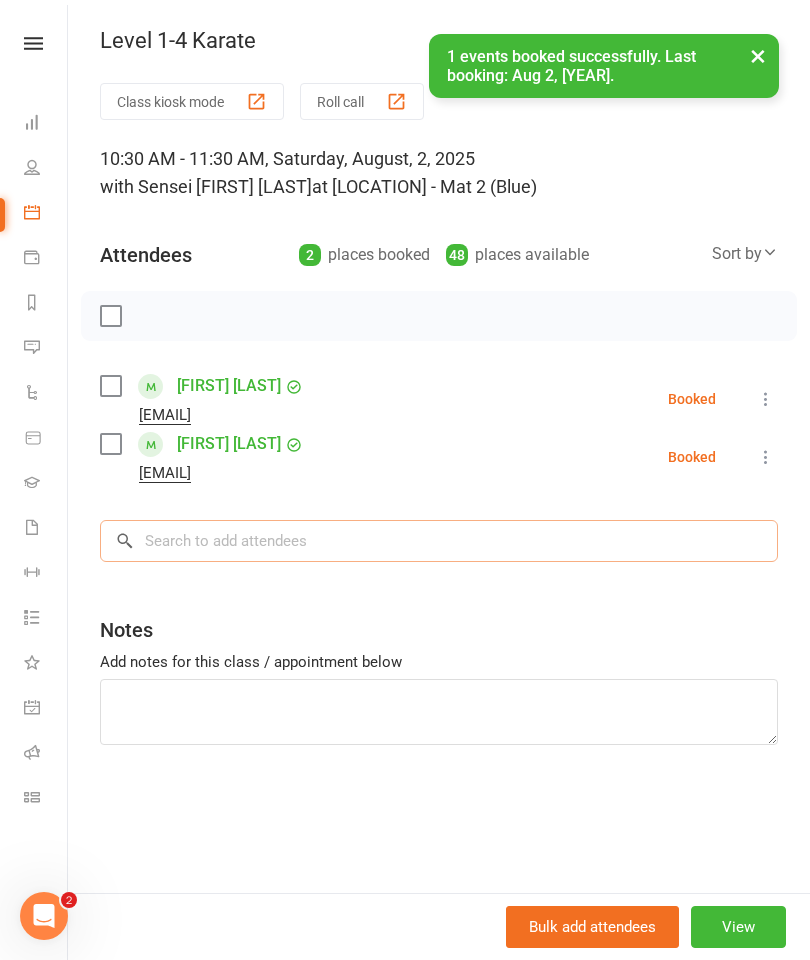 click at bounding box center [439, 541] 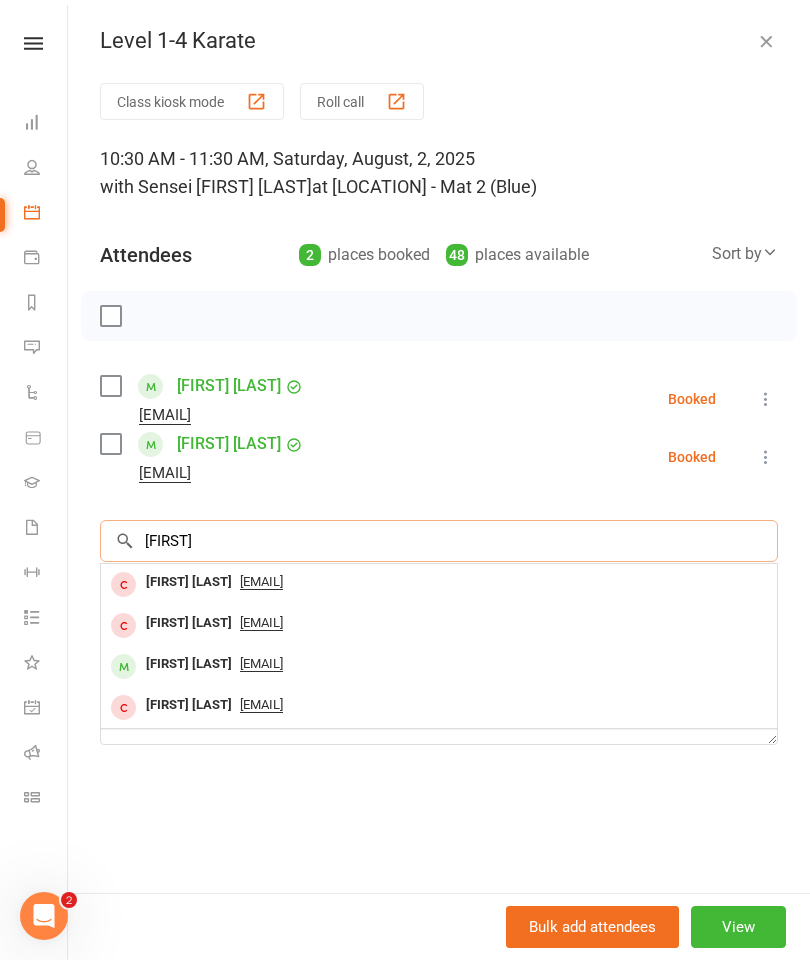type on "Rhys" 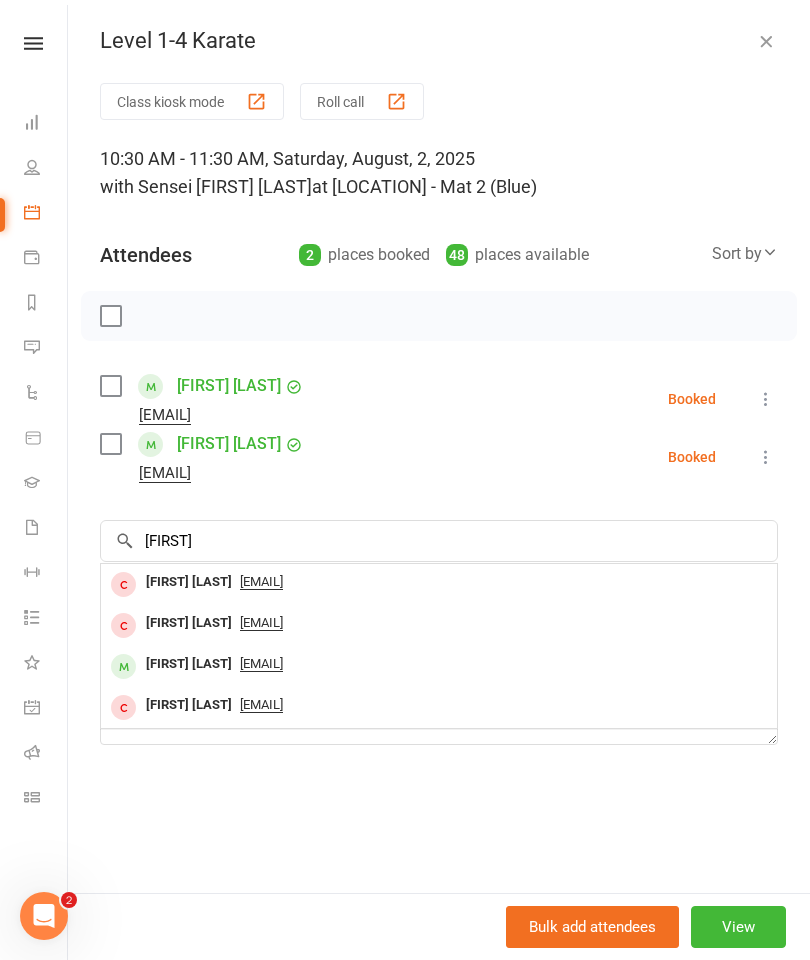 click on "Rhys Fogarty" at bounding box center (189, 664) 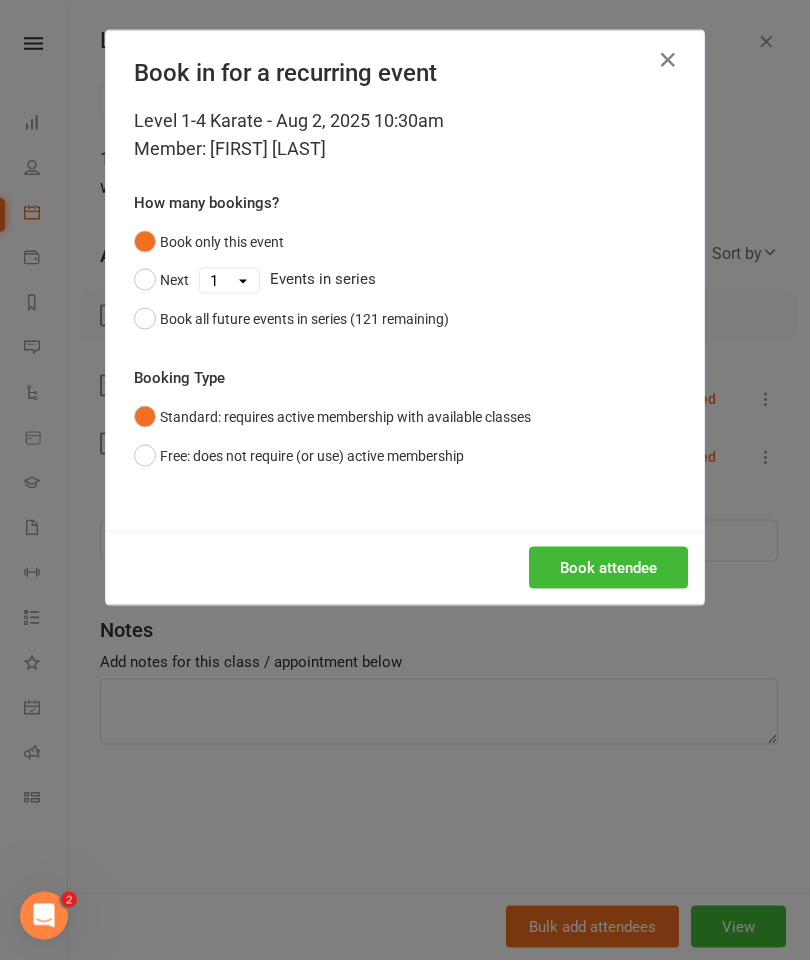 scroll, scrollTop: 255, scrollLeft: 0, axis: vertical 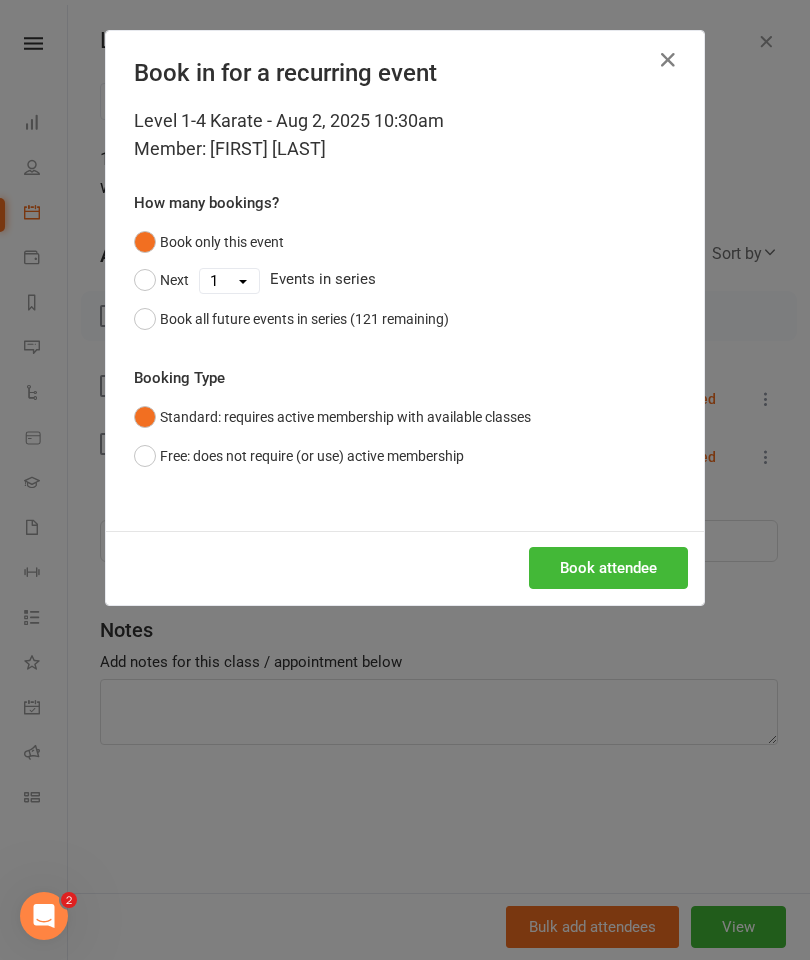 click on "Book attendee" at bounding box center [608, 568] 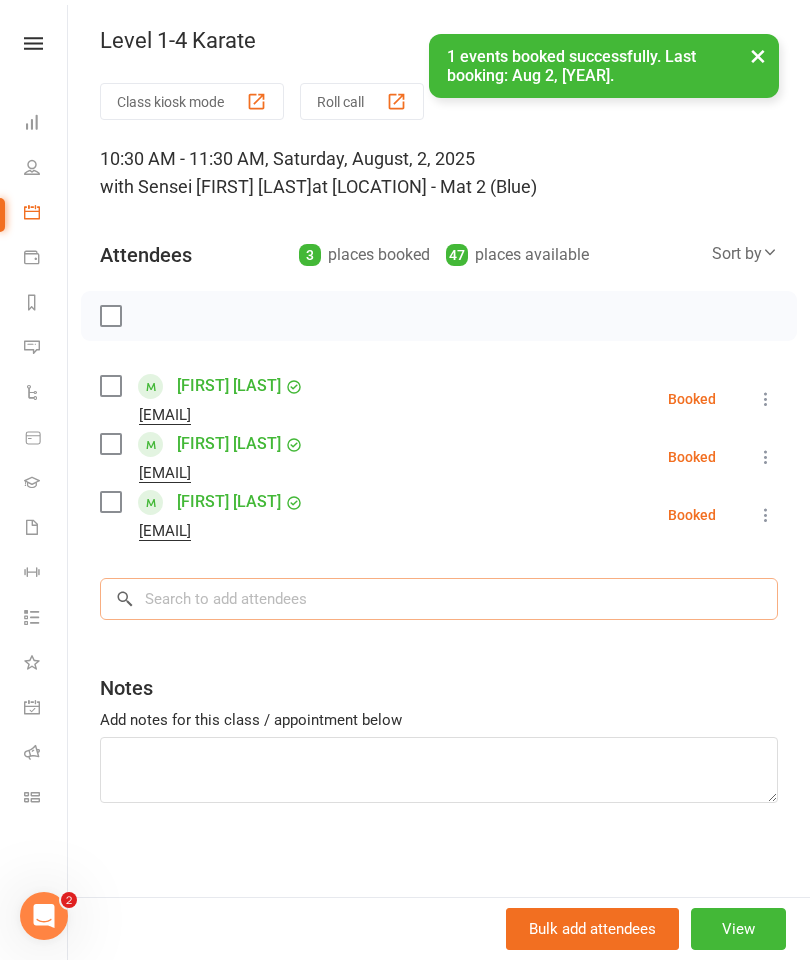 click at bounding box center (439, 599) 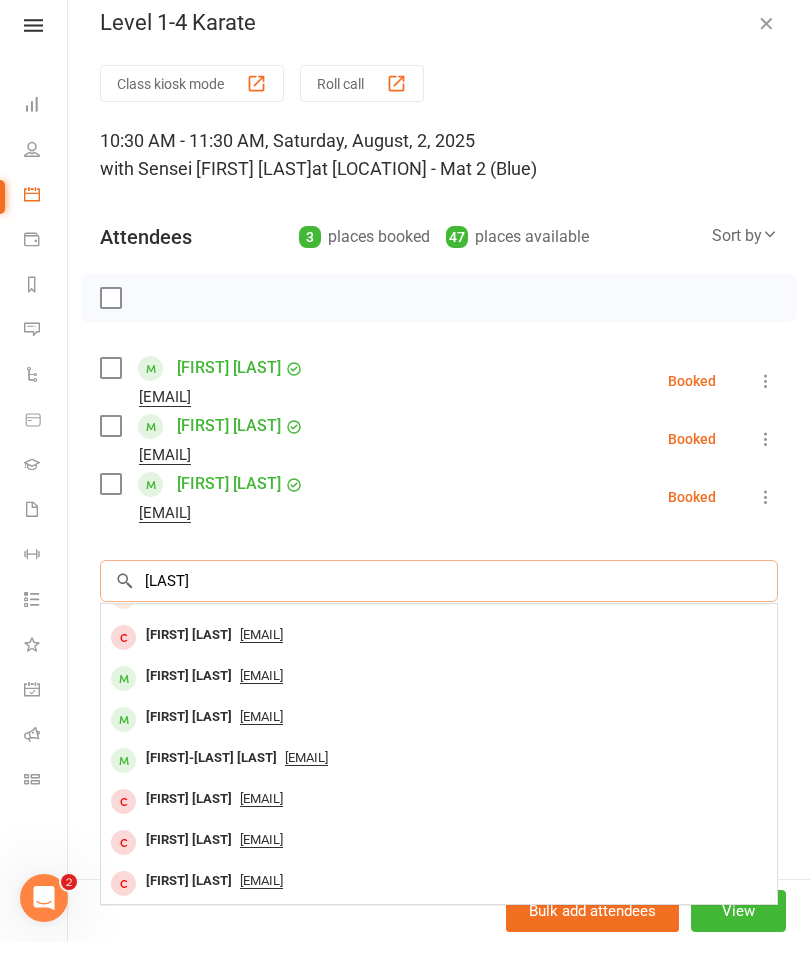 scroll, scrollTop: 28, scrollLeft: 0, axis: vertical 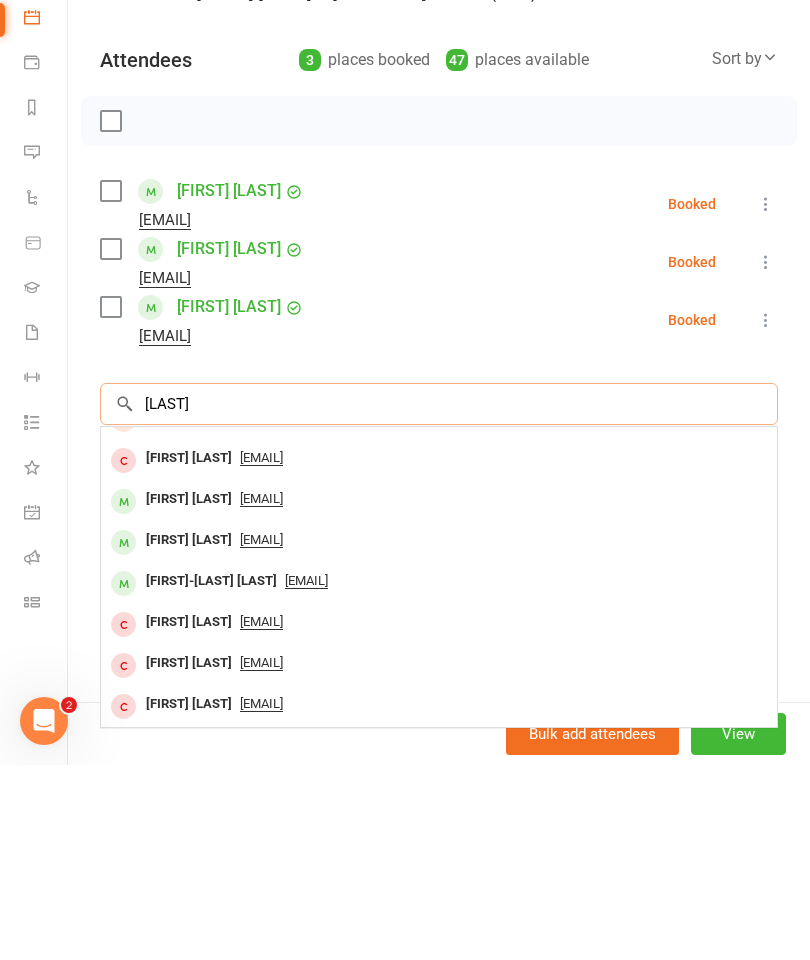 type on "Fuller" 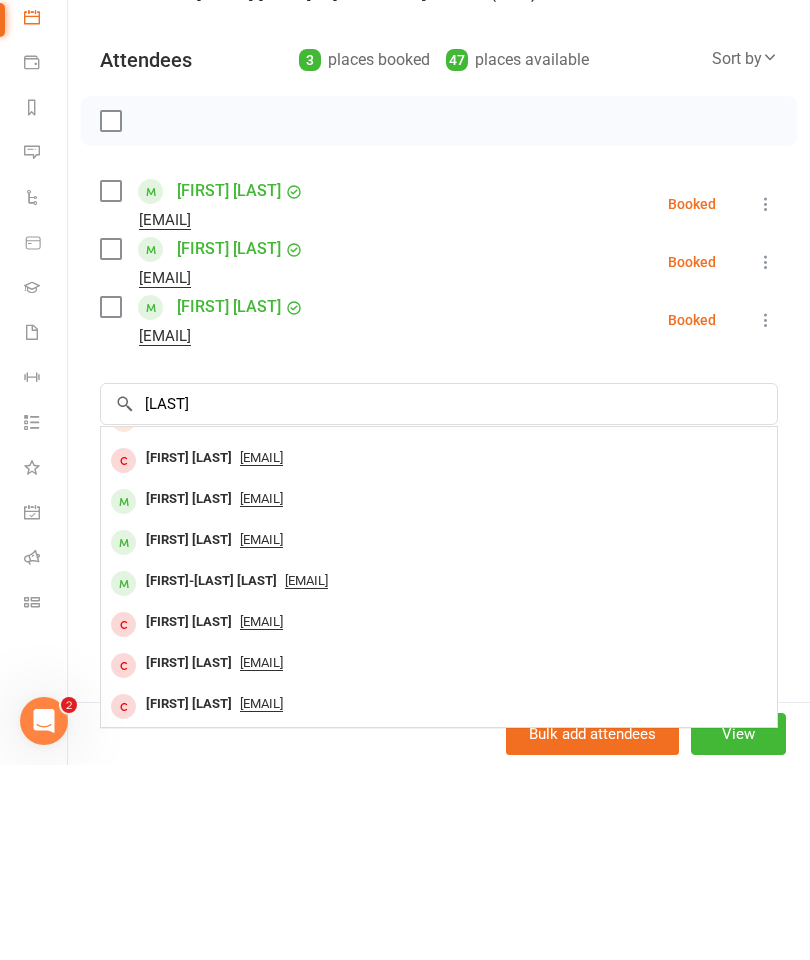 click on "jfandaf@bigpond.net.au" at bounding box center (261, 694) 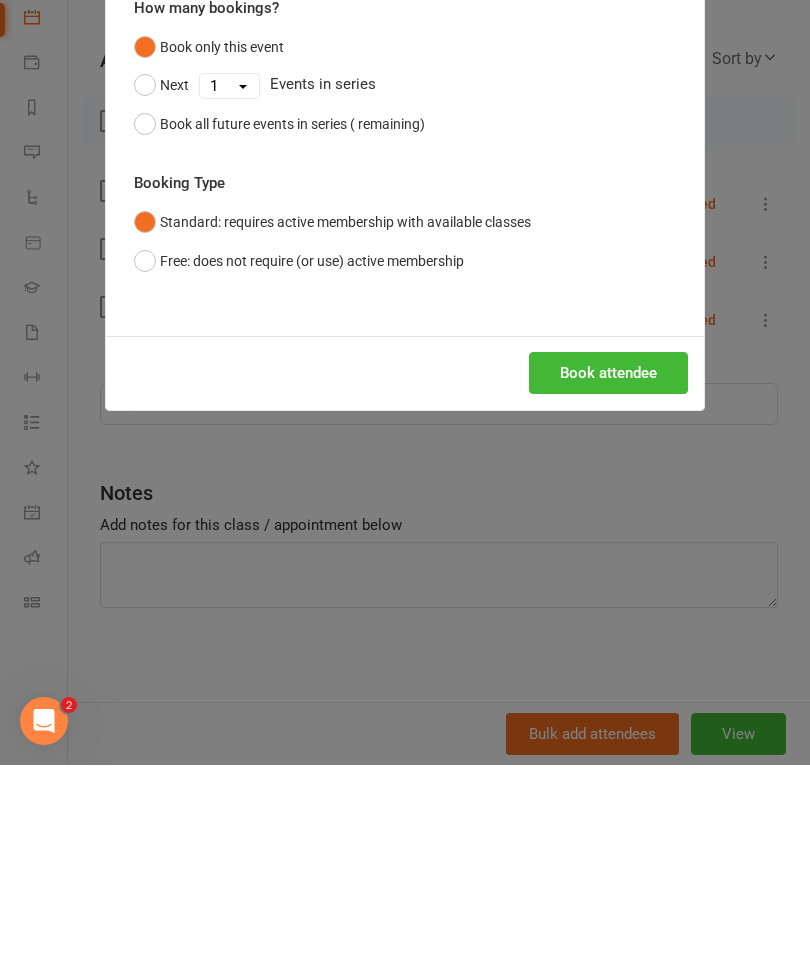 scroll, scrollTop: 450, scrollLeft: 0, axis: vertical 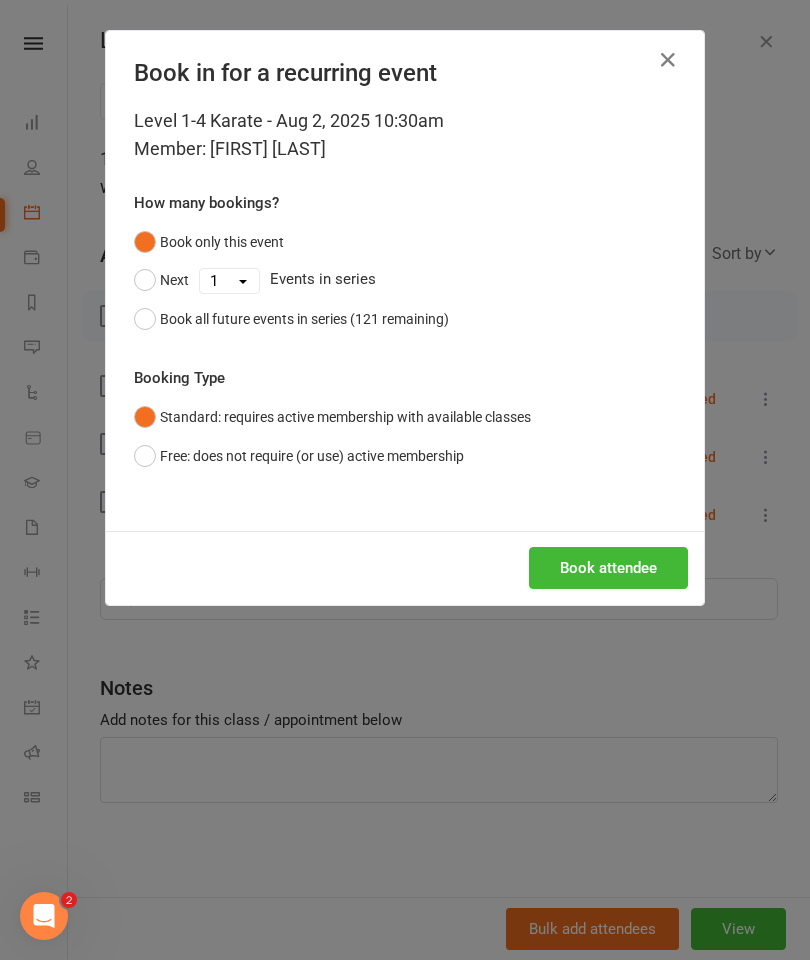 click on "Book attendee" at bounding box center [608, 568] 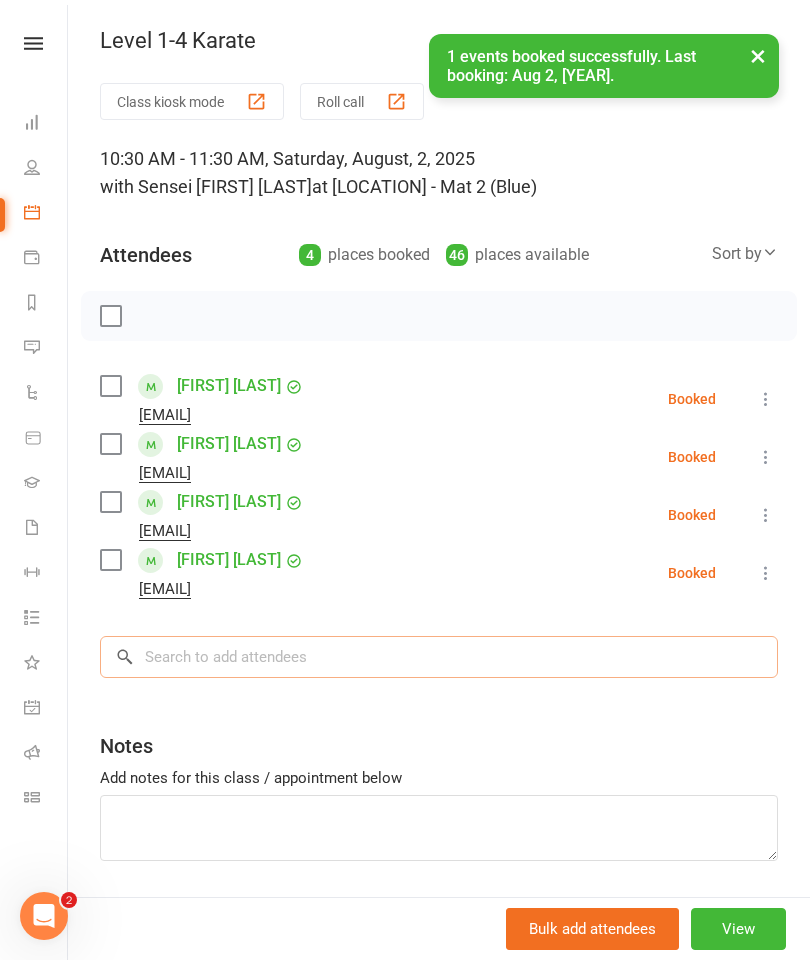 click at bounding box center (439, 657) 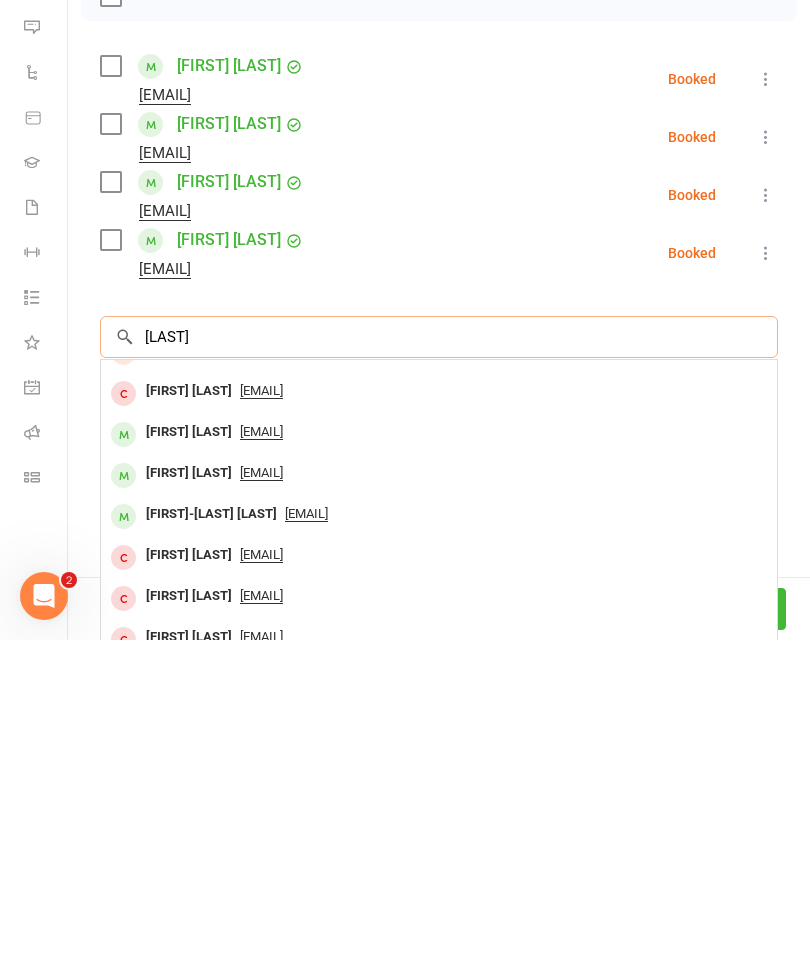 scroll, scrollTop: 449, scrollLeft: 0, axis: vertical 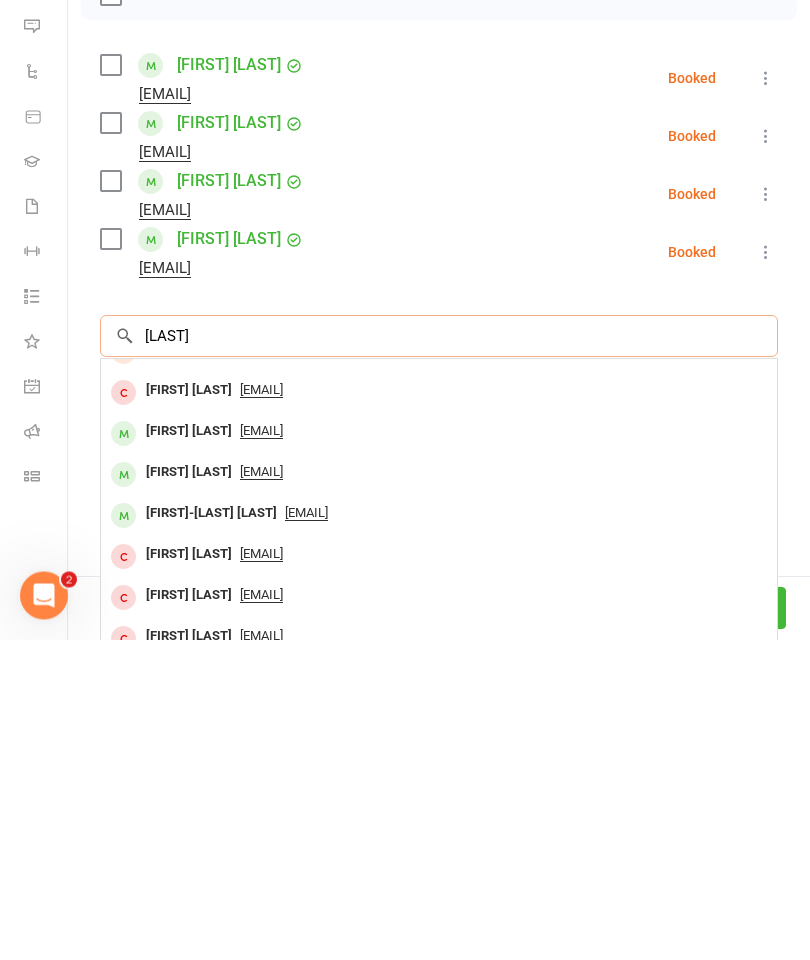 type on "Fuller" 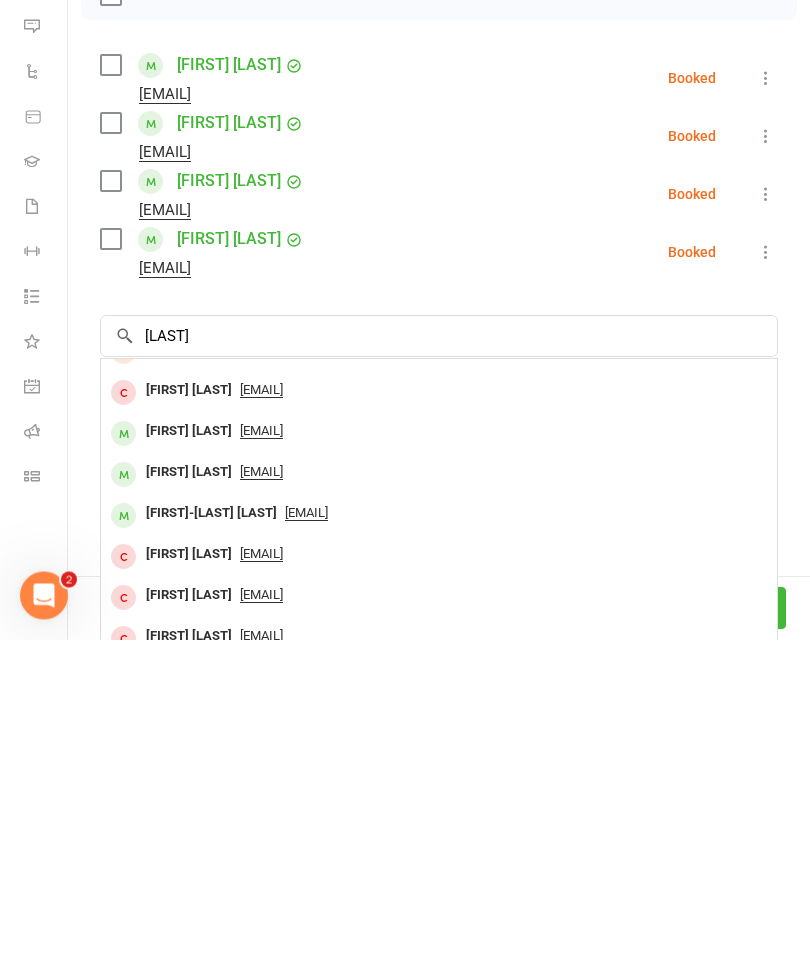 click on "jfandaf@bigpond.net.au" at bounding box center (261, 793) 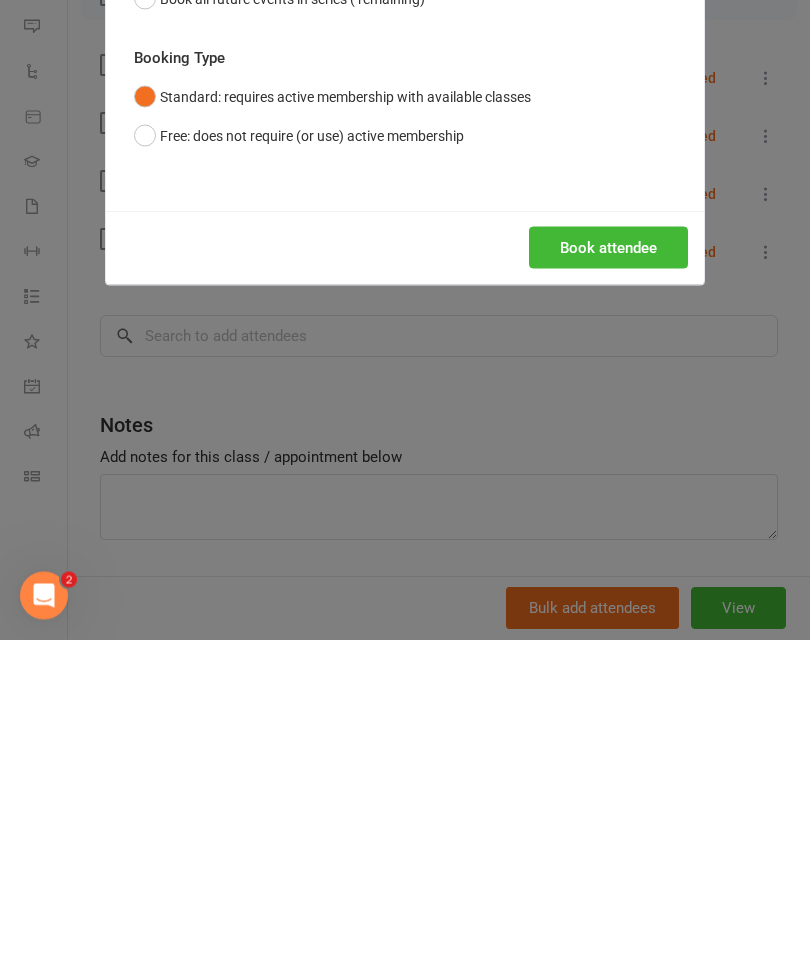 scroll, scrollTop: 770, scrollLeft: 0, axis: vertical 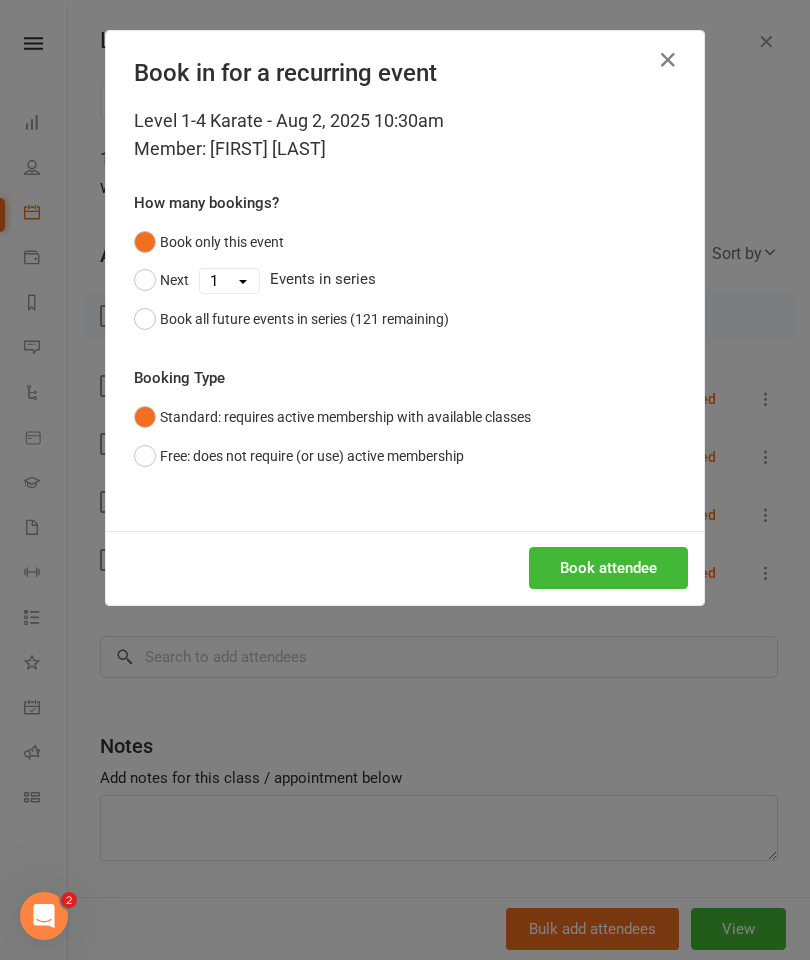 click on "Book attendee" at bounding box center [608, 568] 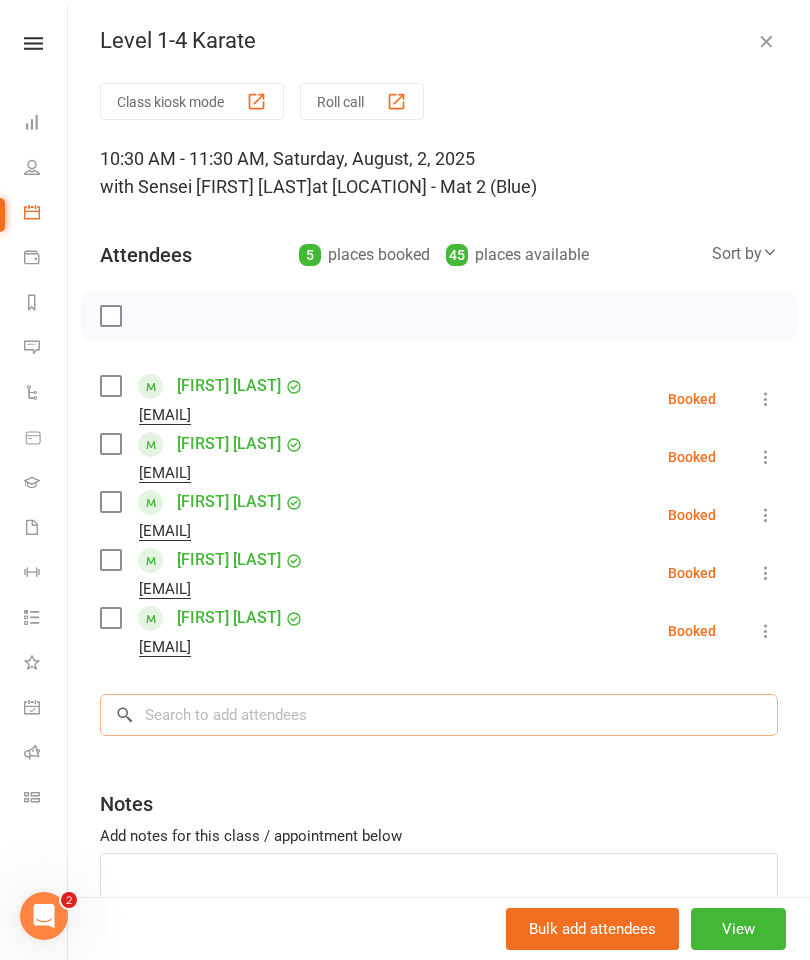 click at bounding box center (439, 715) 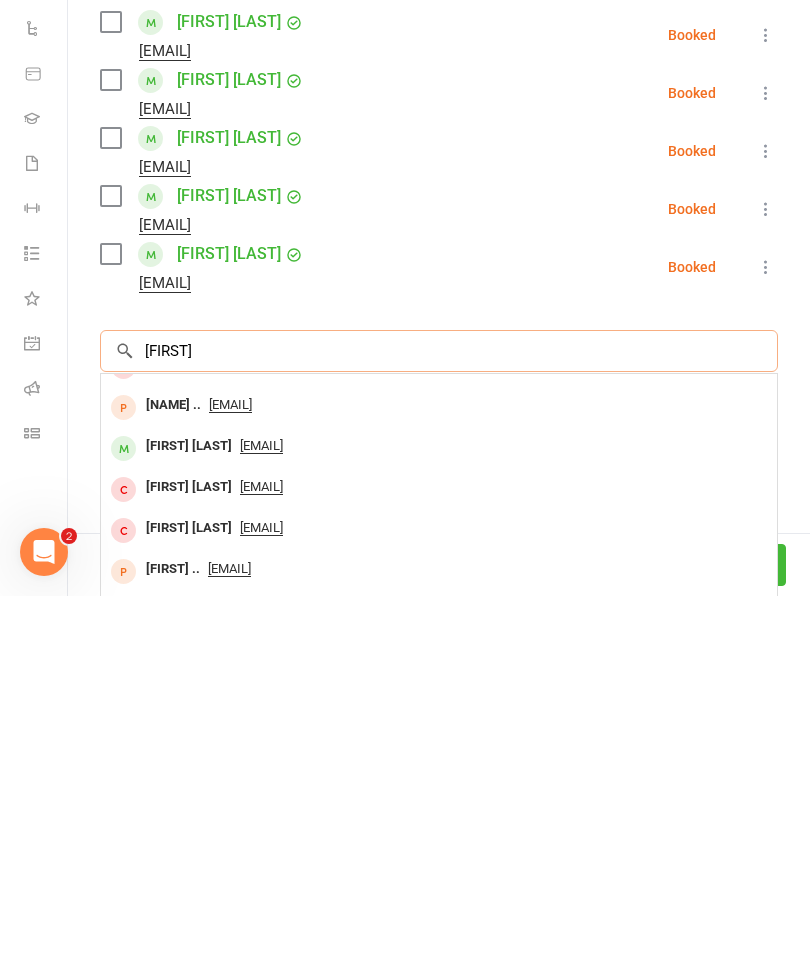 type on "Aiden" 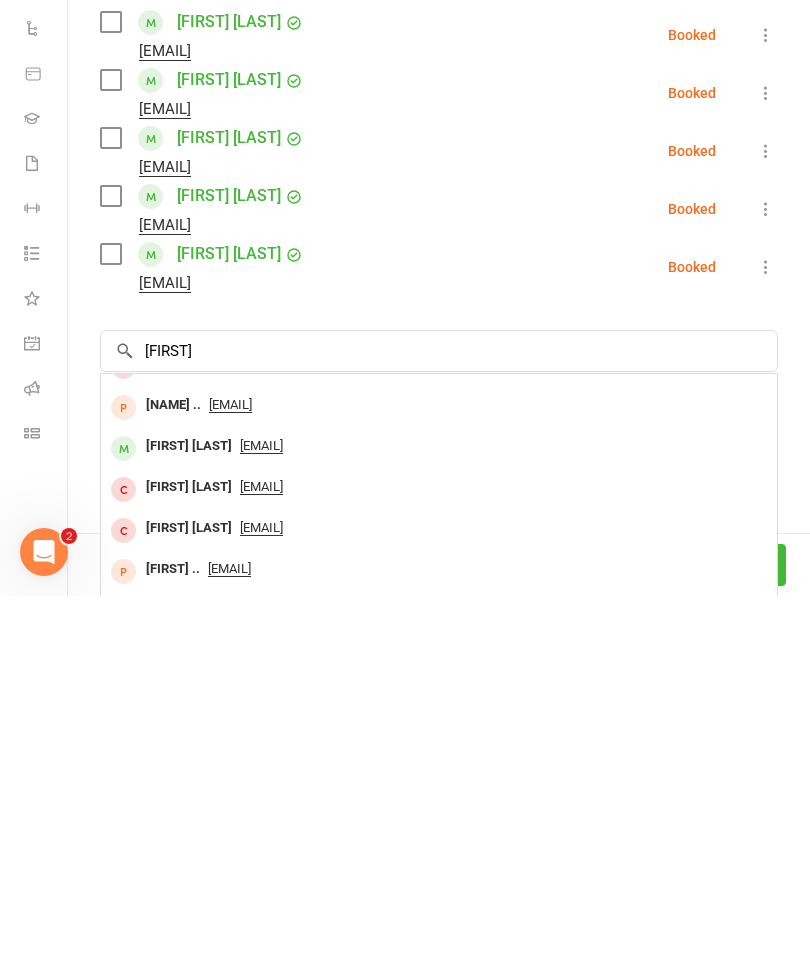 click on "Aiden Paul" at bounding box center [189, 810] 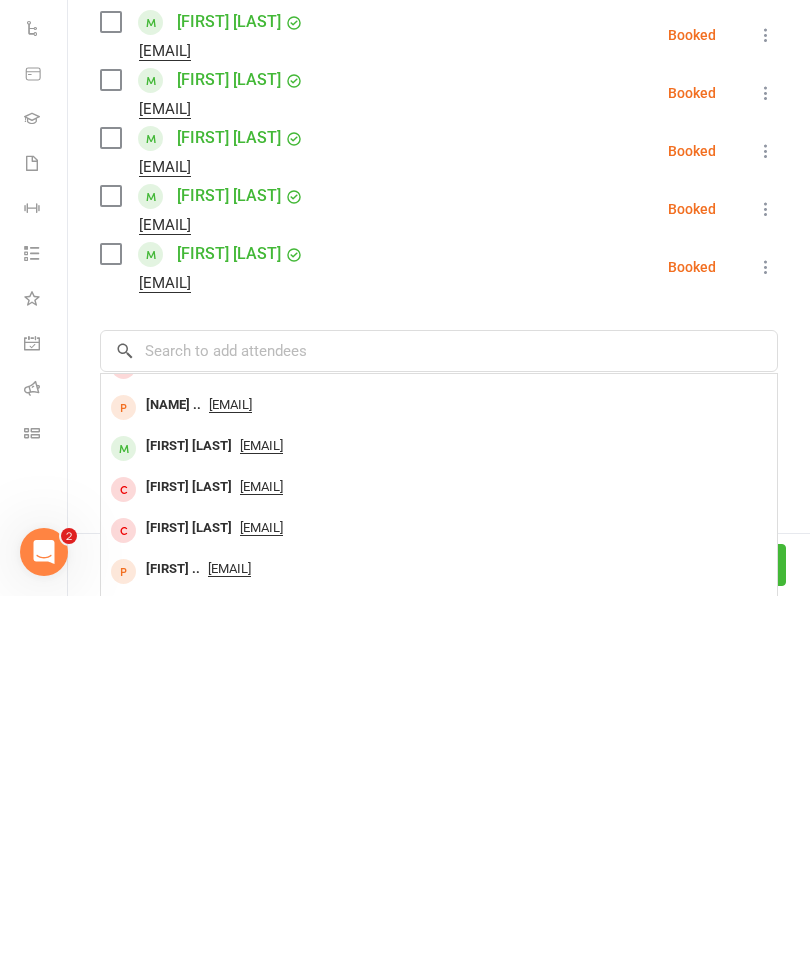 scroll, scrollTop: 1148, scrollLeft: 0, axis: vertical 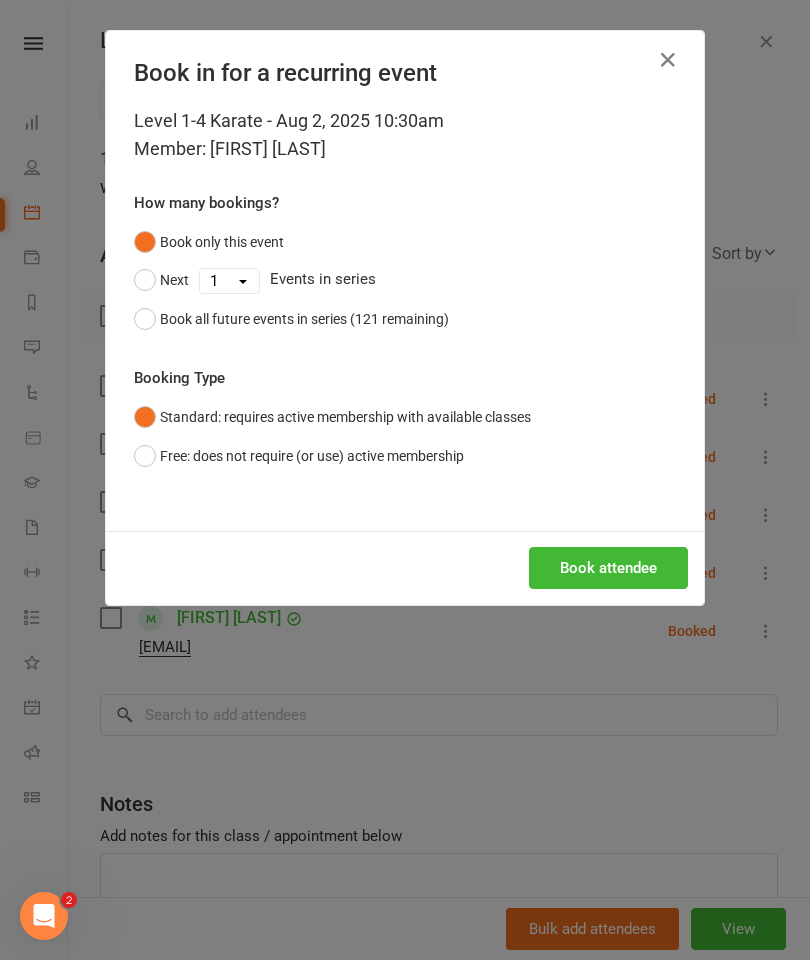 click on "Book attendee" at bounding box center (608, 568) 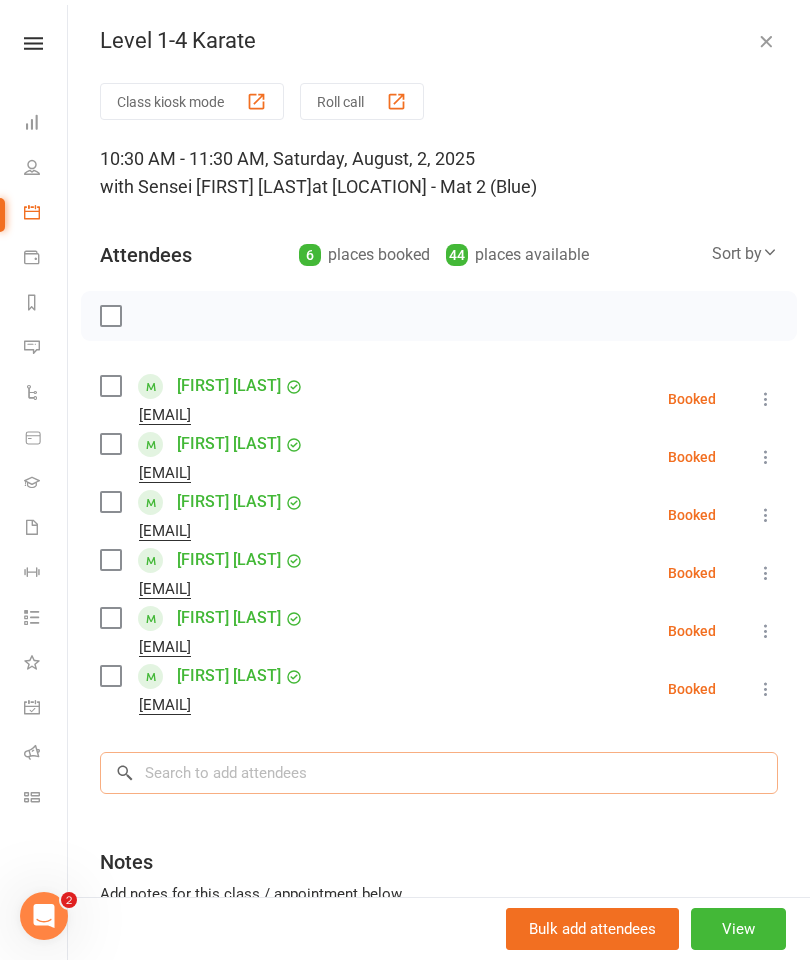 click at bounding box center [439, 773] 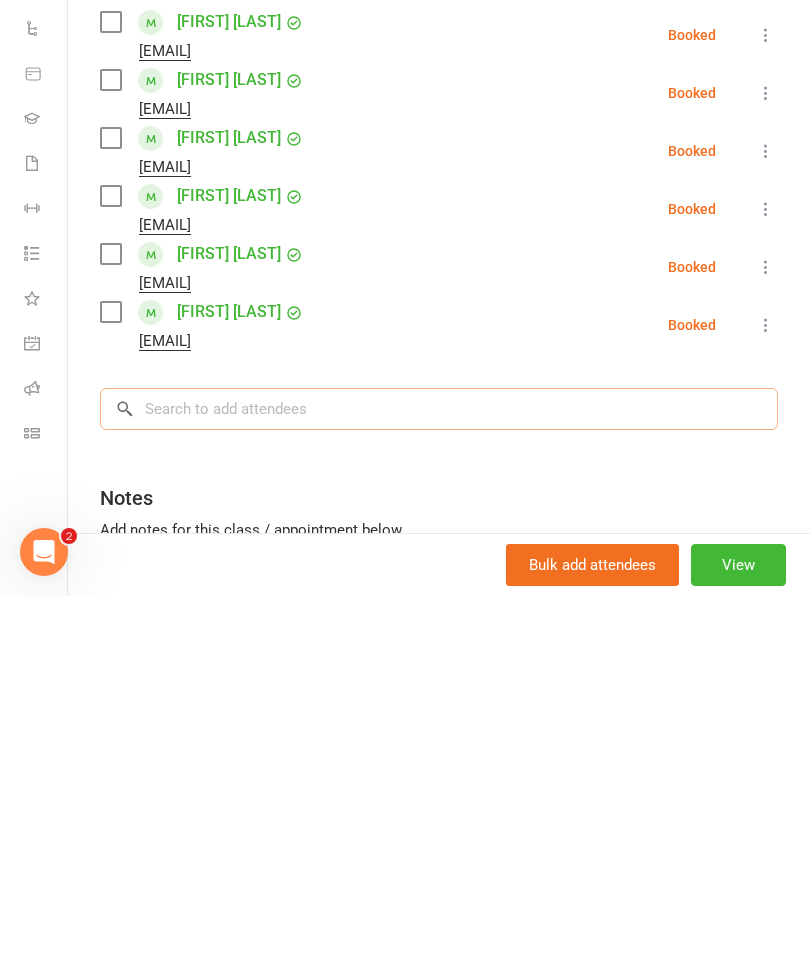 type on "G" 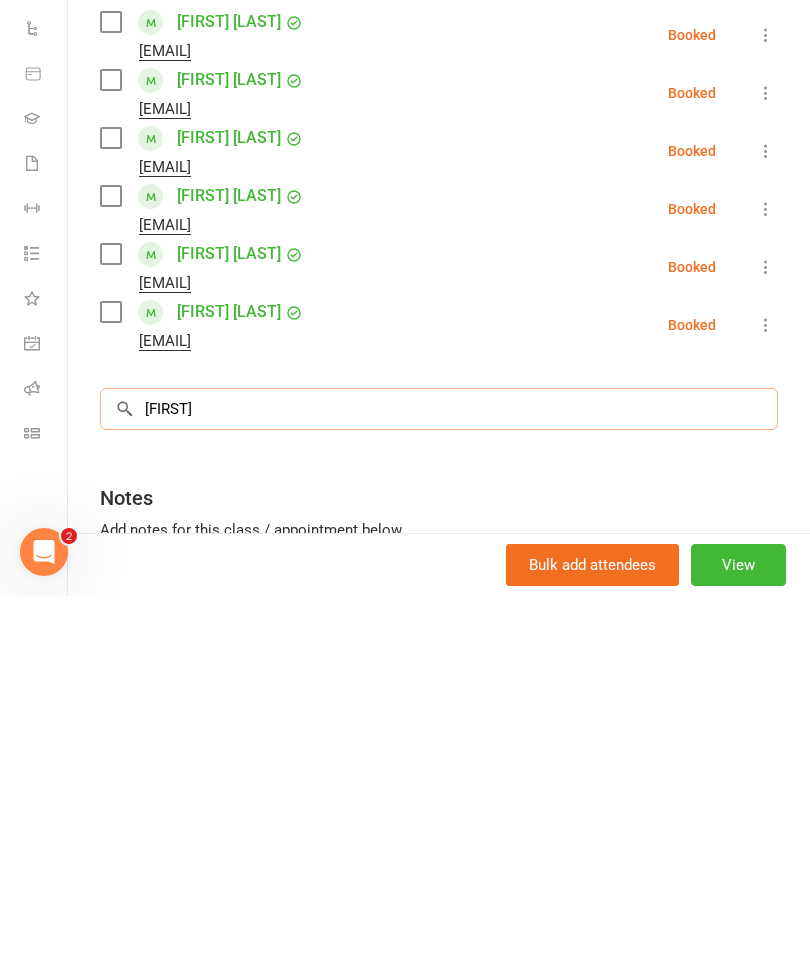 scroll, scrollTop: 0, scrollLeft: 0, axis: both 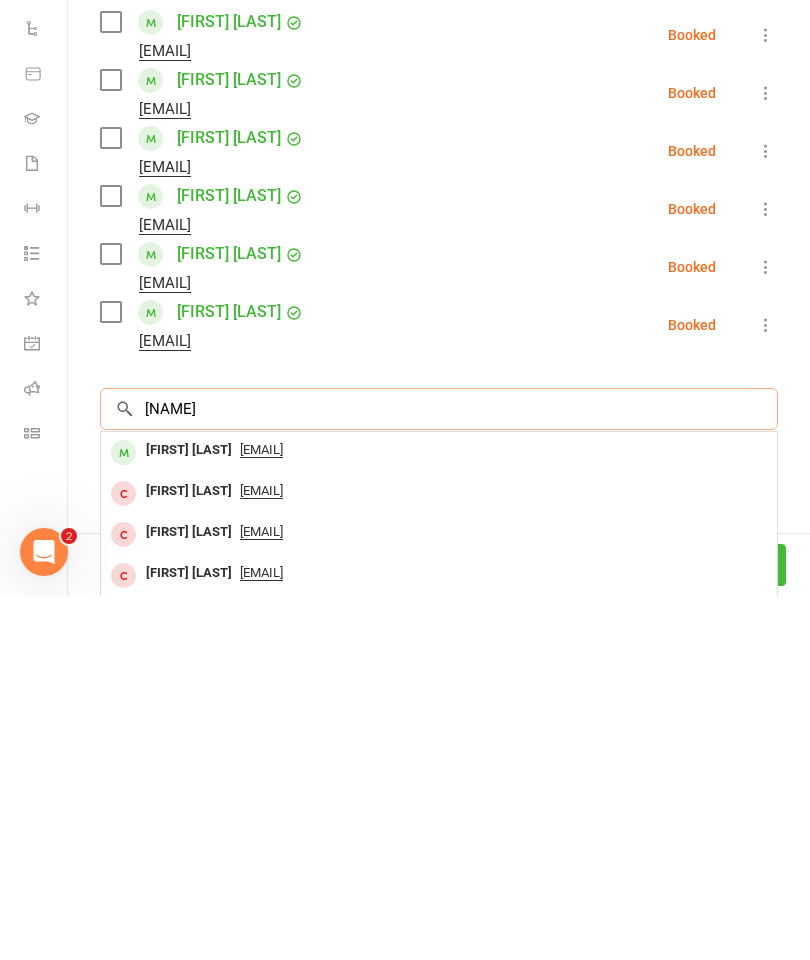 type on "Terry" 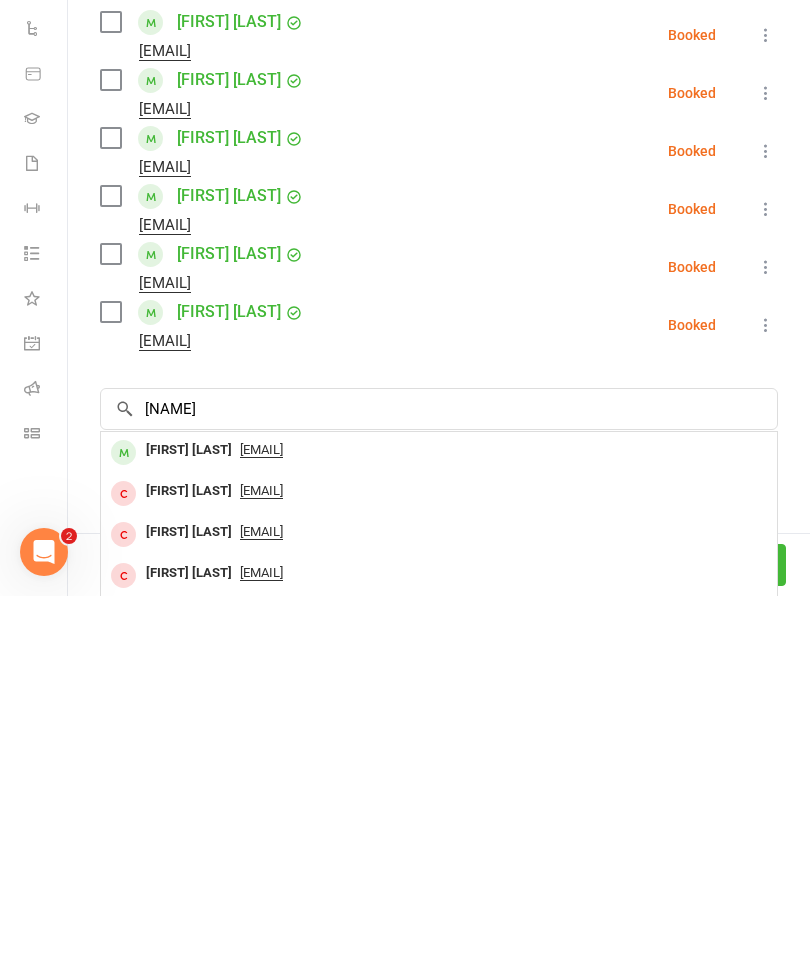 click on "Terry Tsolakas" at bounding box center (189, 814) 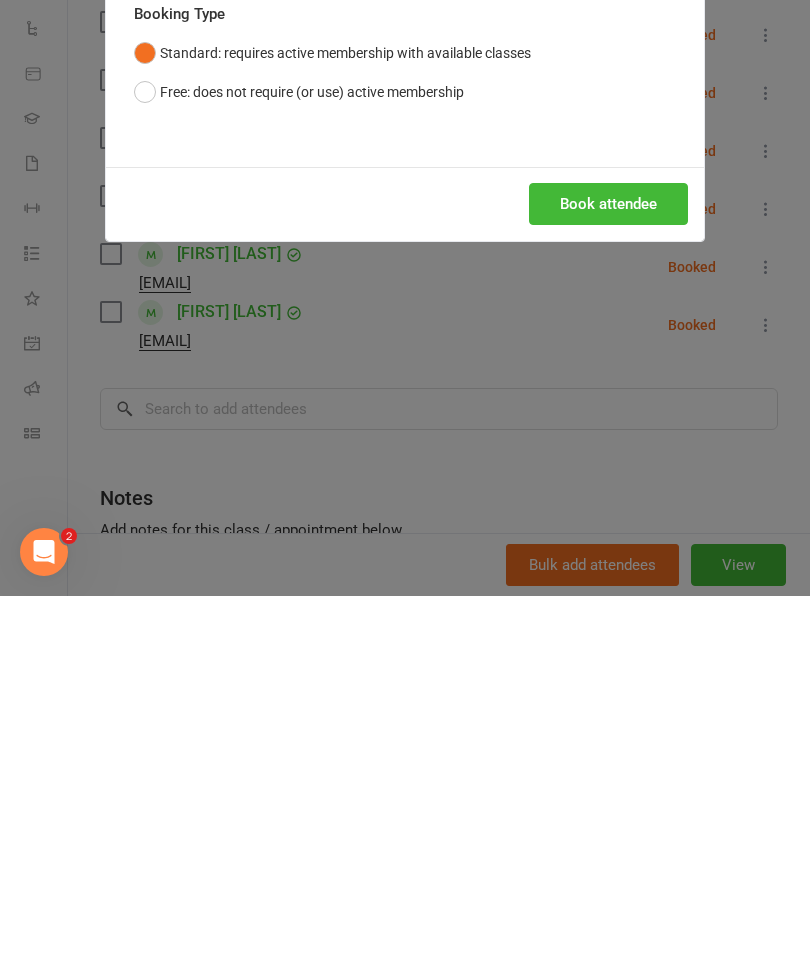 scroll, scrollTop: 1624, scrollLeft: 0, axis: vertical 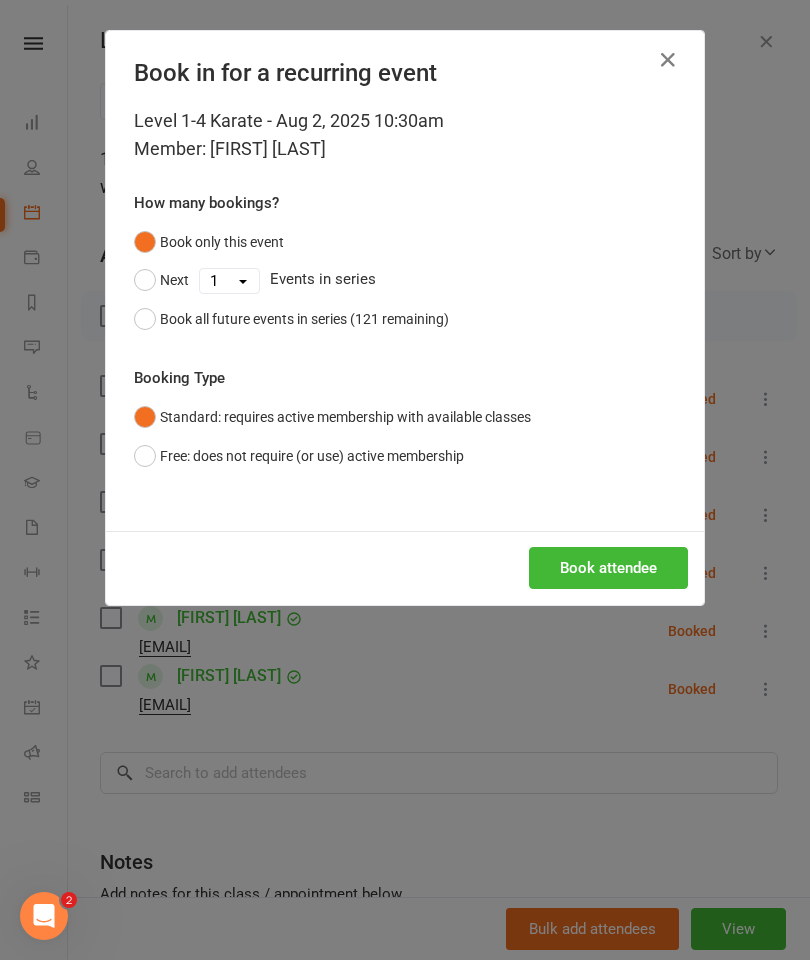 click on "Book attendee" at bounding box center (608, 568) 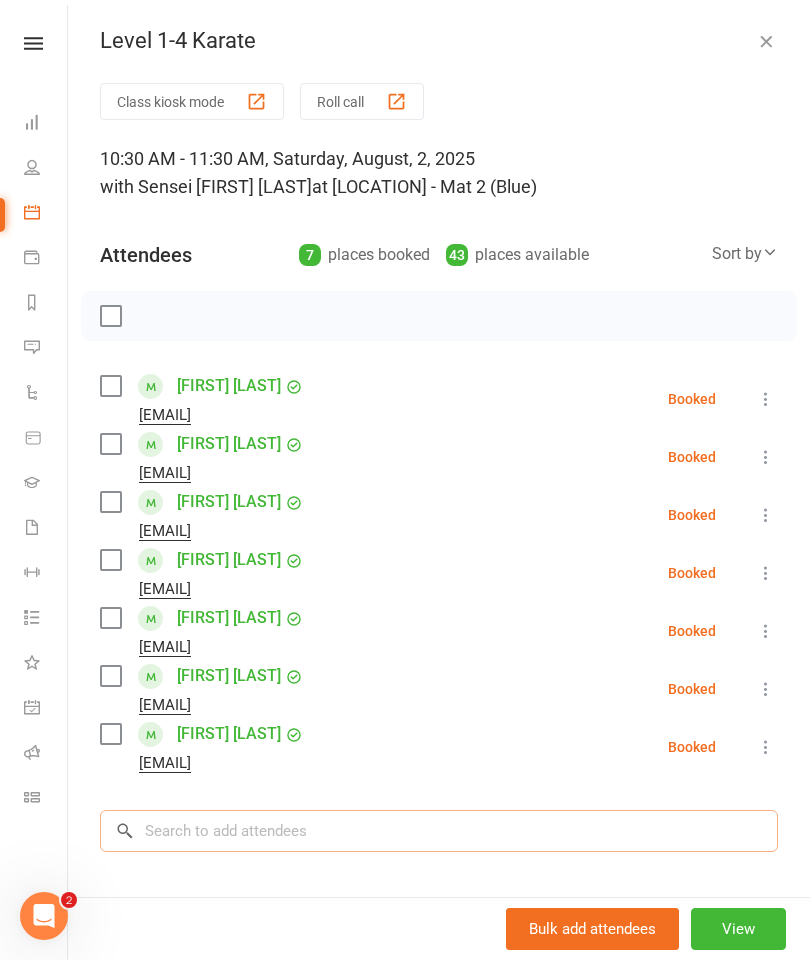 click at bounding box center [439, 831] 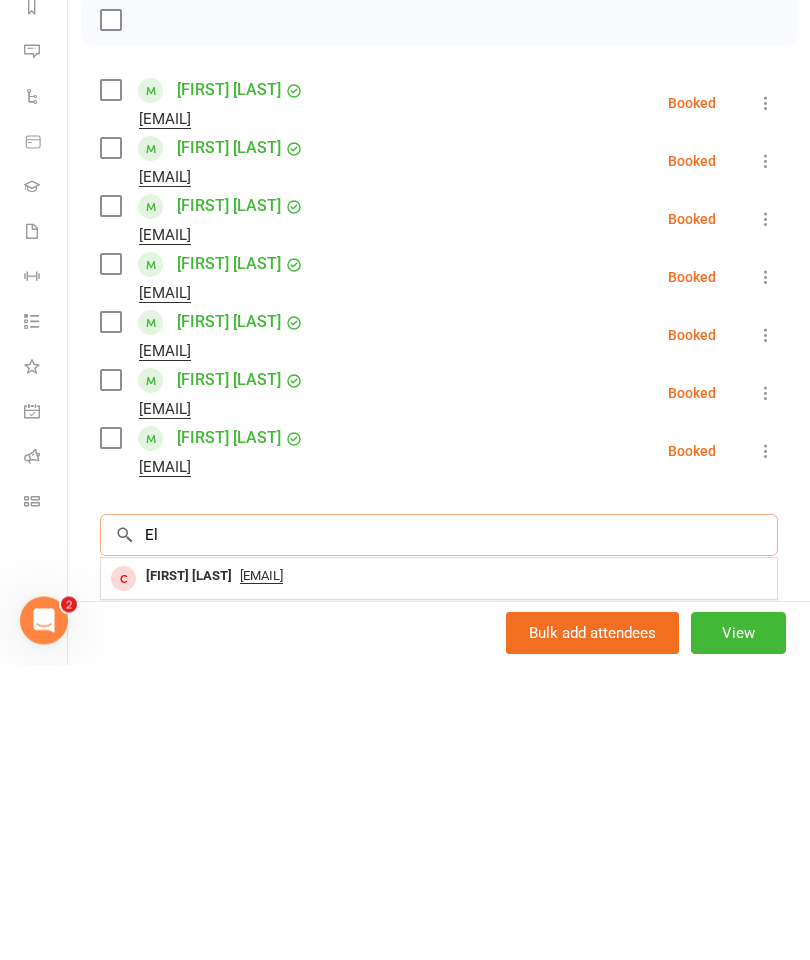 type on "E" 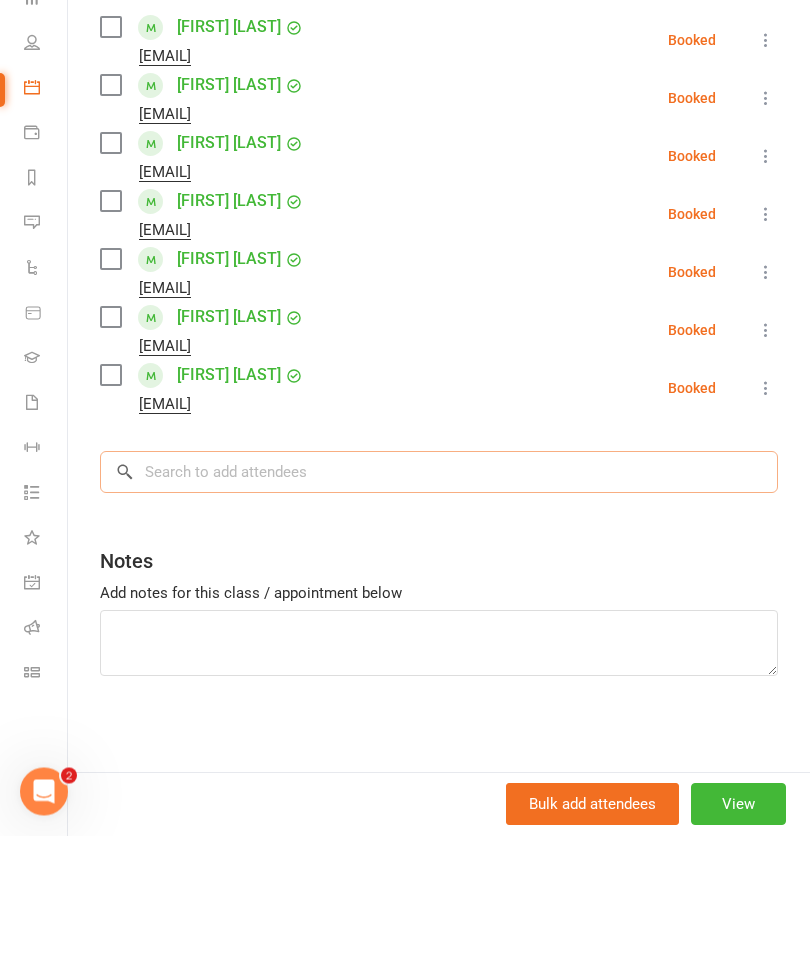 scroll, scrollTop: 230, scrollLeft: 0, axis: vertical 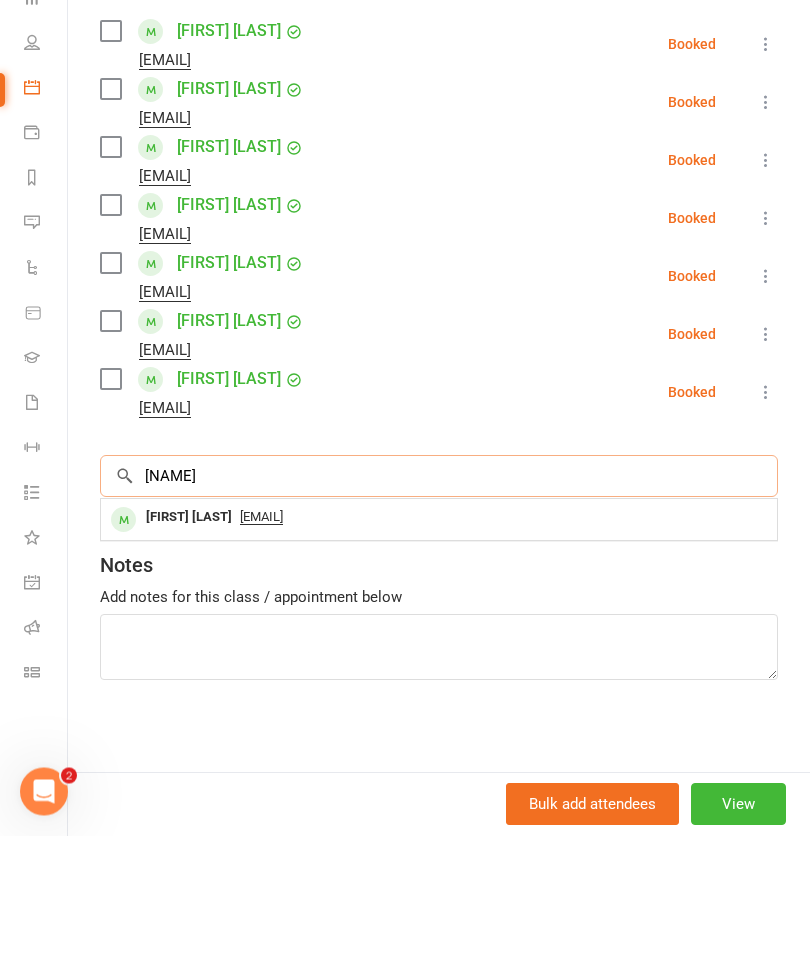 type on "Miguel" 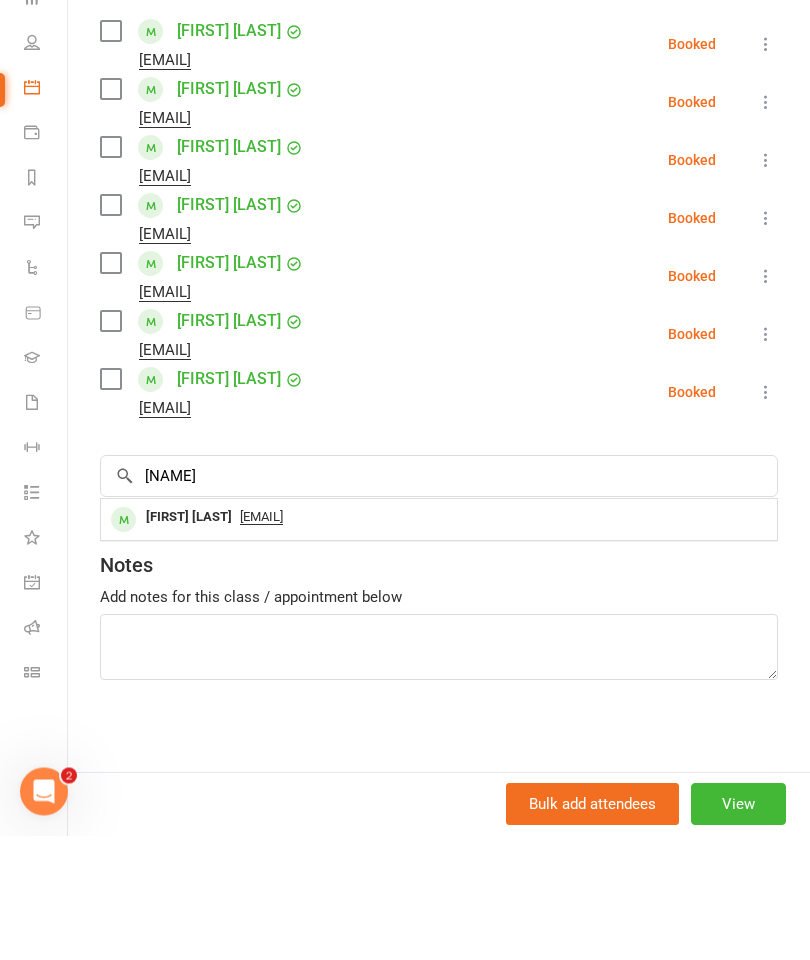 click on "Valmichael213@yahoo.com" at bounding box center [261, 642] 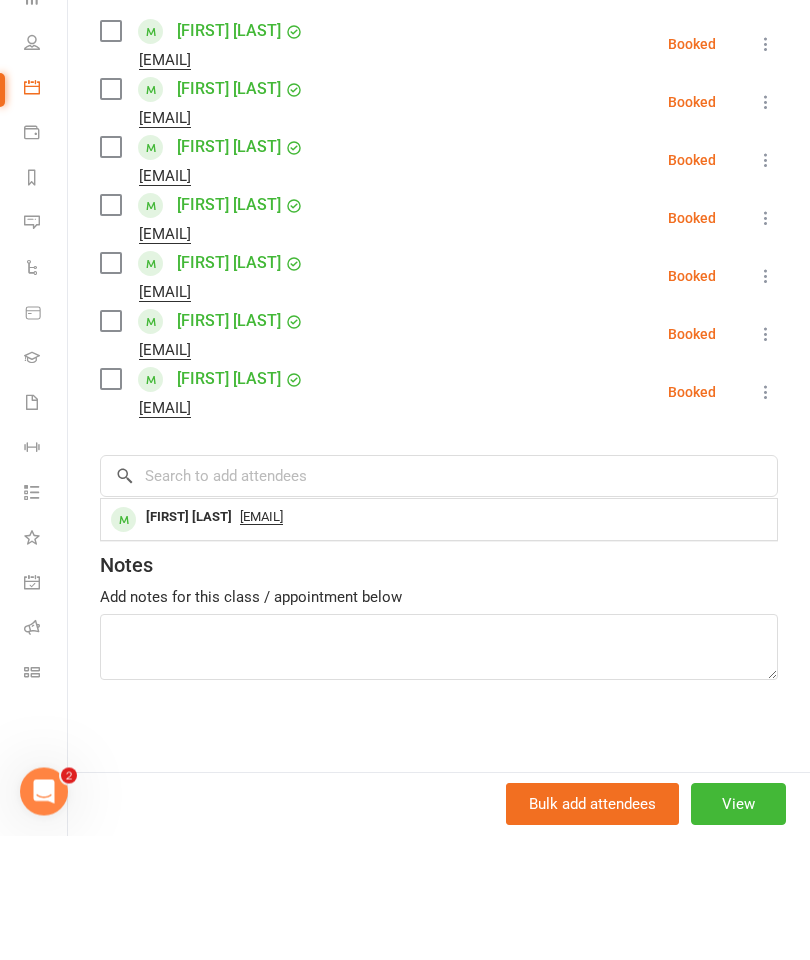 scroll, scrollTop: 1918, scrollLeft: 0, axis: vertical 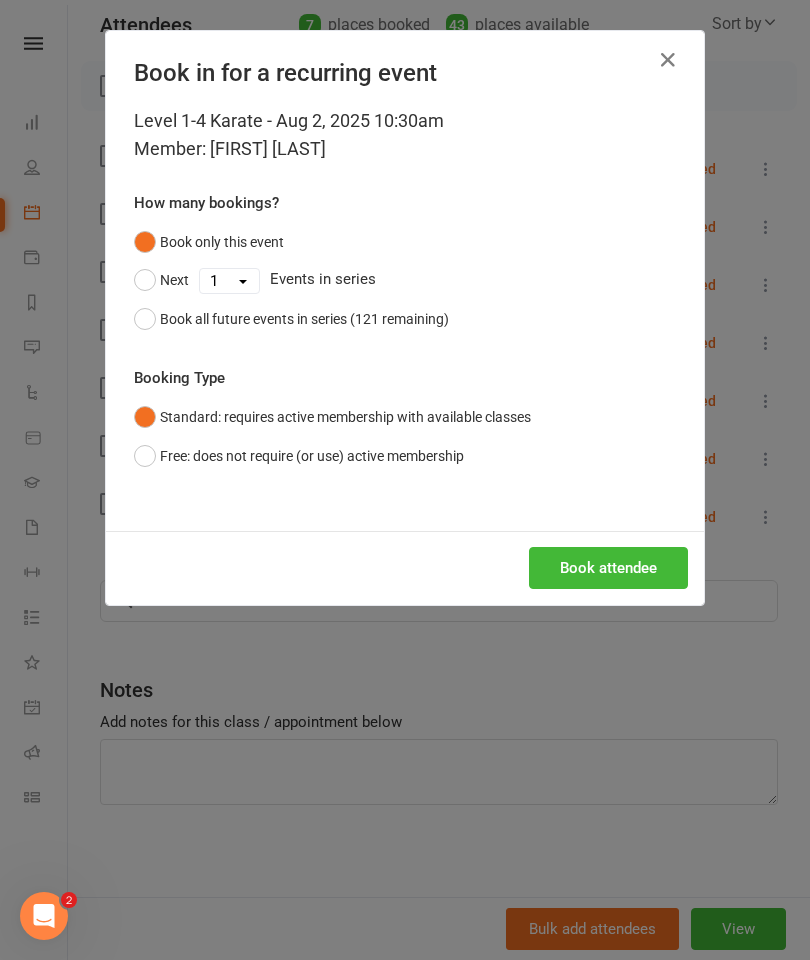 click on "Book attendee" at bounding box center (608, 568) 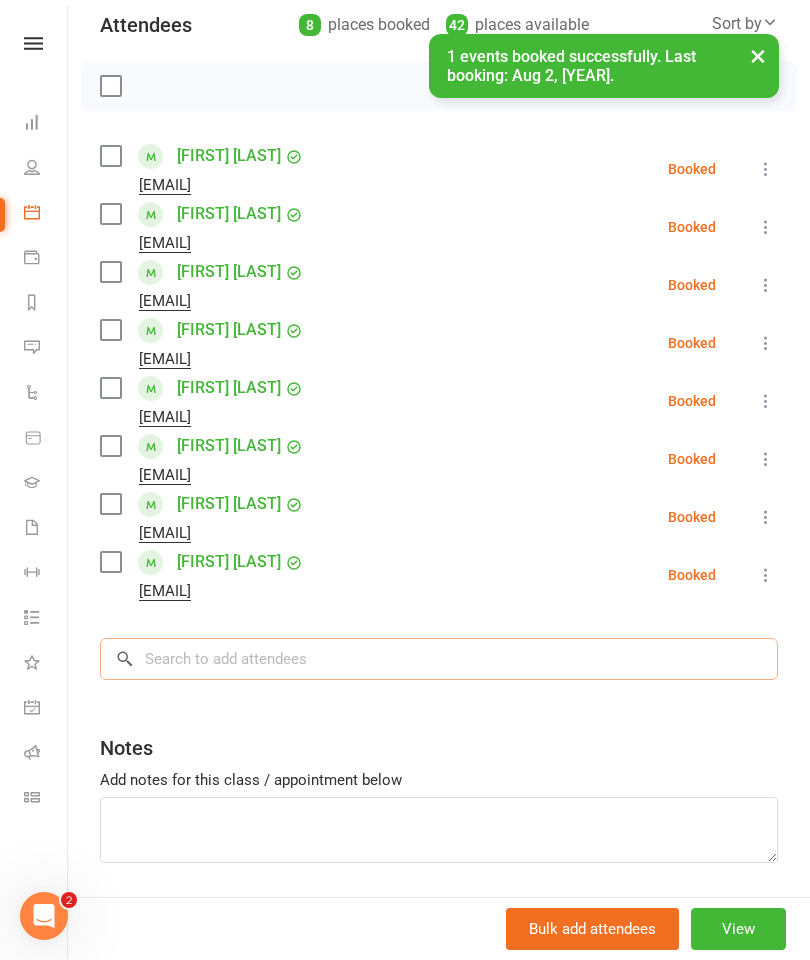 click at bounding box center (439, 659) 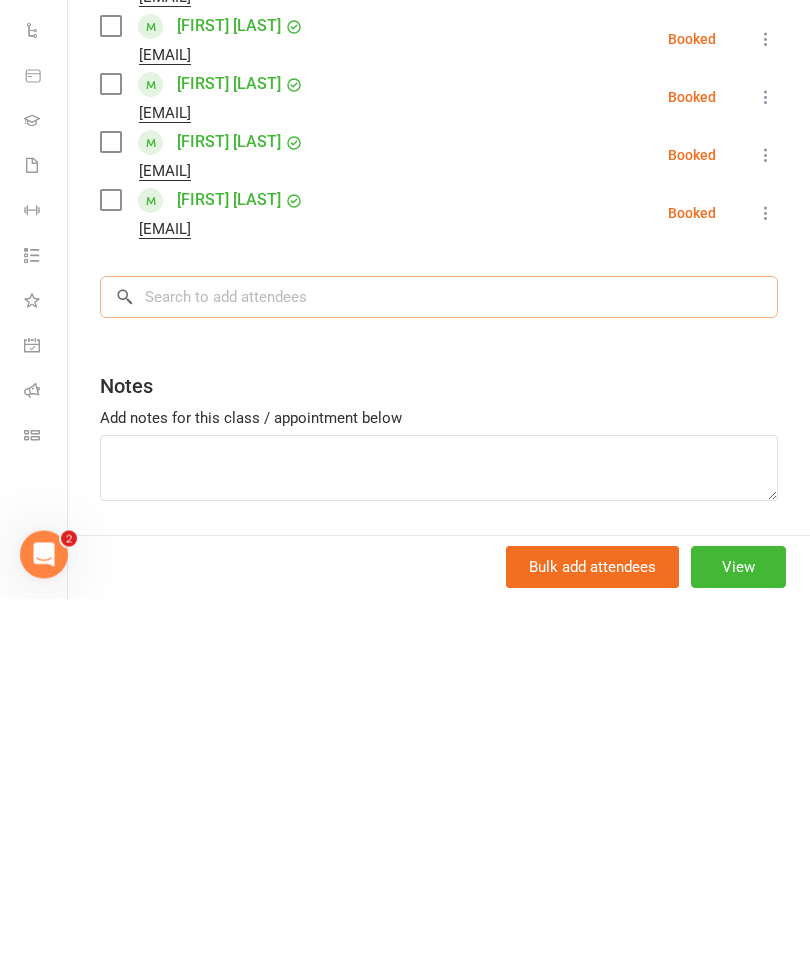 scroll, scrollTop: 1918, scrollLeft: 0, axis: vertical 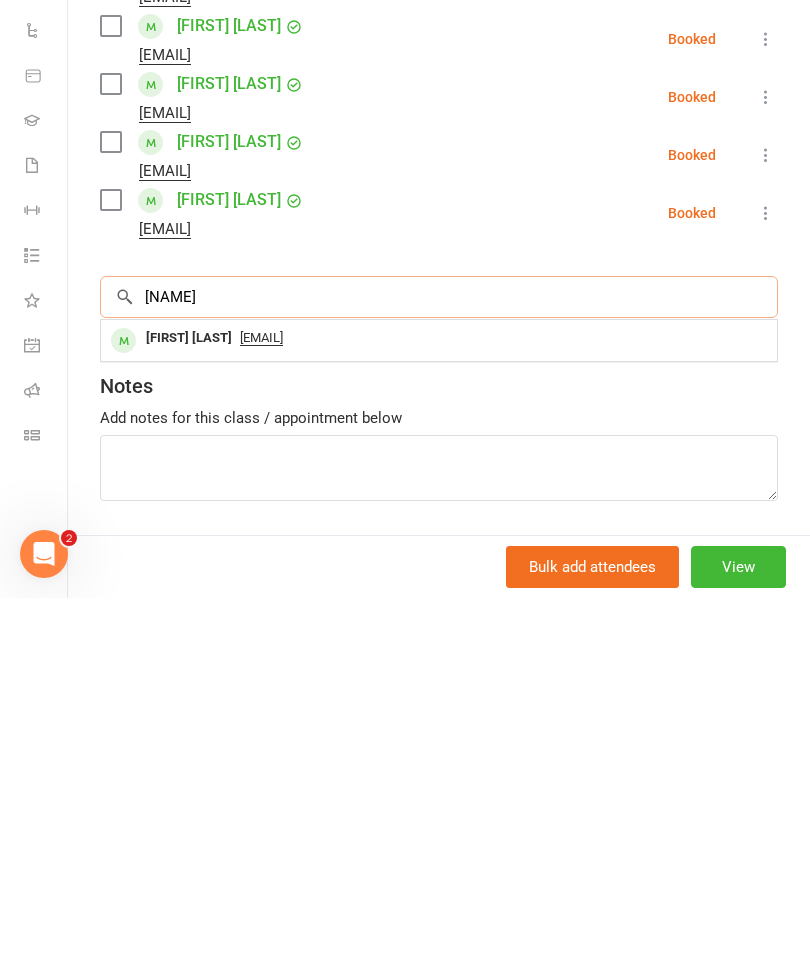 type on "Eliora" 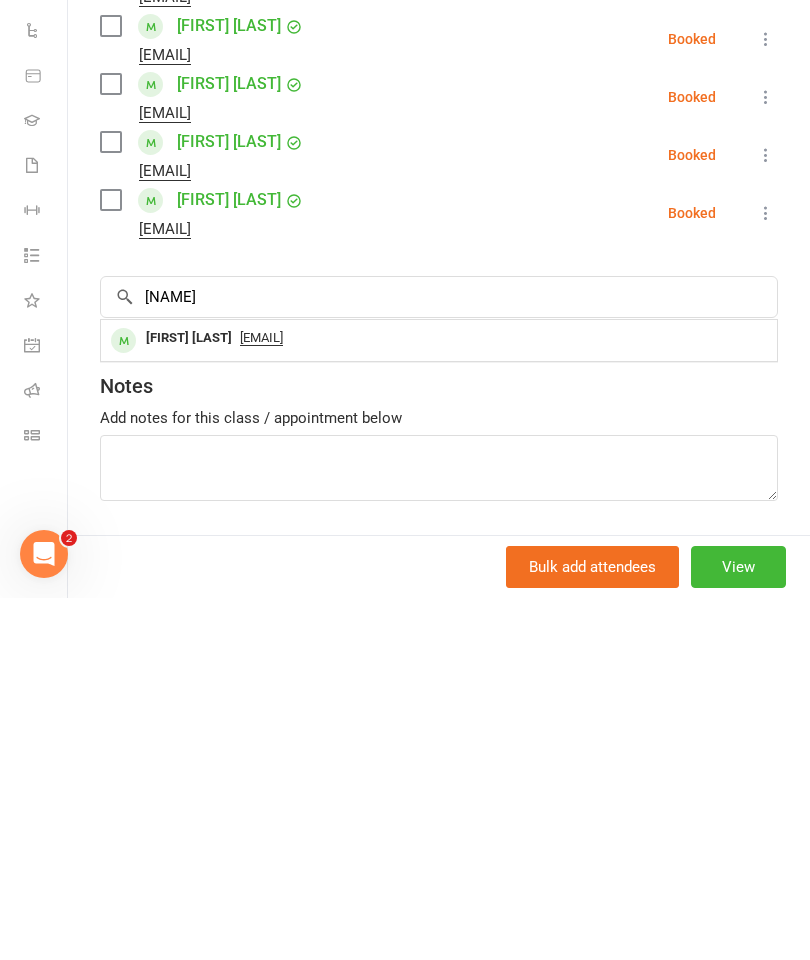 click on "[EMAIL]" at bounding box center [261, 700] 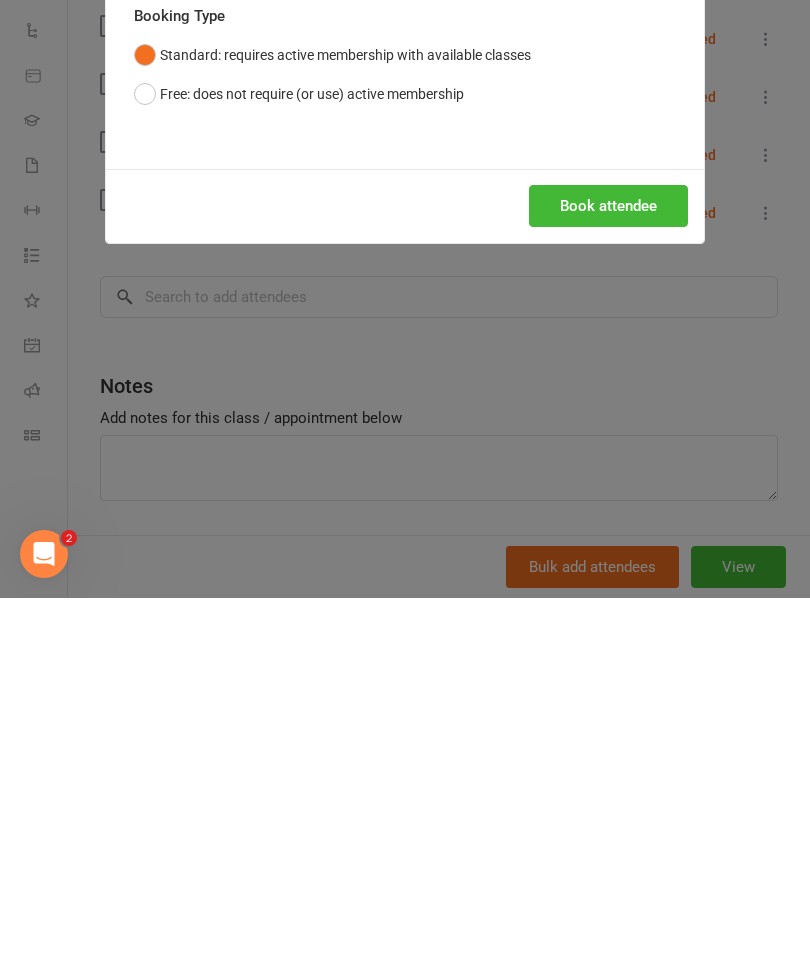 scroll, scrollTop: 2280, scrollLeft: 0, axis: vertical 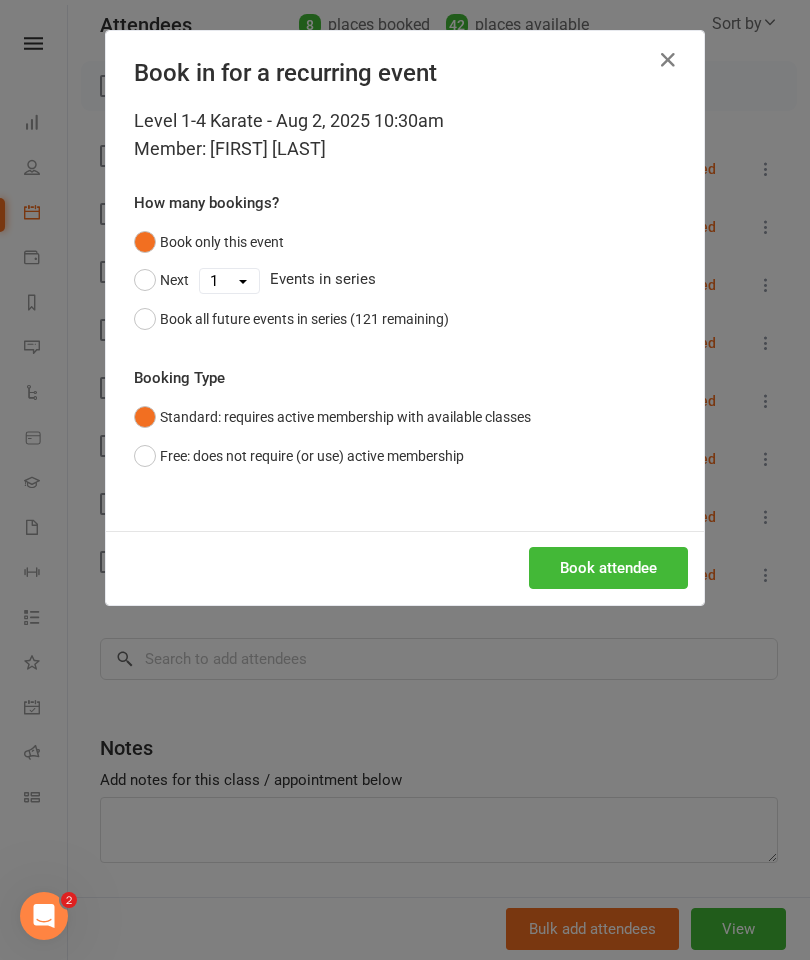click on "Book attendee" at bounding box center (608, 568) 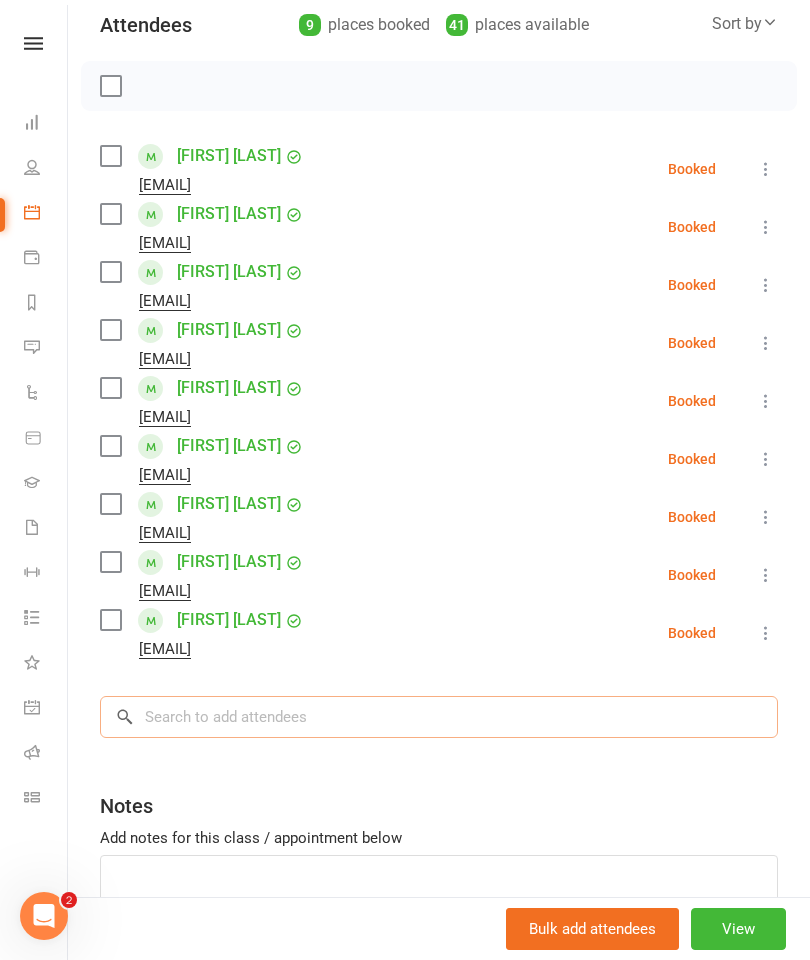 click at bounding box center (439, 717) 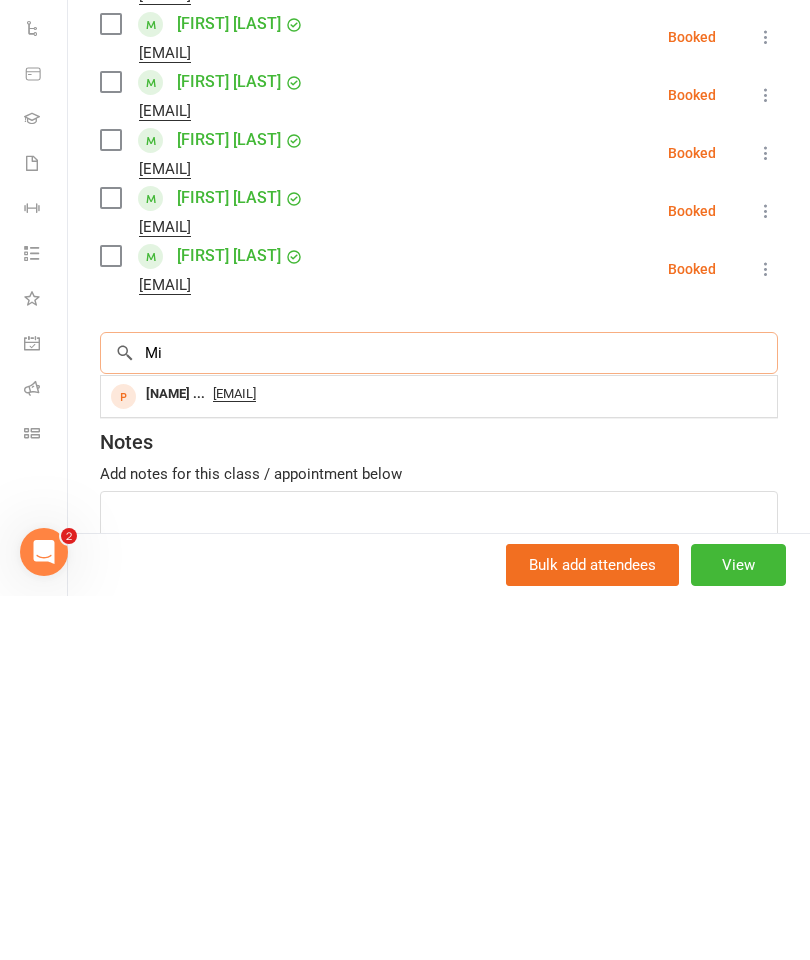 type on "M" 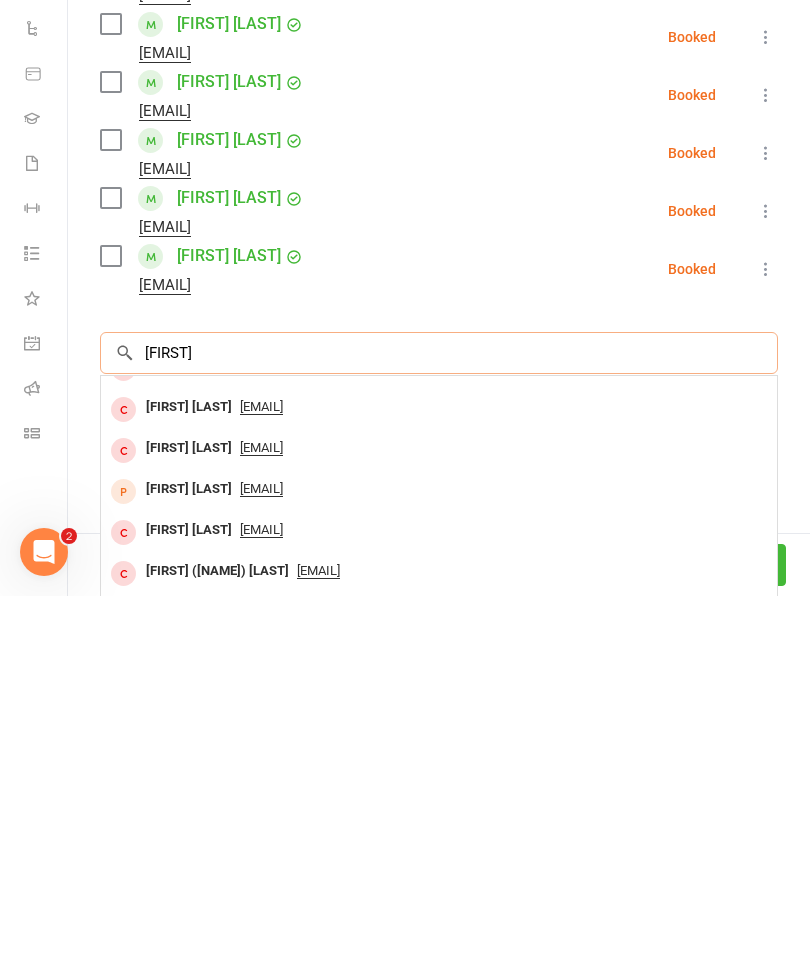 scroll, scrollTop: 110, scrollLeft: 0, axis: vertical 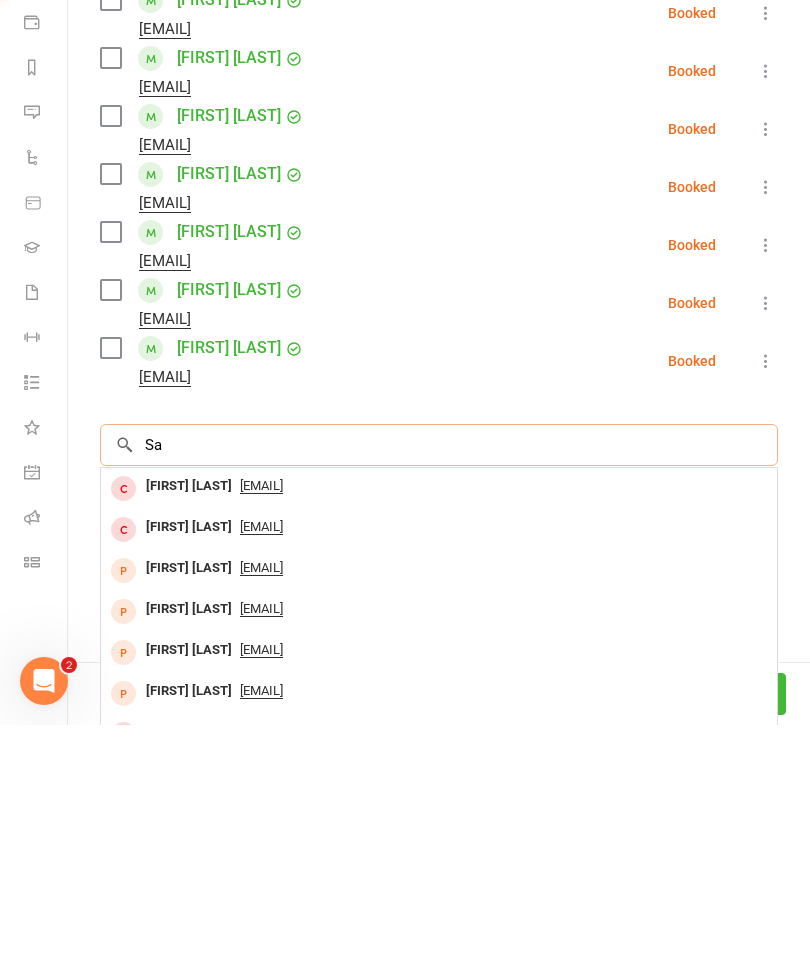 type on "S" 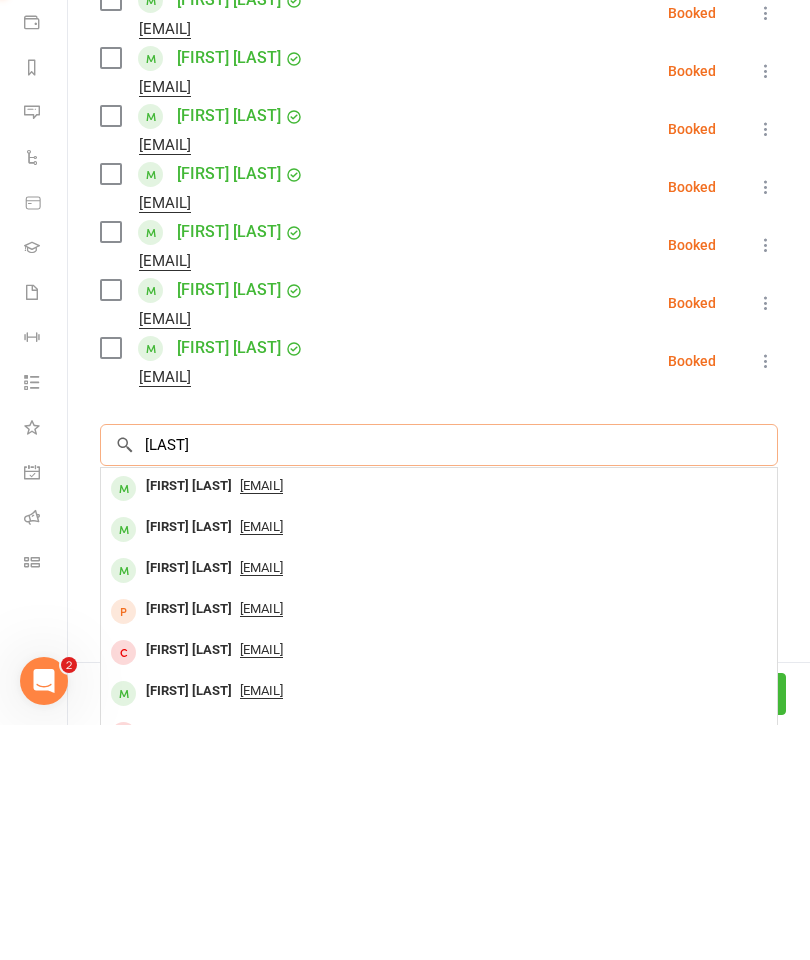 type on "Marshall" 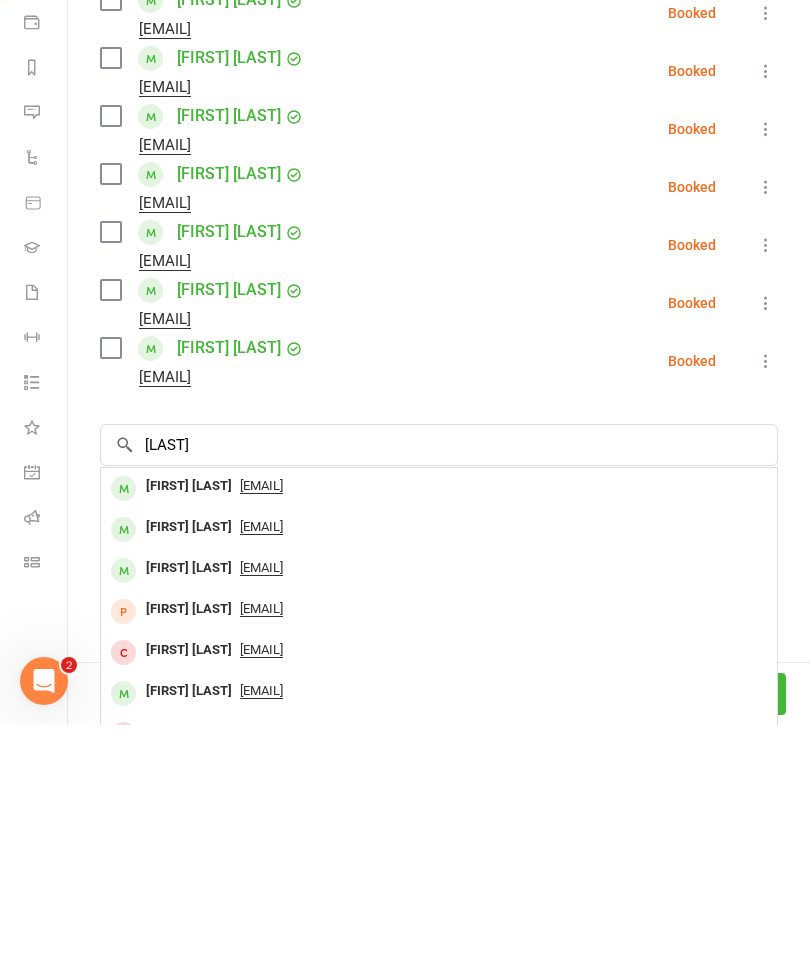 click on "[FIRST] [LAST]" at bounding box center (189, 762) 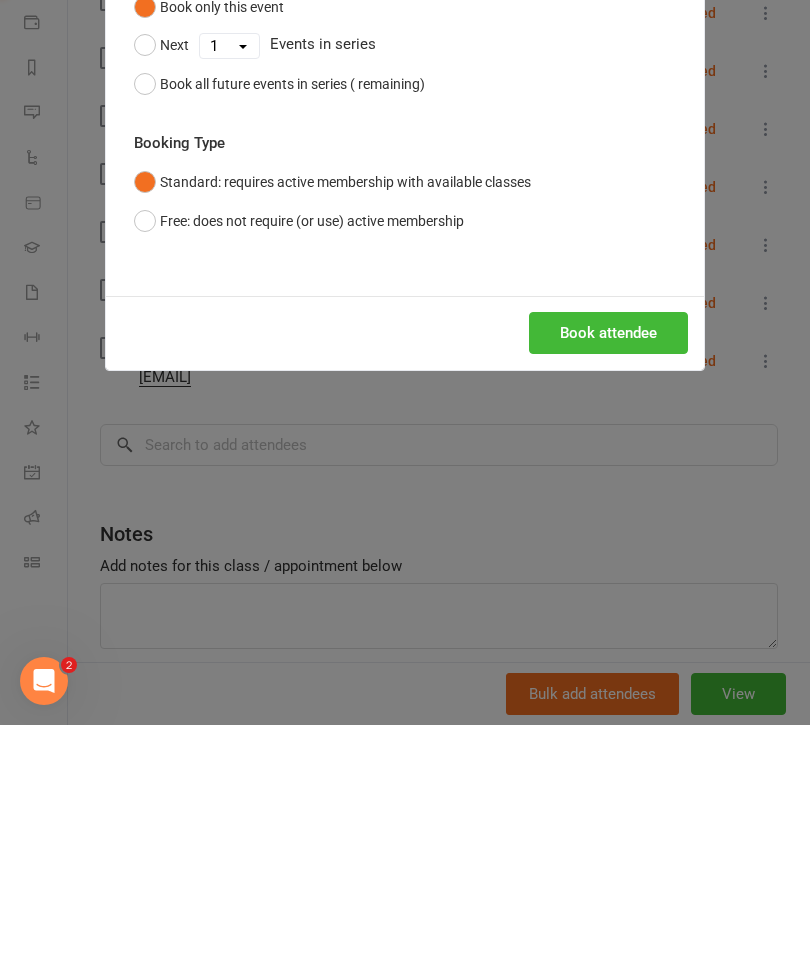 scroll, scrollTop: 2699, scrollLeft: 0, axis: vertical 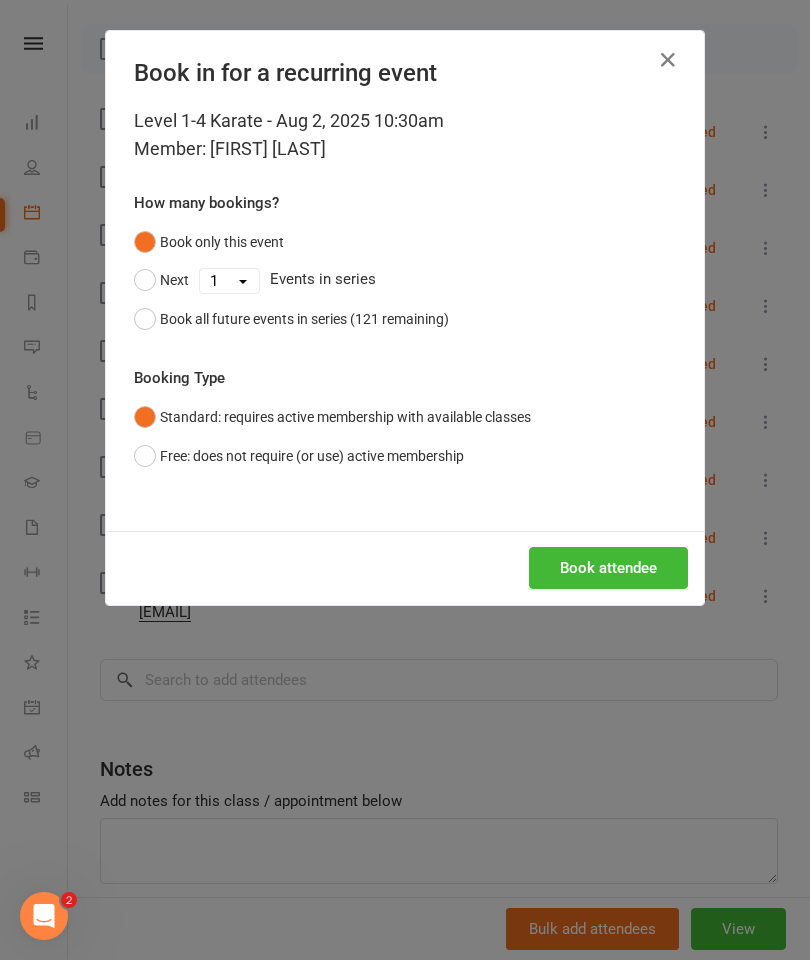 click on "Book attendee" at bounding box center [608, 568] 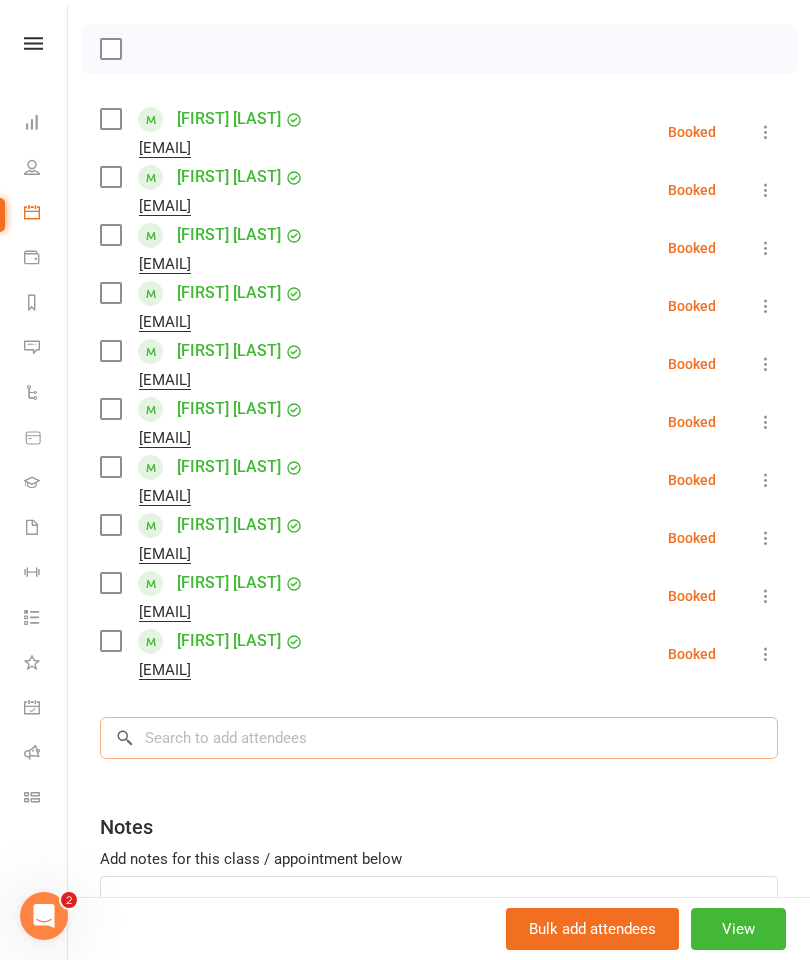 click at bounding box center [439, 738] 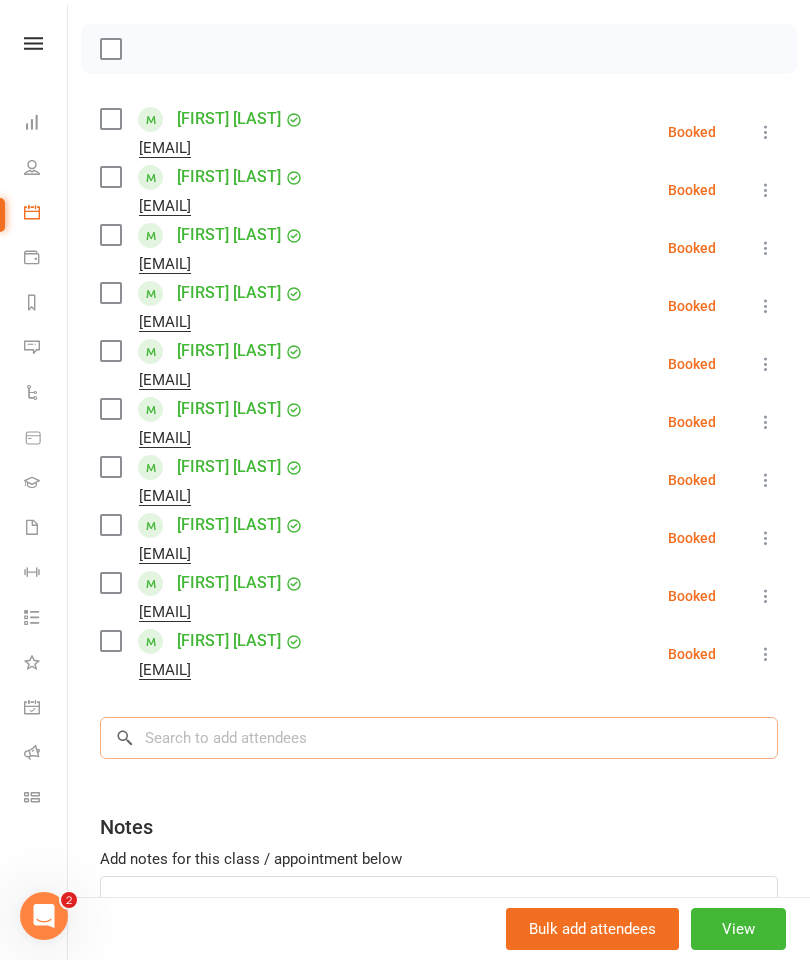 scroll, scrollTop: 2775, scrollLeft: 0, axis: vertical 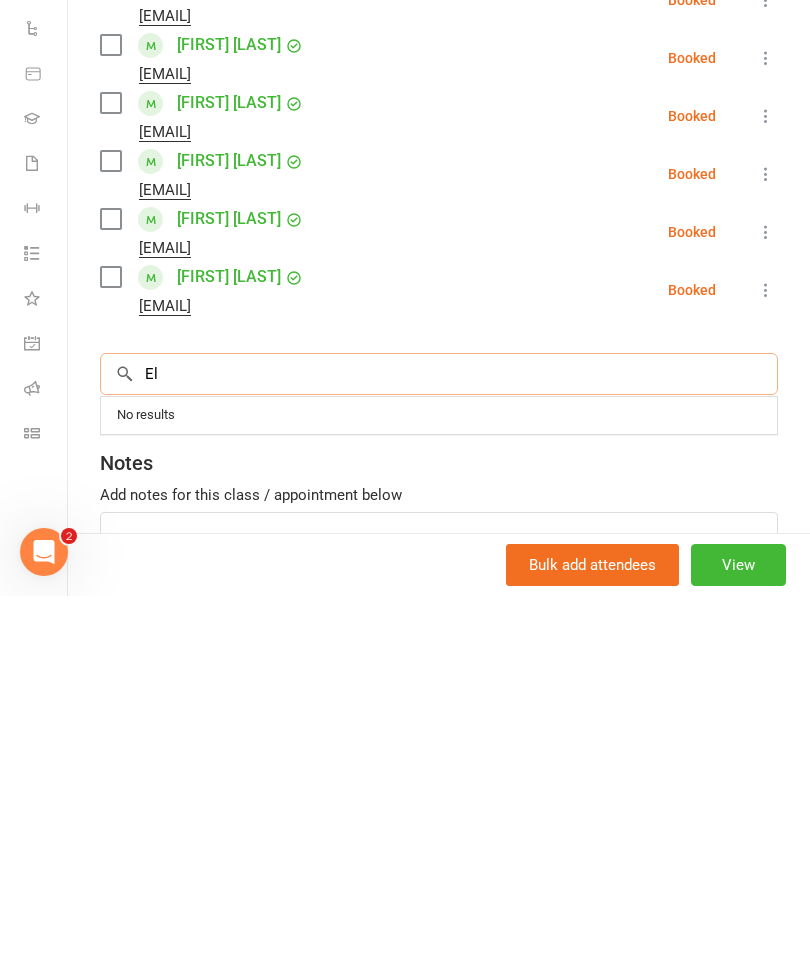 type on "E" 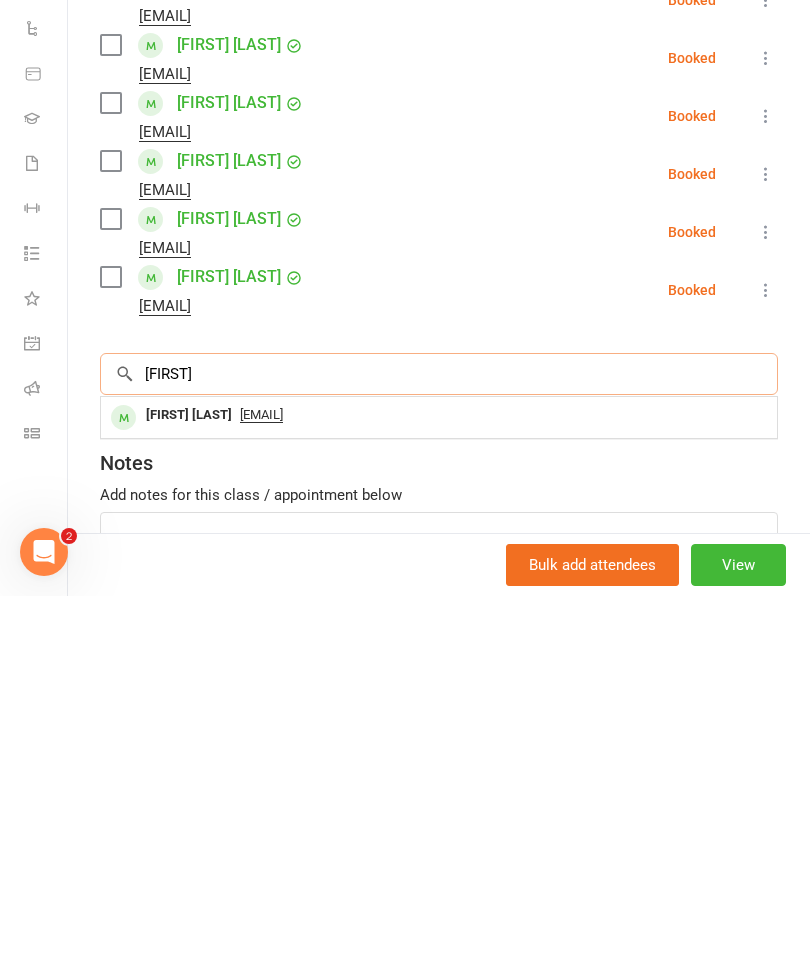 type on "Elke" 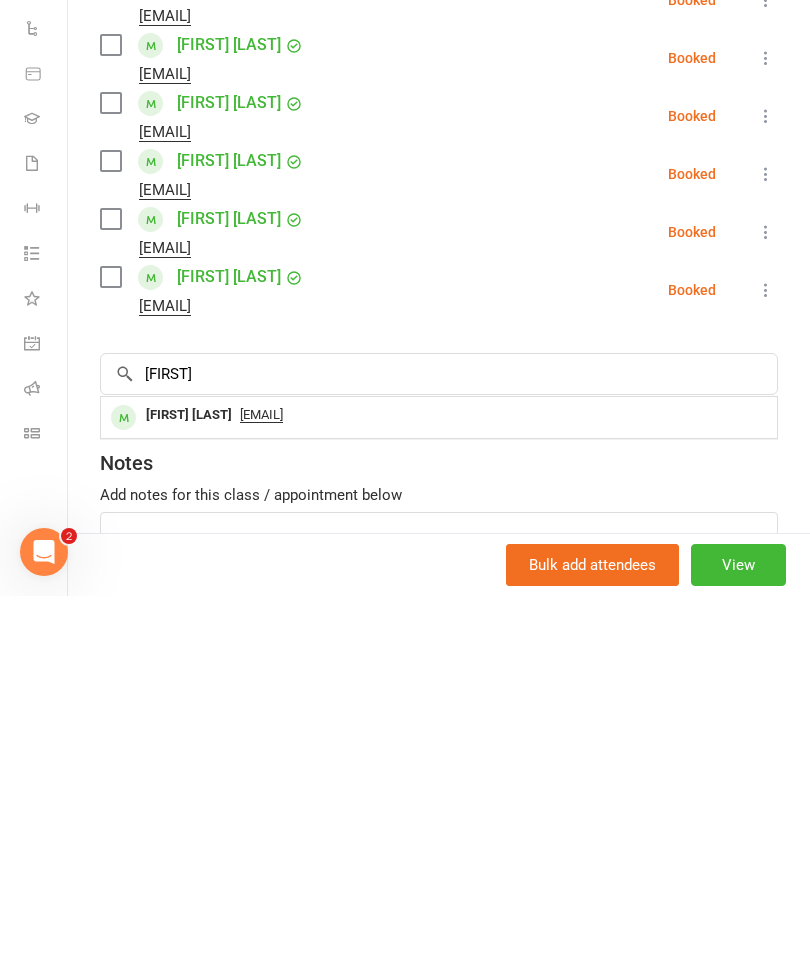 click on "Elke Marshall" at bounding box center (189, 779) 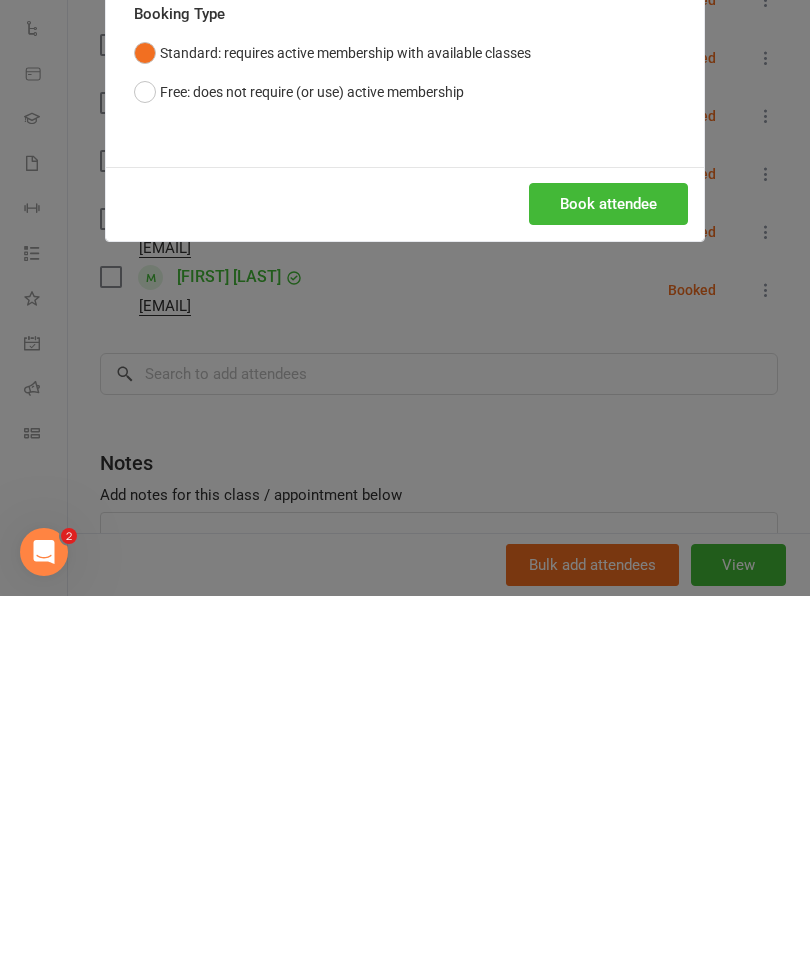 scroll, scrollTop: 3140, scrollLeft: 0, axis: vertical 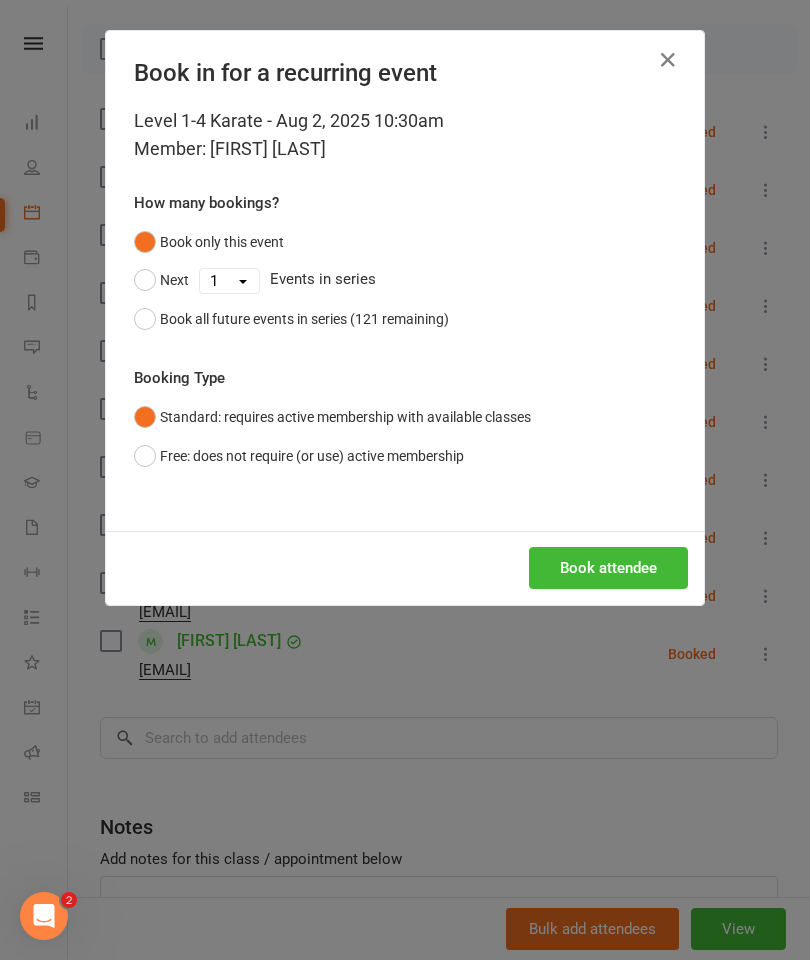 click on "Book attendee" at bounding box center (608, 568) 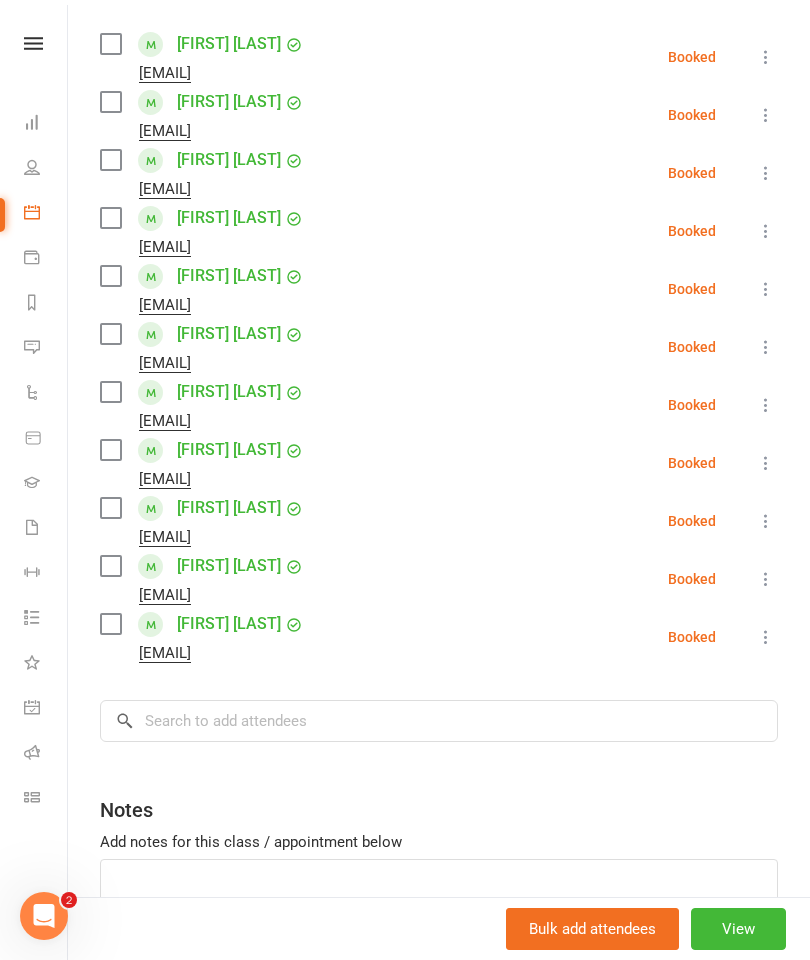 scroll, scrollTop: 351, scrollLeft: 0, axis: vertical 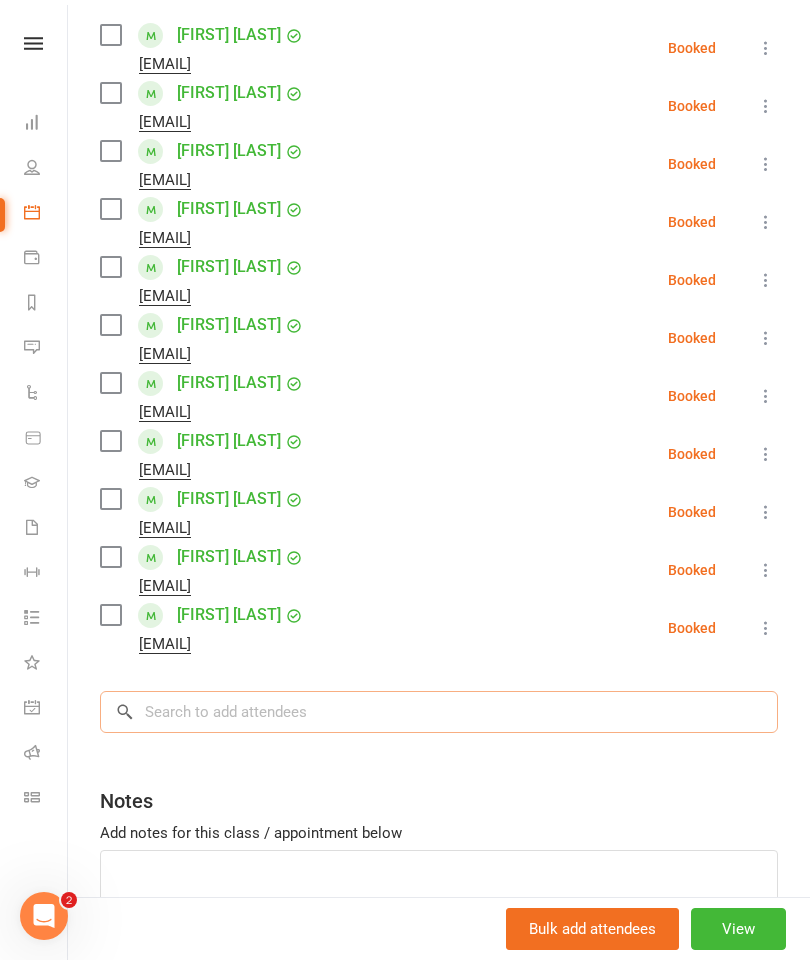 click at bounding box center (439, 712) 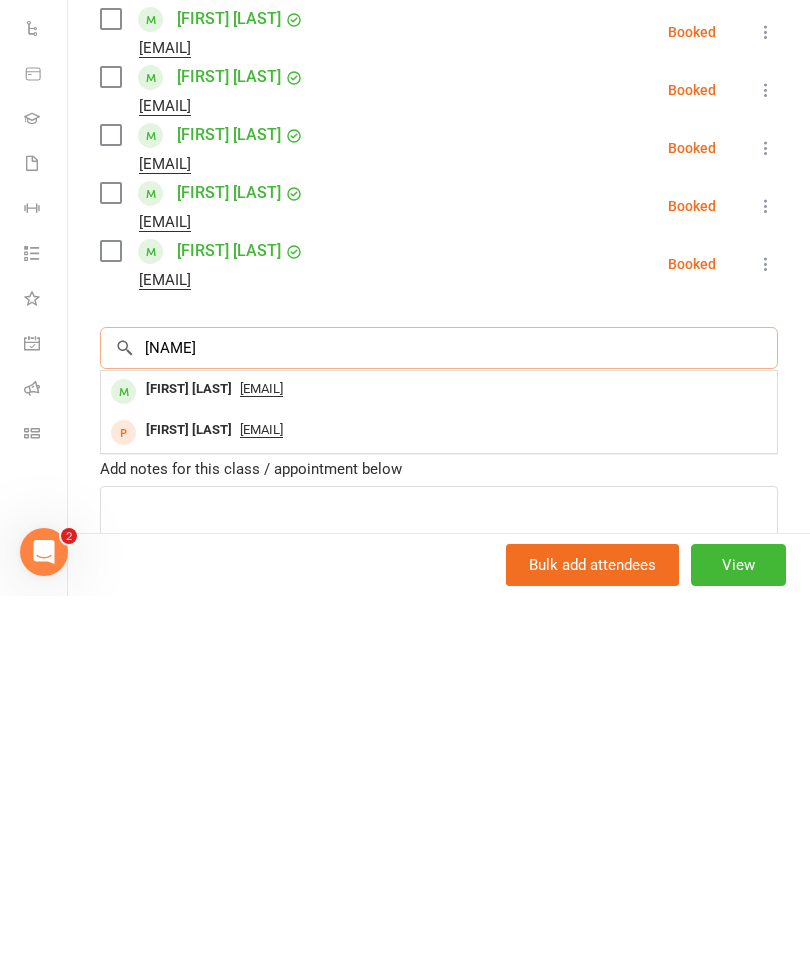 type on "Eva" 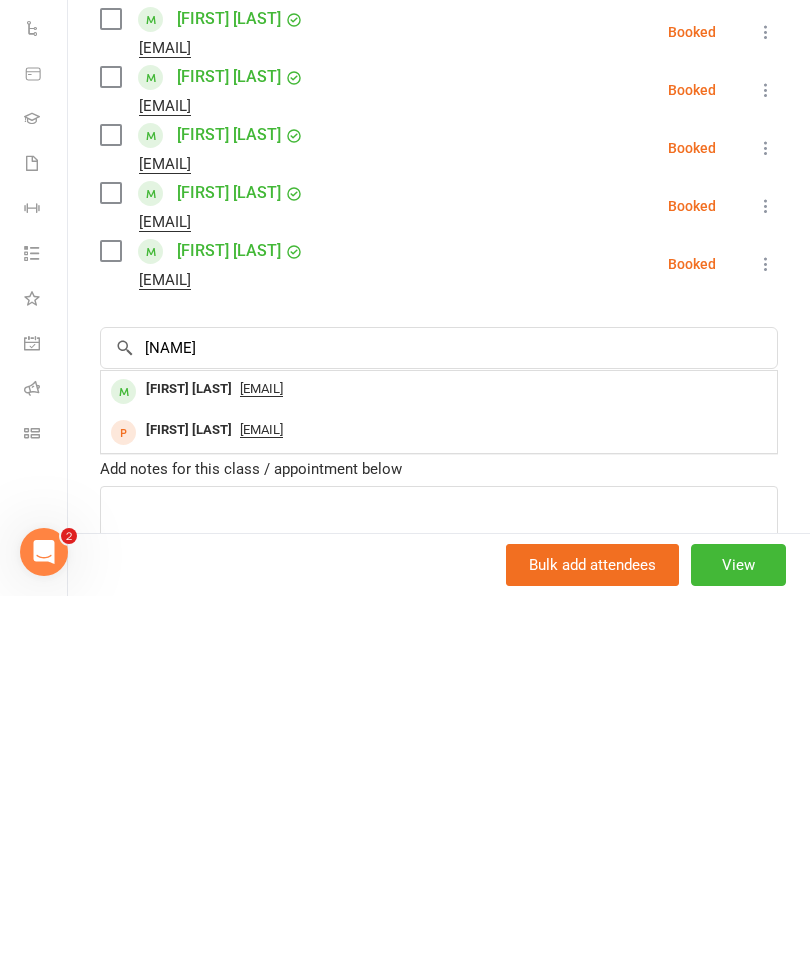 click on "Eva Maria Ginto" at bounding box center (189, 753) 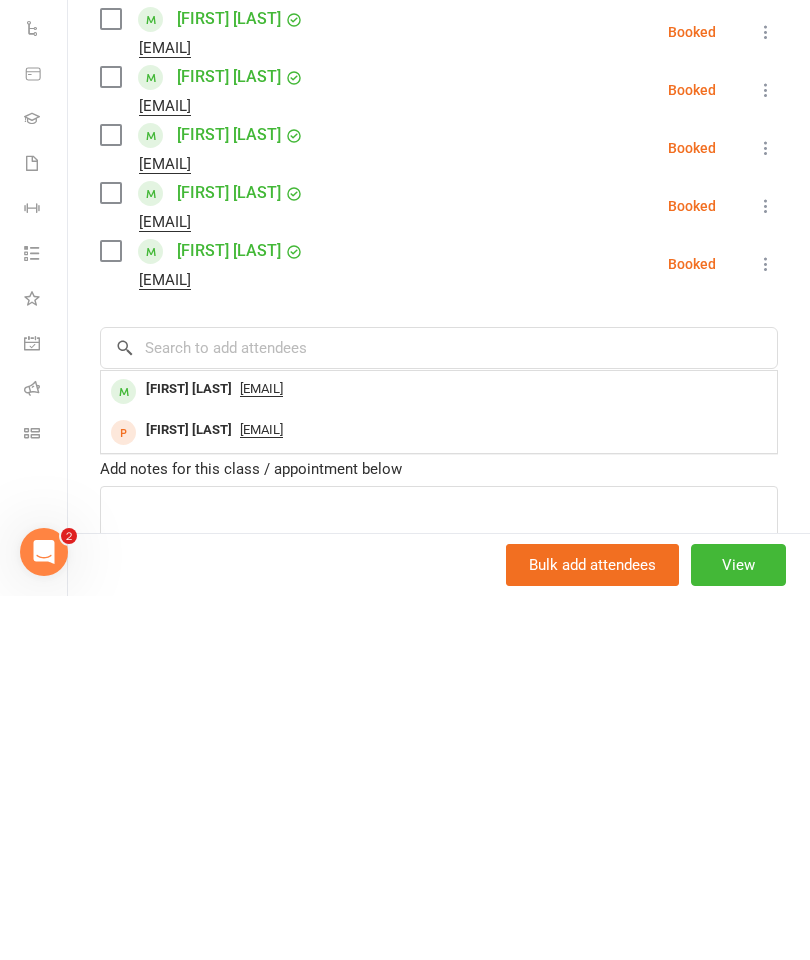scroll, scrollTop: 3555, scrollLeft: 0, axis: vertical 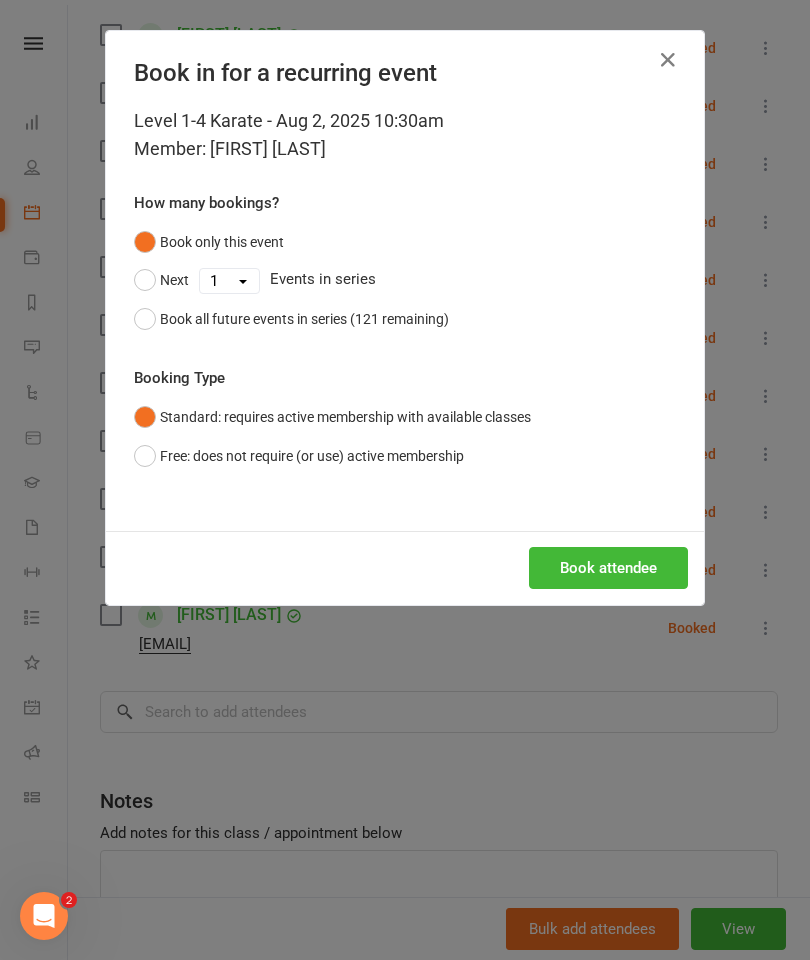 click on "Book attendee" at bounding box center (608, 568) 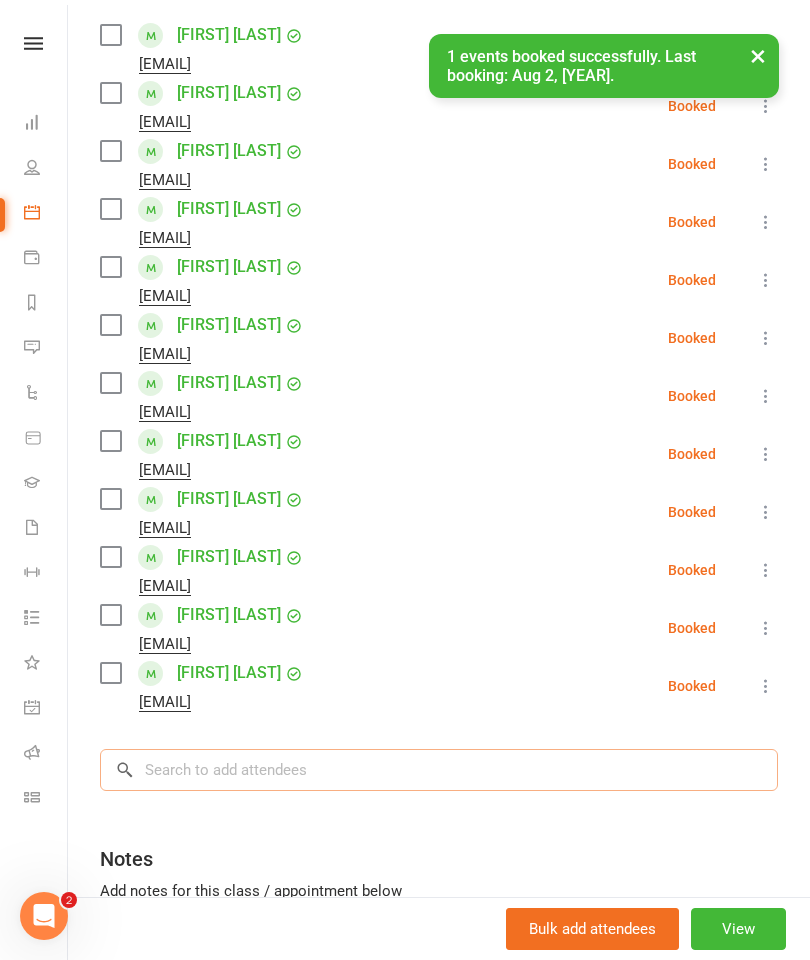click at bounding box center [439, 770] 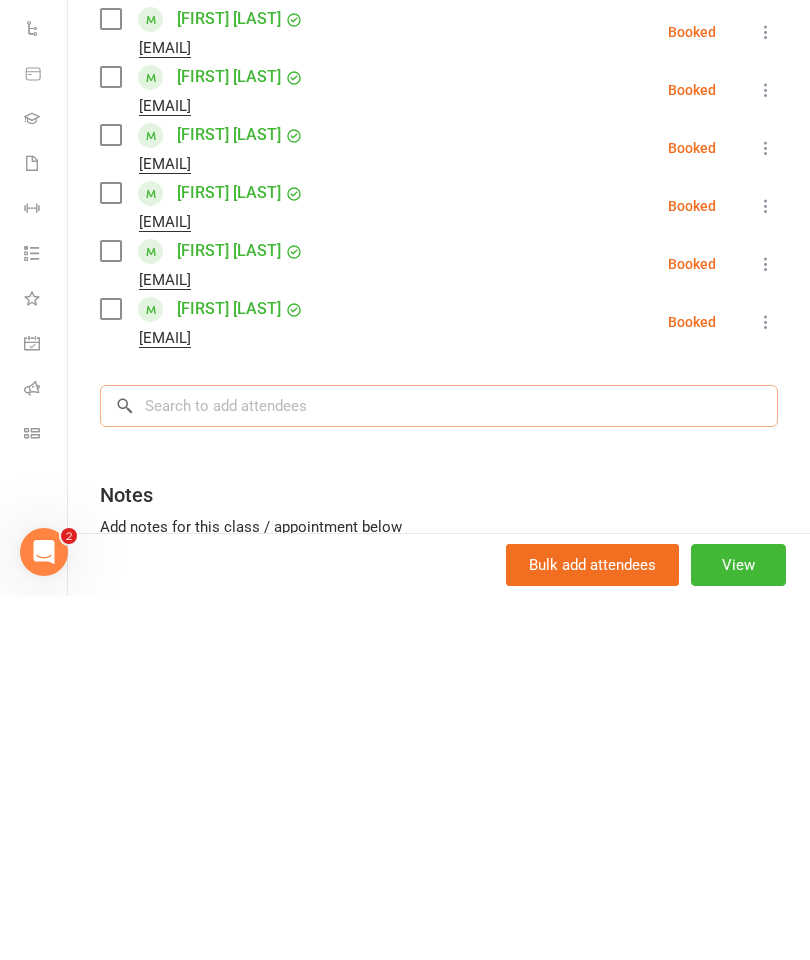 scroll, scrollTop: 3664, scrollLeft: 0, axis: vertical 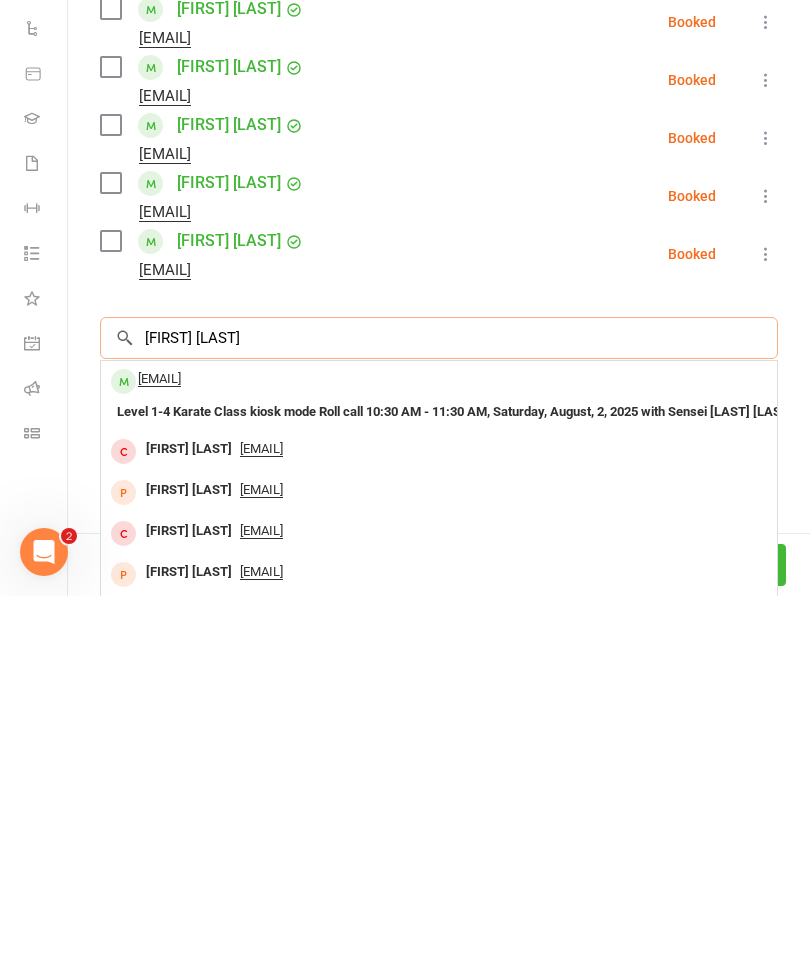 type on "Samuel rober" 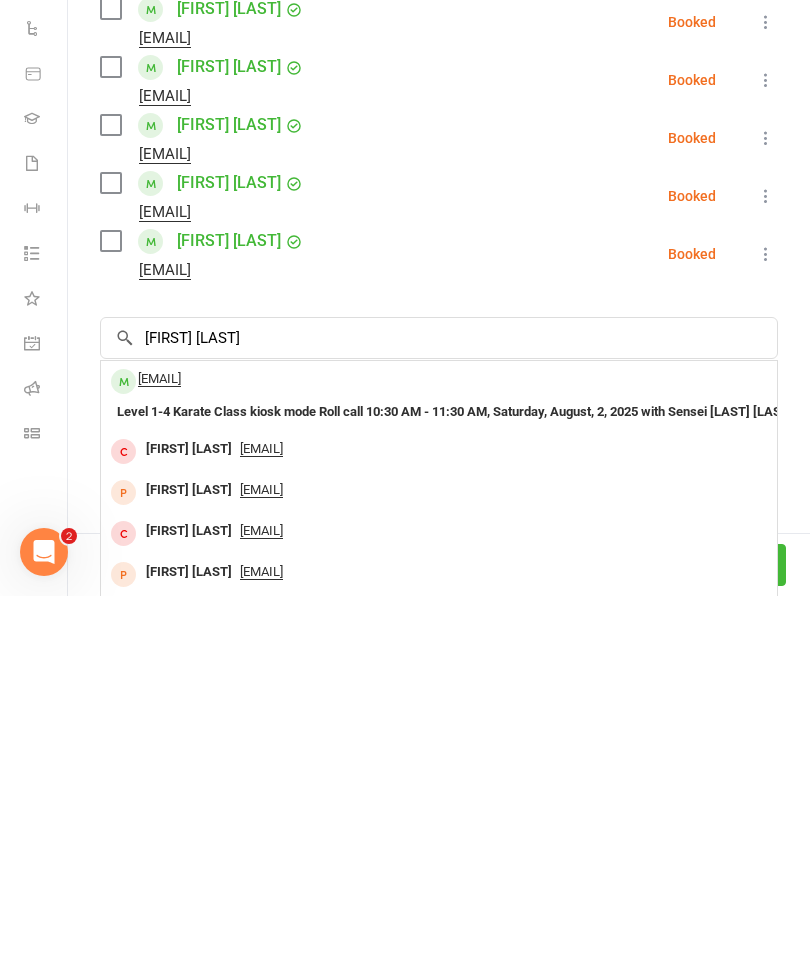 click on "rebecca2J@hotmail.com" at bounding box center [159, 743] 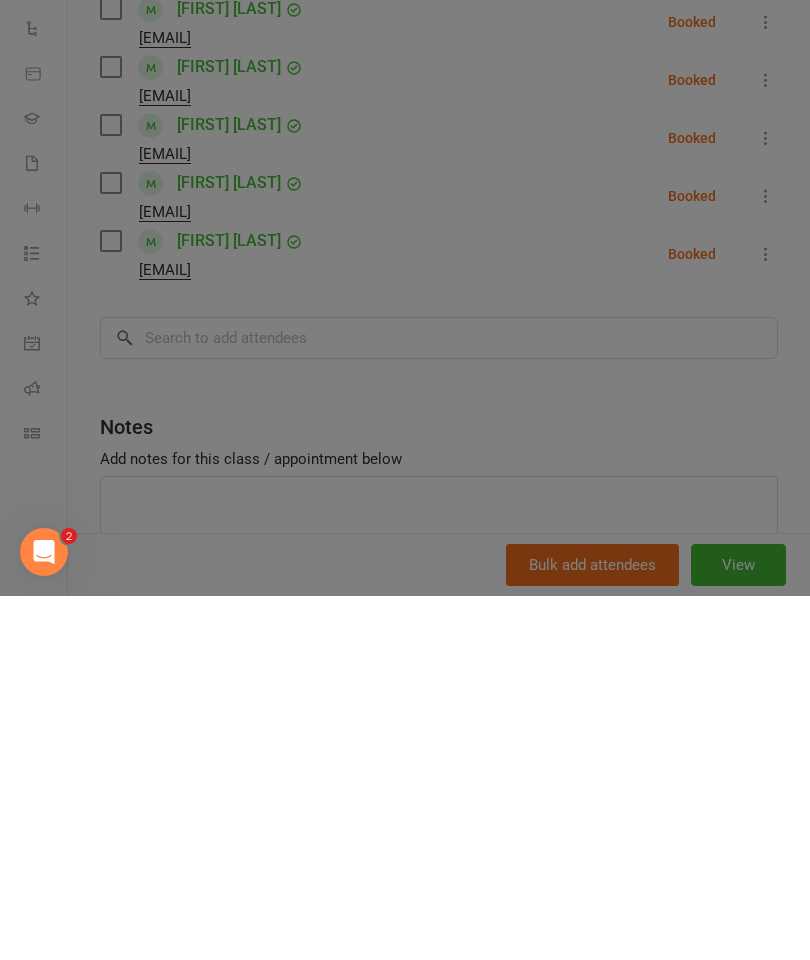 scroll, scrollTop: 4028, scrollLeft: 0, axis: vertical 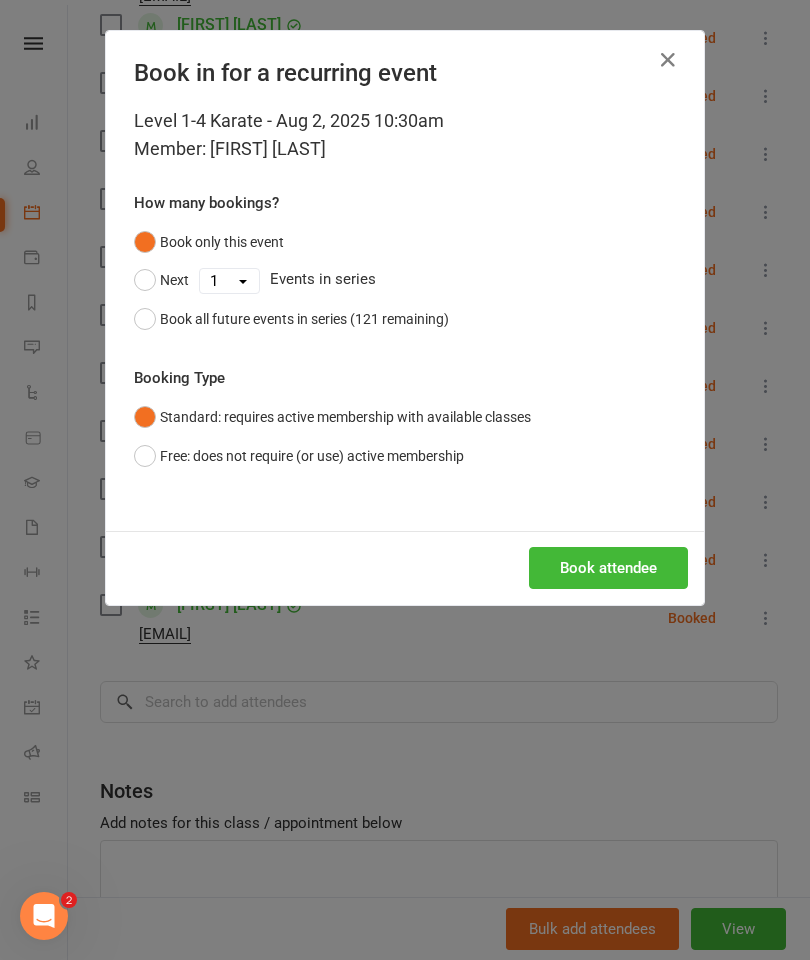 click on "Book attendee" at bounding box center [608, 568] 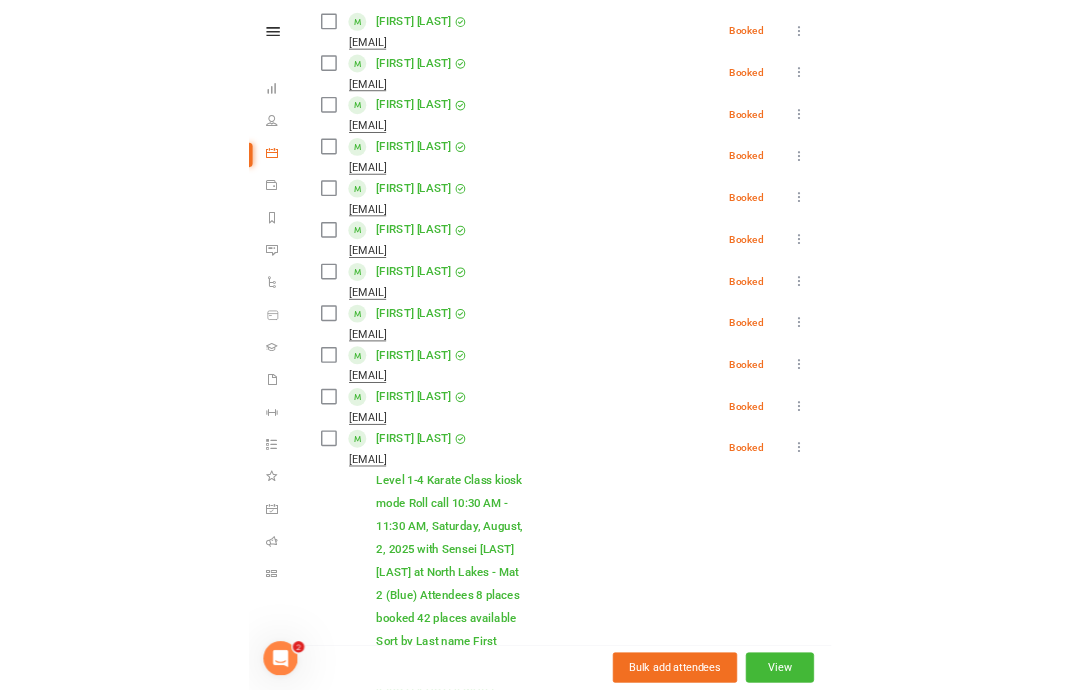 scroll, scrollTop: 366, scrollLeft: 0, axis: vertical 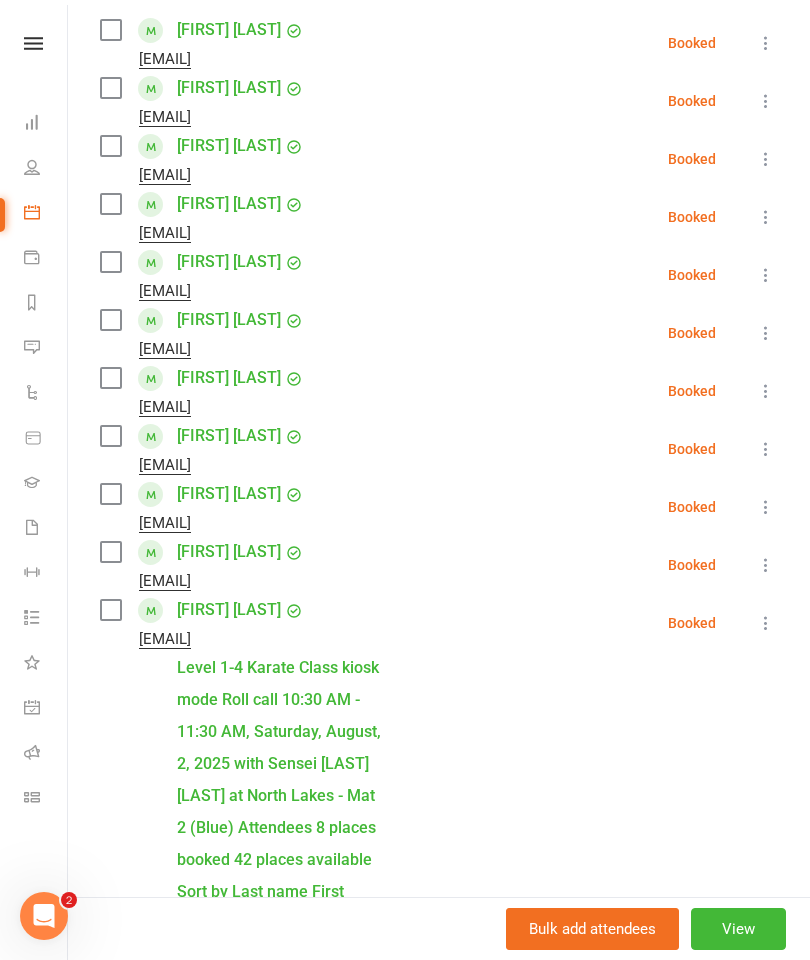 click at bounding box center (439, 1879) 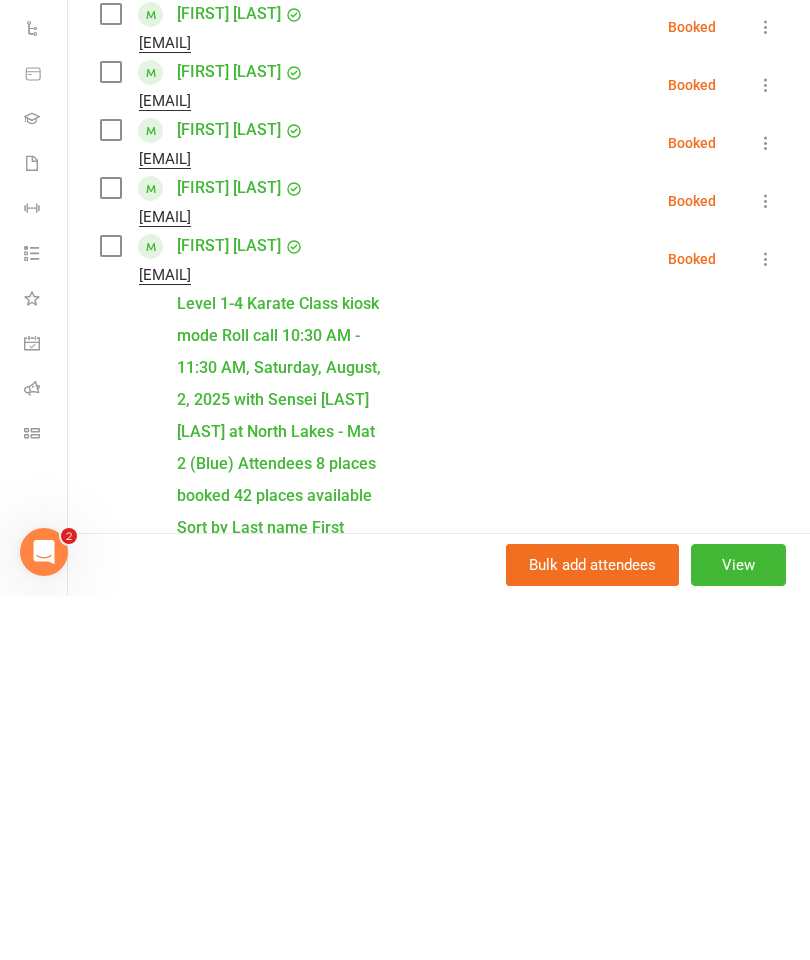type on "Kelani" 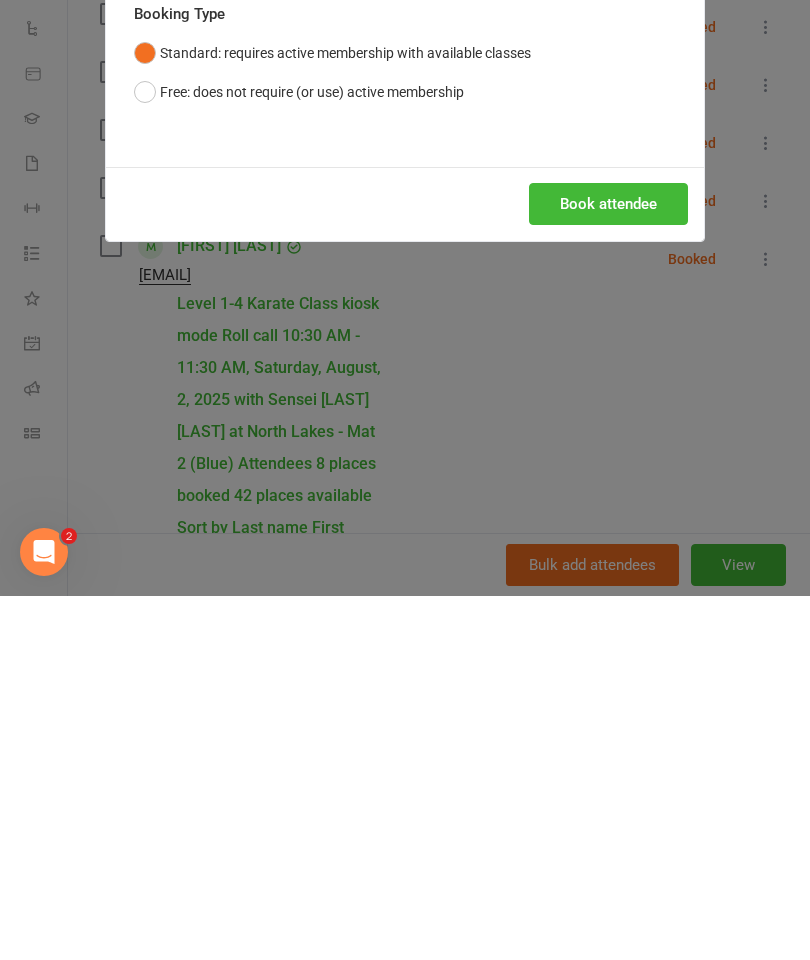 scroll, scrollTop: 2990, scrollLeft: 0, axis: vertical 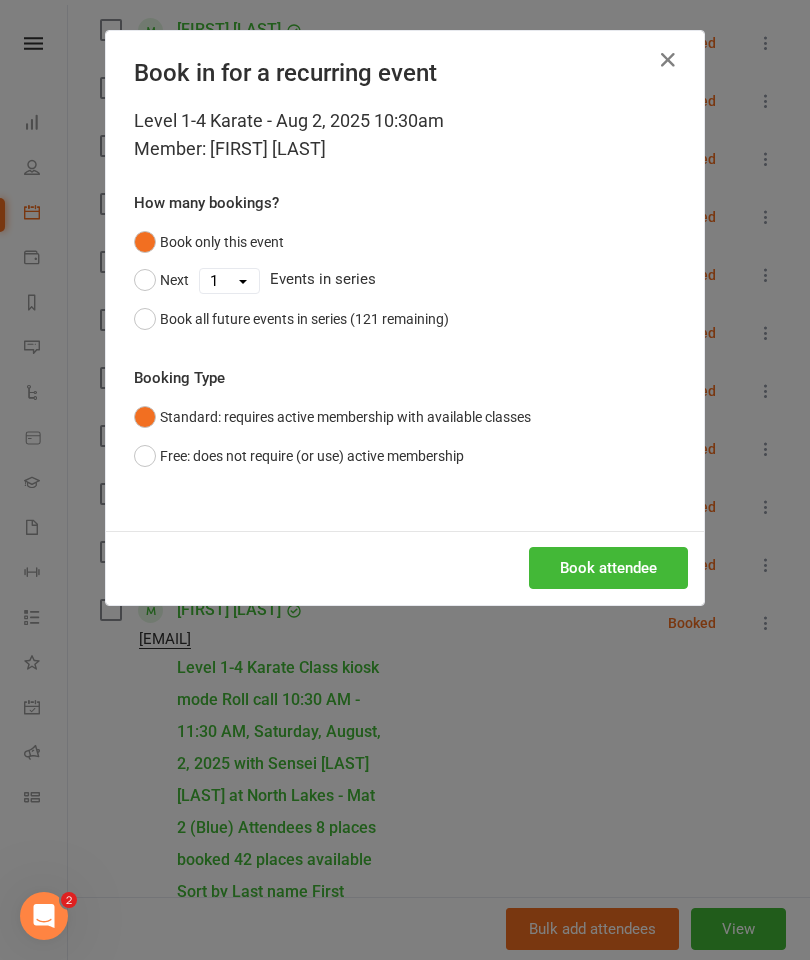 click on "Book attendee" at bounding box center (608, 568) 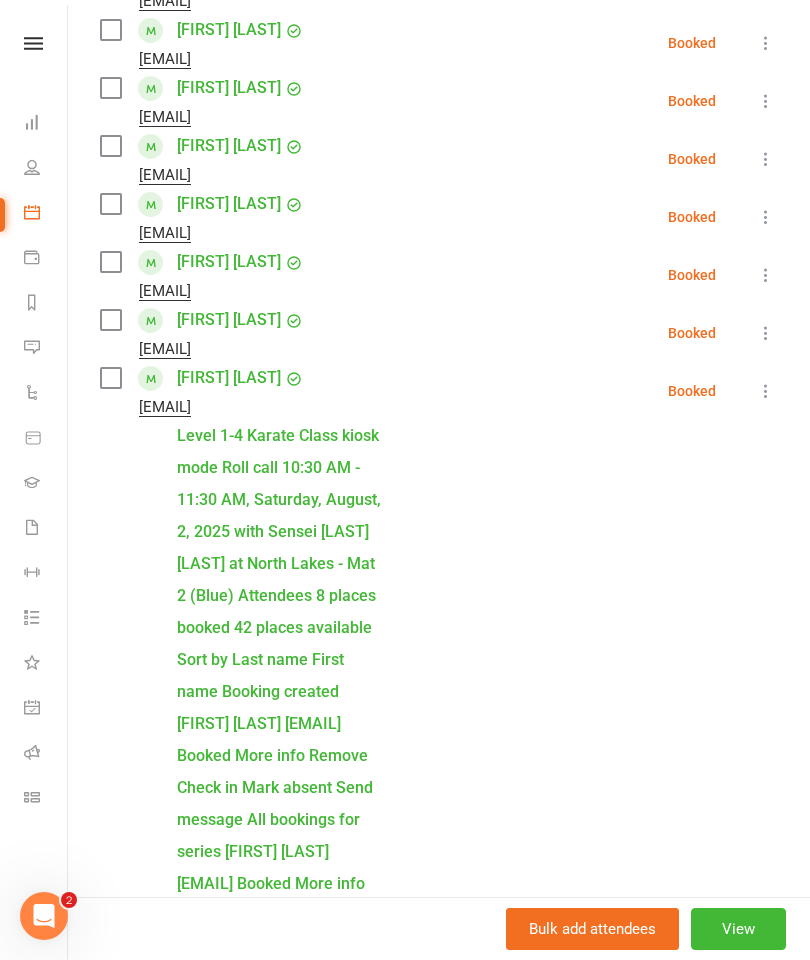 scroll, scrollTop: 644, scrollLeft: 0, axis: vertical 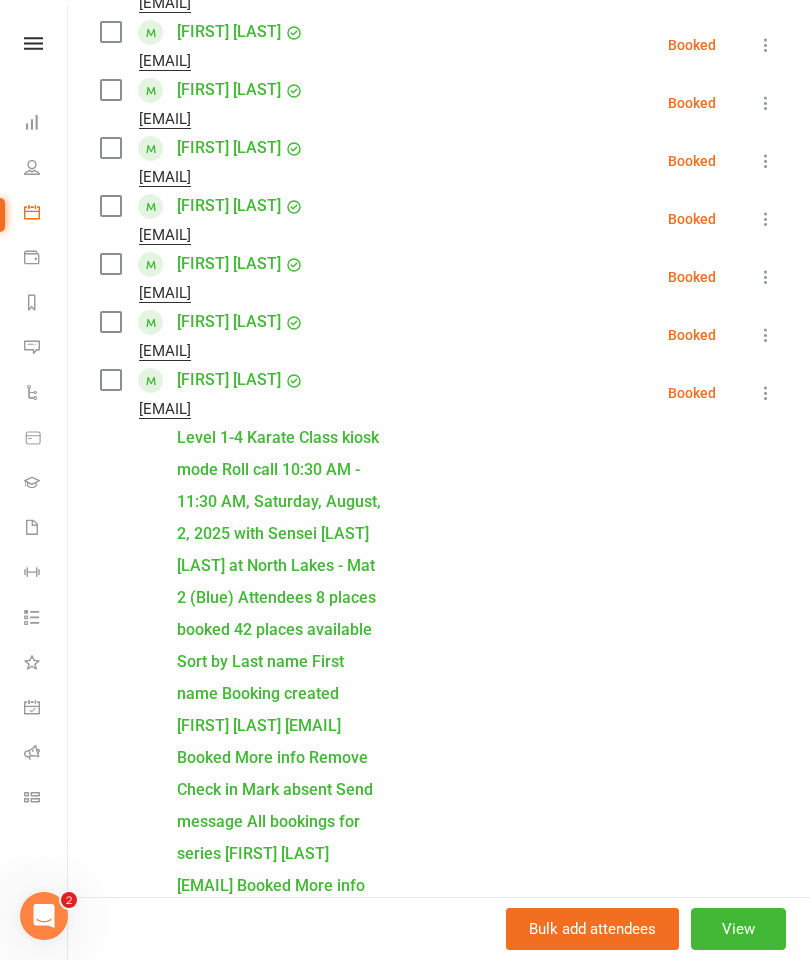 click at bounding box center (439, 1649) 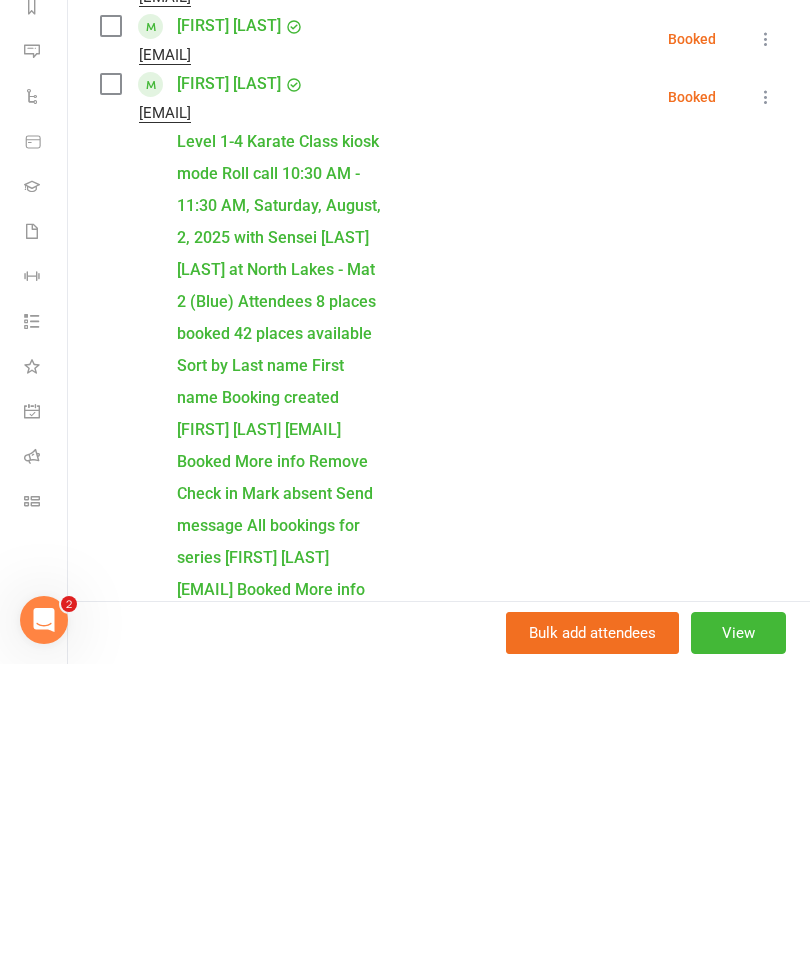 type on "Myka" 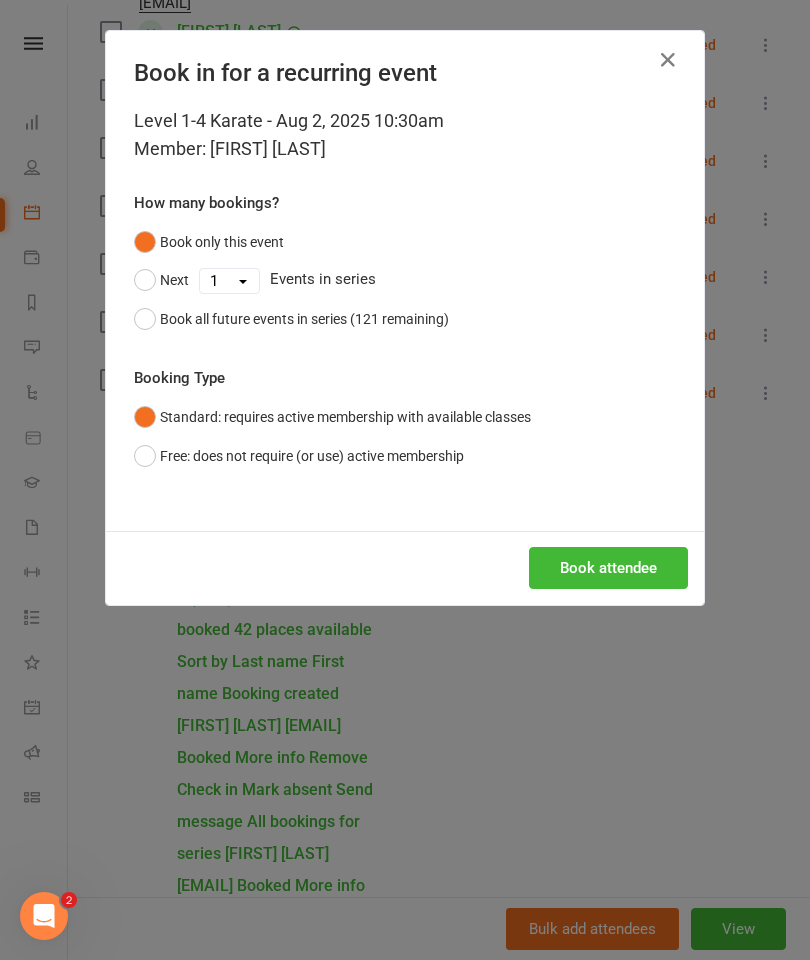 click on "Book attendee" at bounding box center (608, 568) 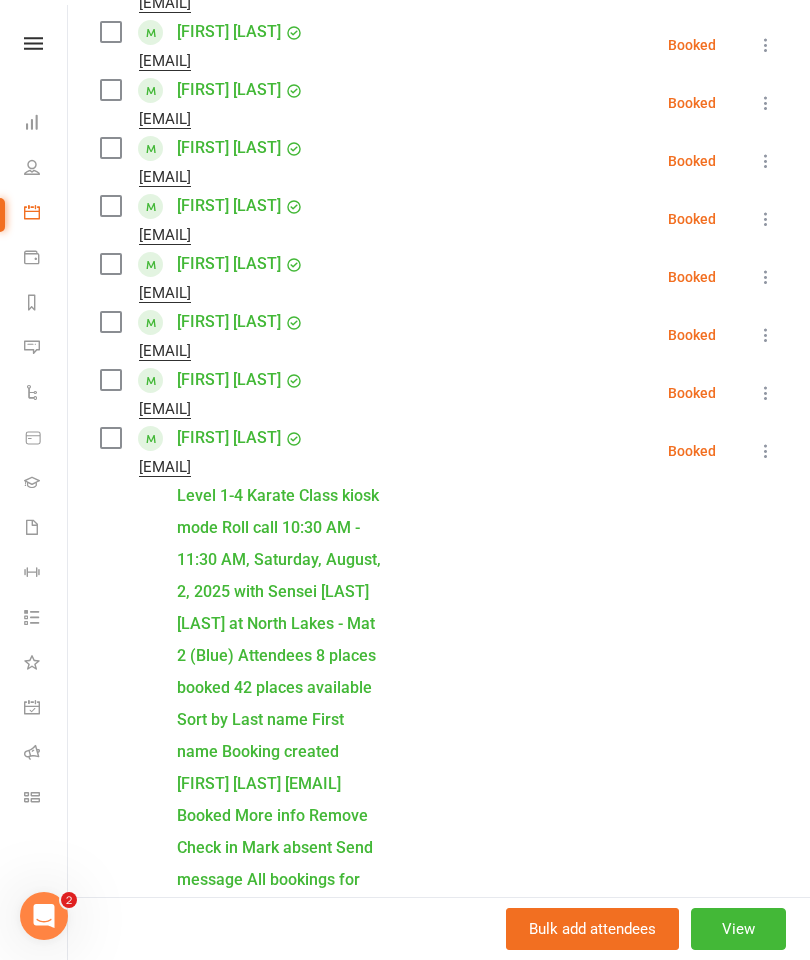 click at bounding box center [439, 1707] 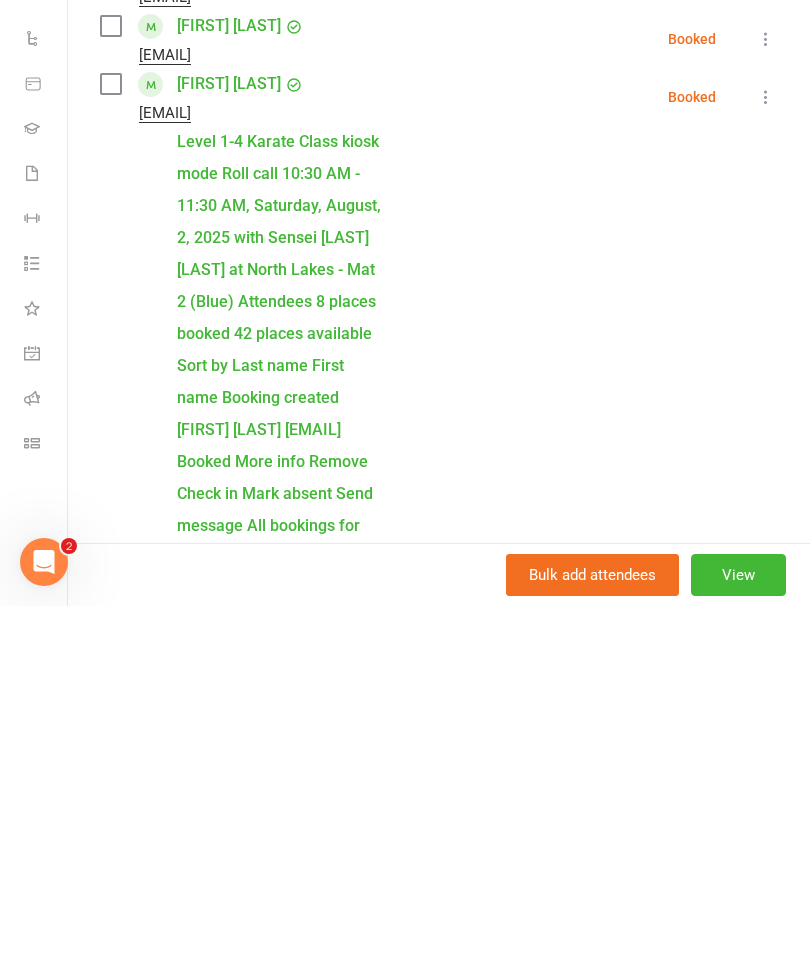 type on "Eric" 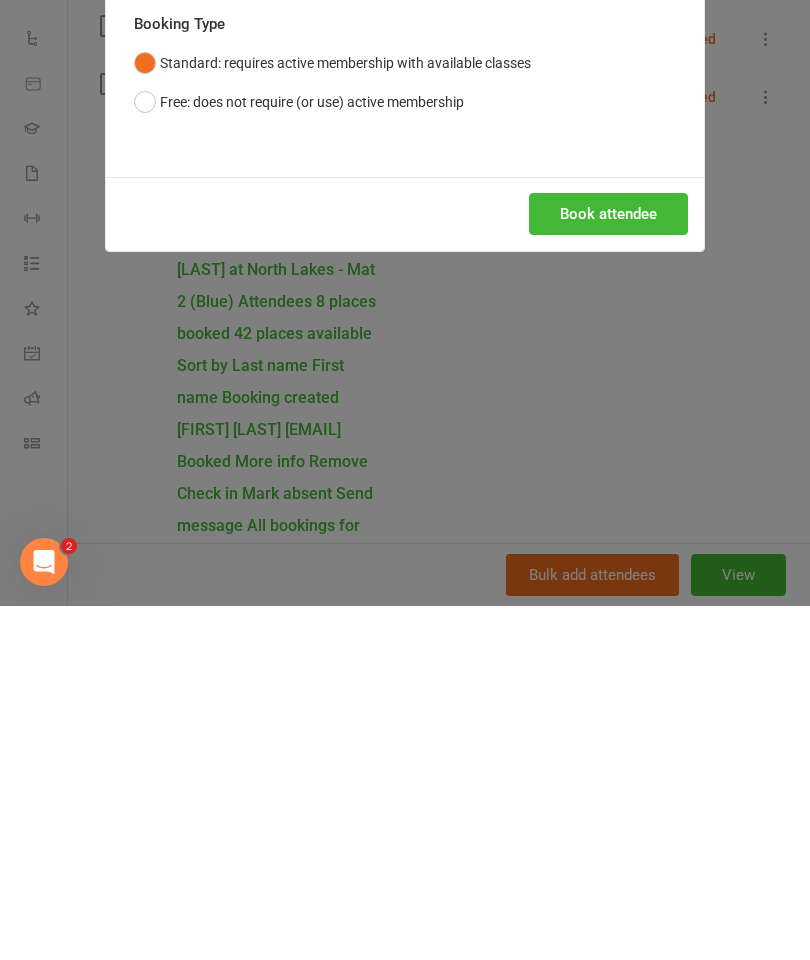 scroll, scrollTop: 3640, scrollLeft: 0, axis: vertical 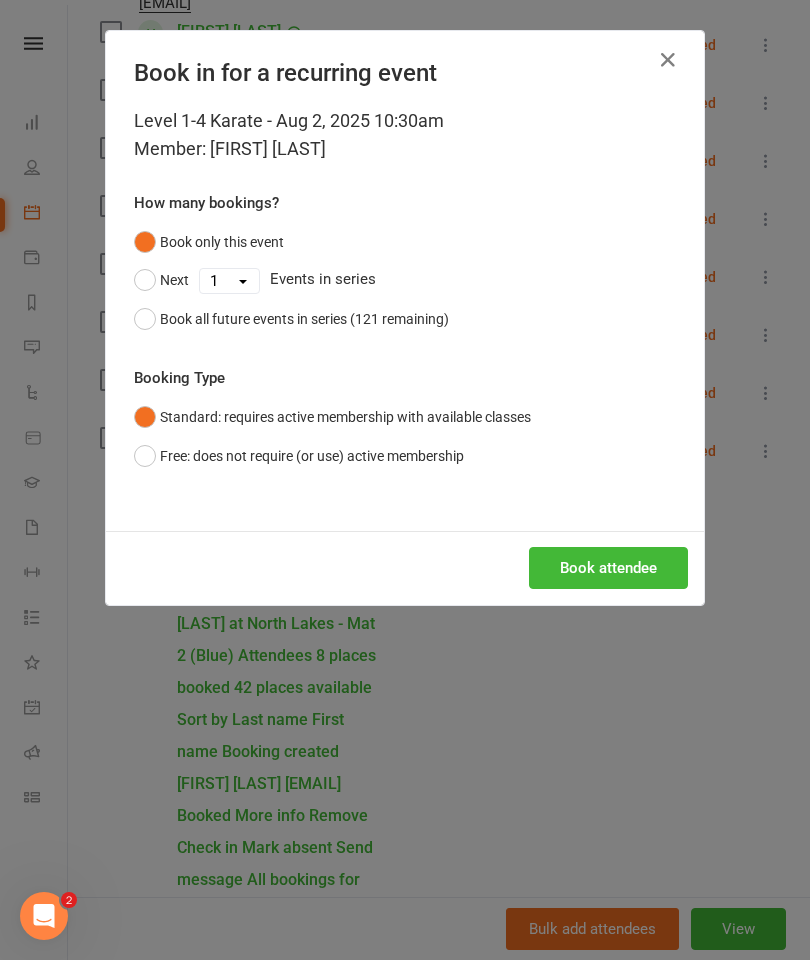 click on "Book attendee" at bounding box center (608, 568) 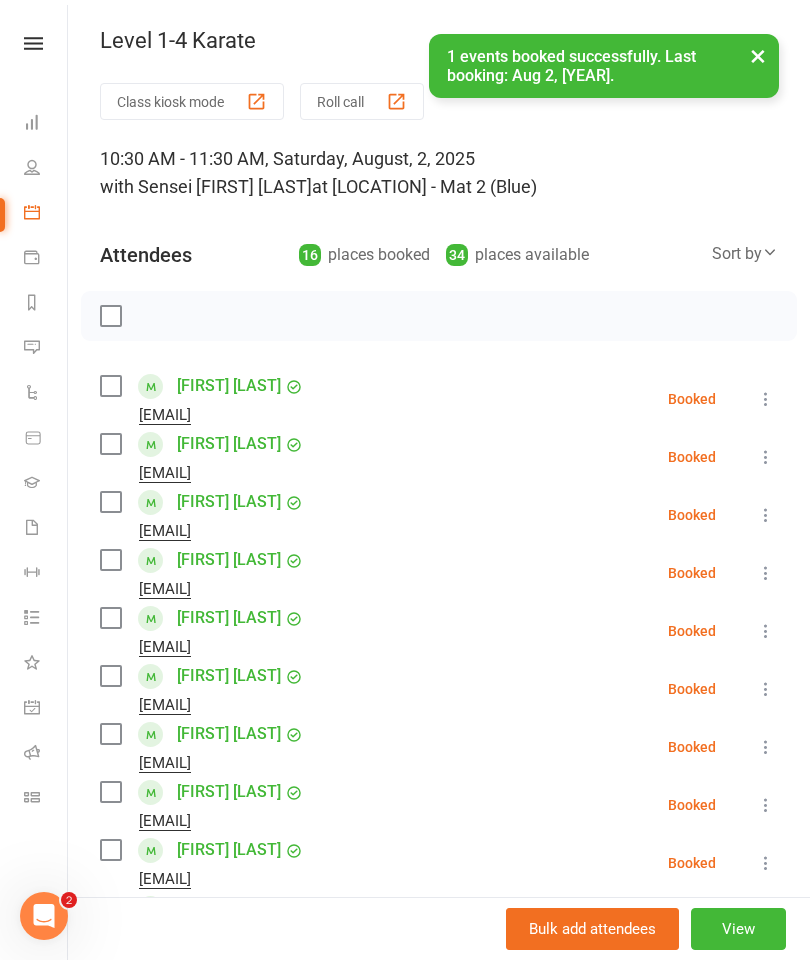 scroll, scrollTop: 0, scrollLeft: 0, axis: both 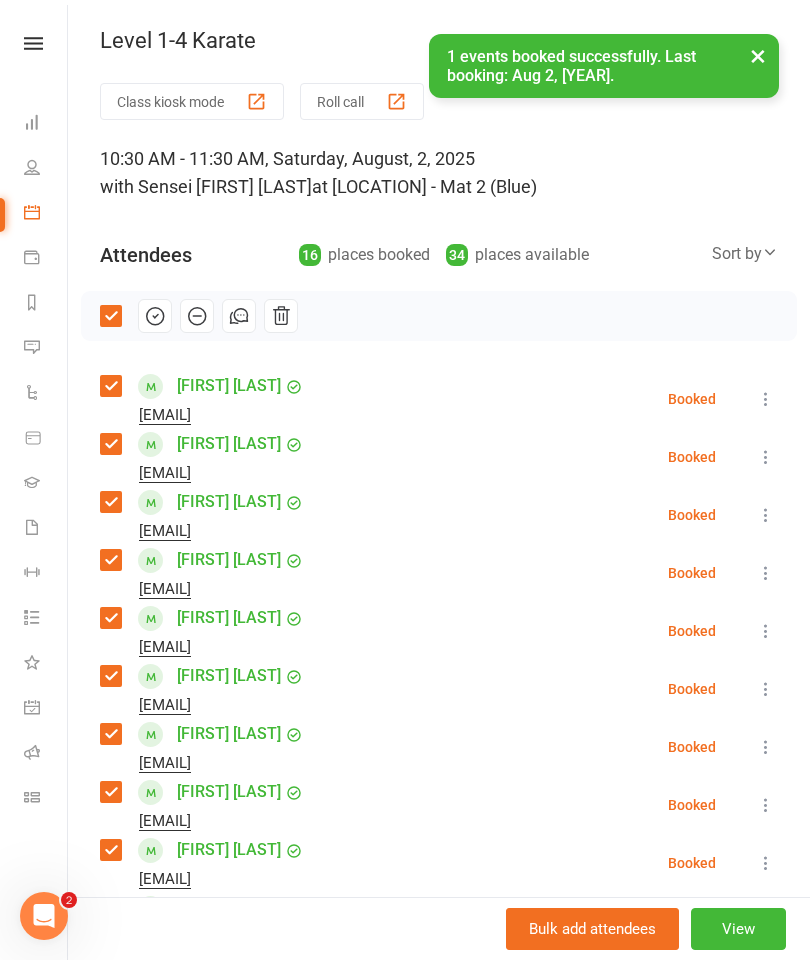 click 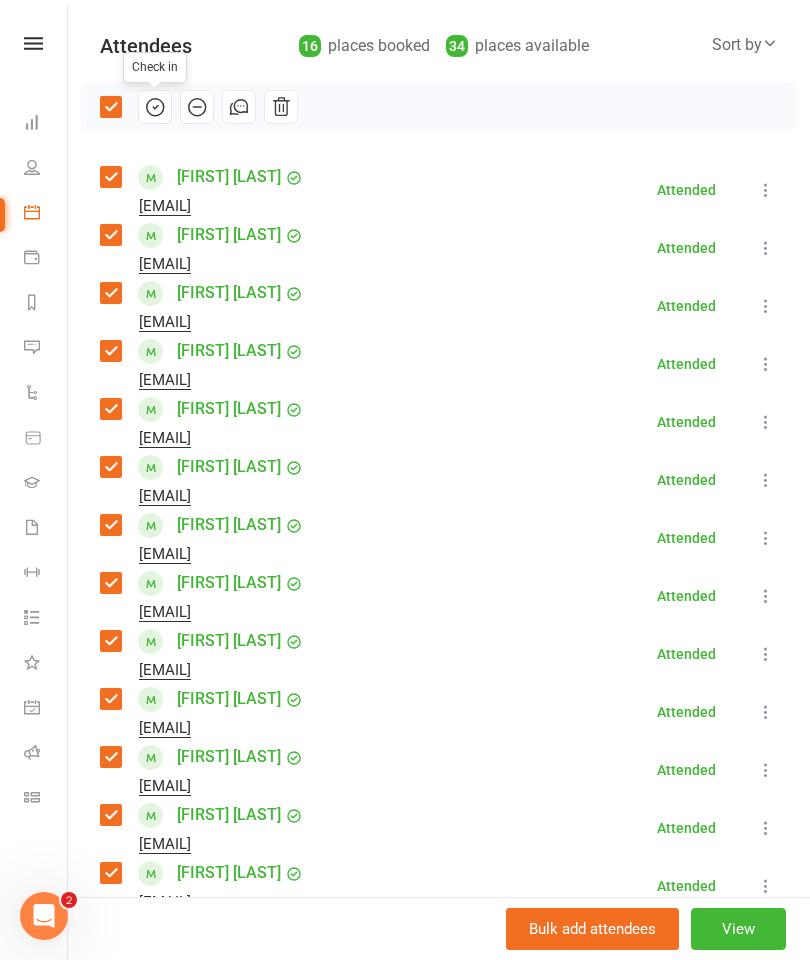scroll, scrollTop: 208, scrollLeft: 0, axis: vertical 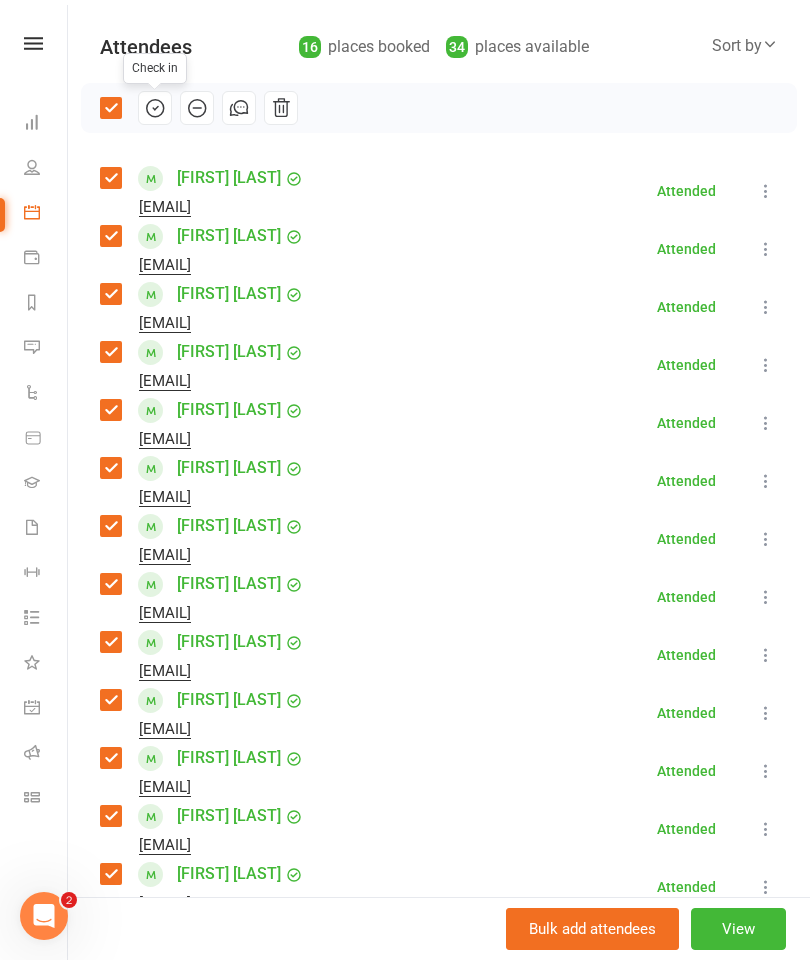 click at bounding box center (110, 108) 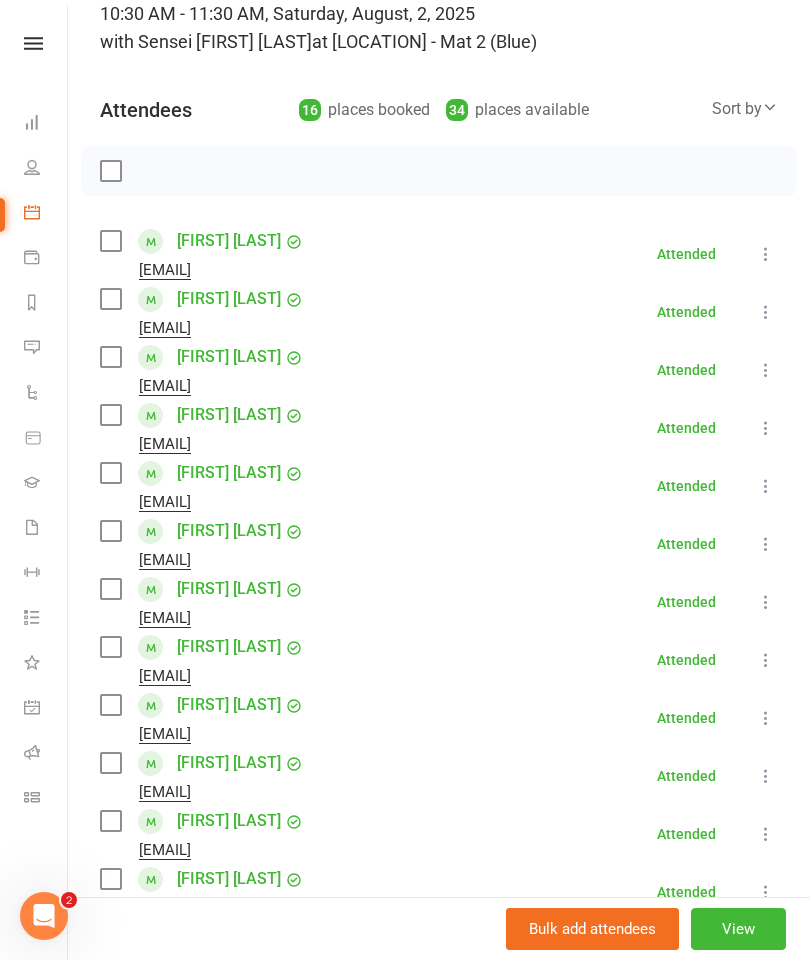 scroll, scrollTop: 121, scrollLeft: 0, axis: vertical 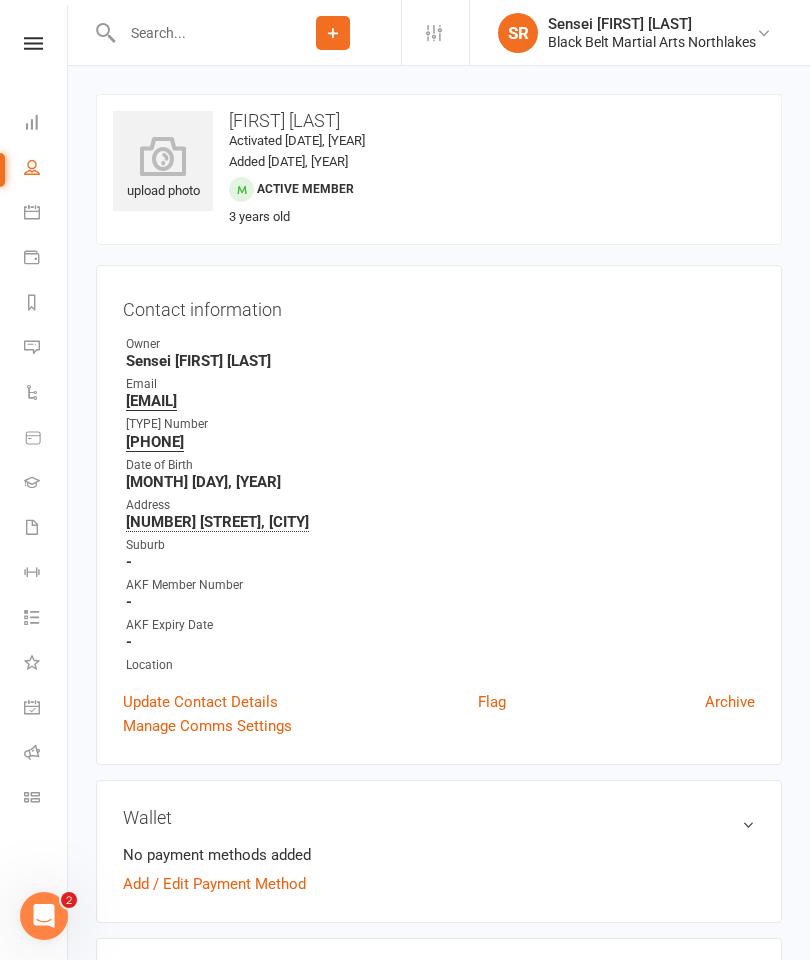 click at bounding box center (33, 43) 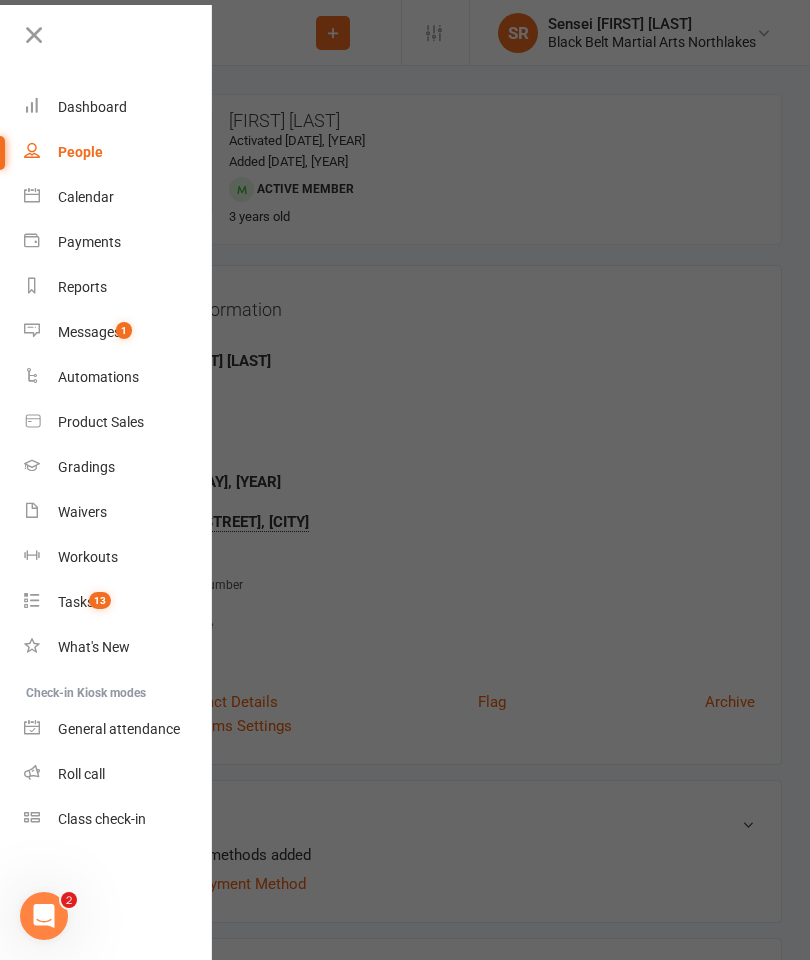 click on "Calendar" at bounding box center (86, 197) 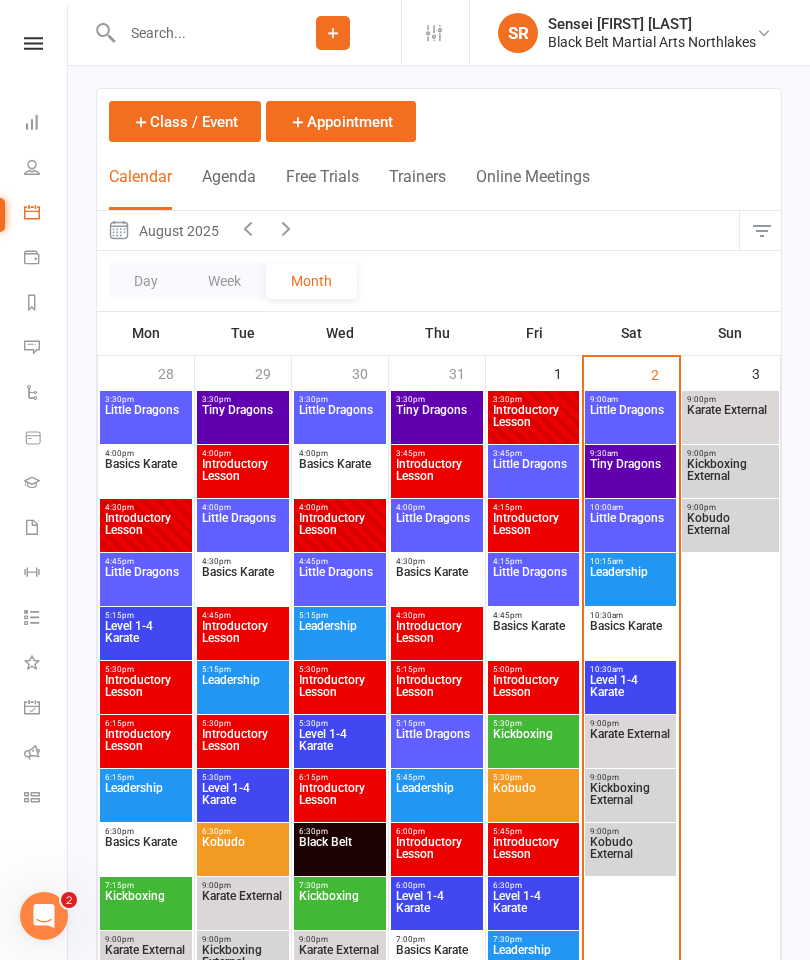 scroll, scrollTop: 113, scrollLeft: 0, axis: vertical 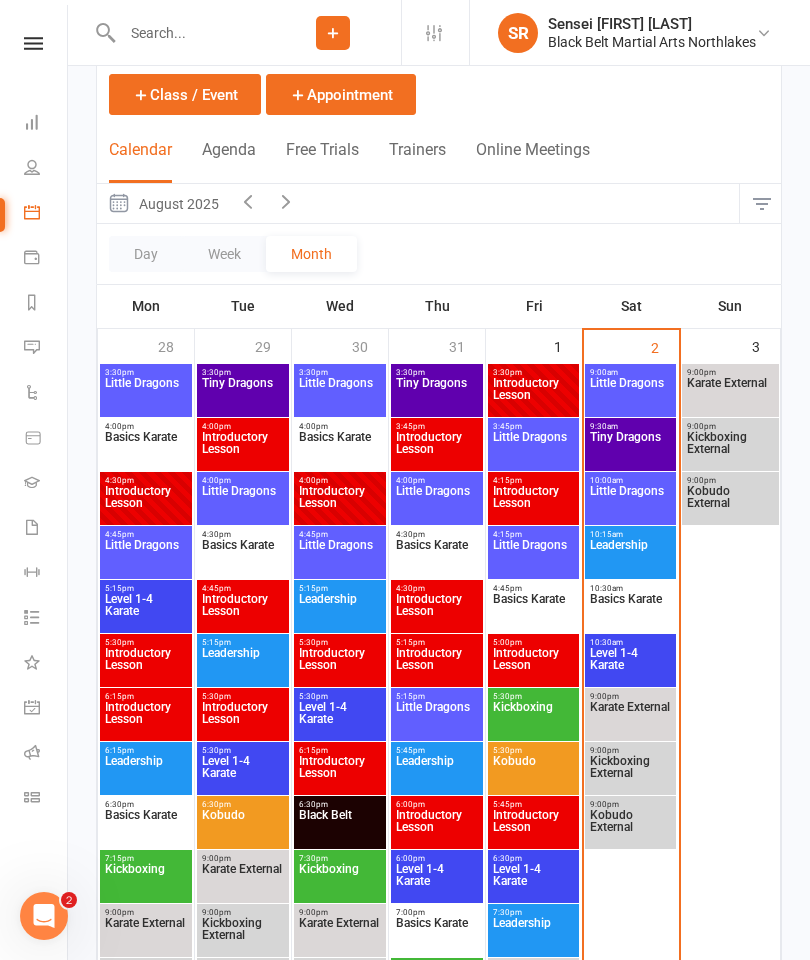 click on "Basics Karate" at bounding box center [630, 611] 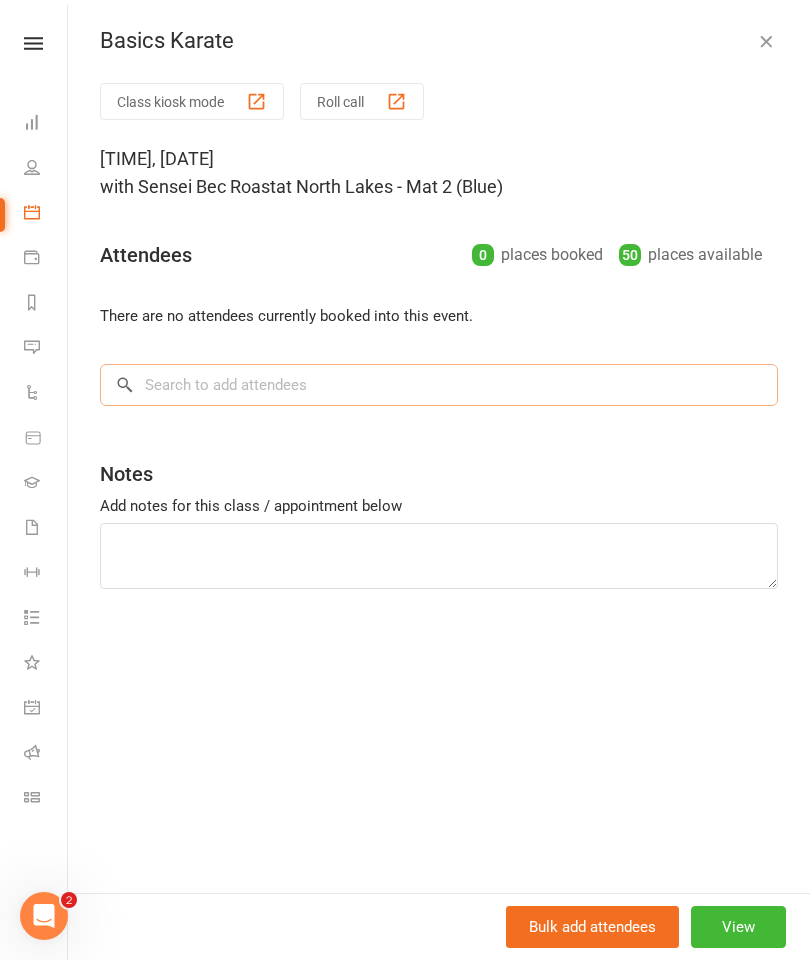 click at bounding box center (439, 385) 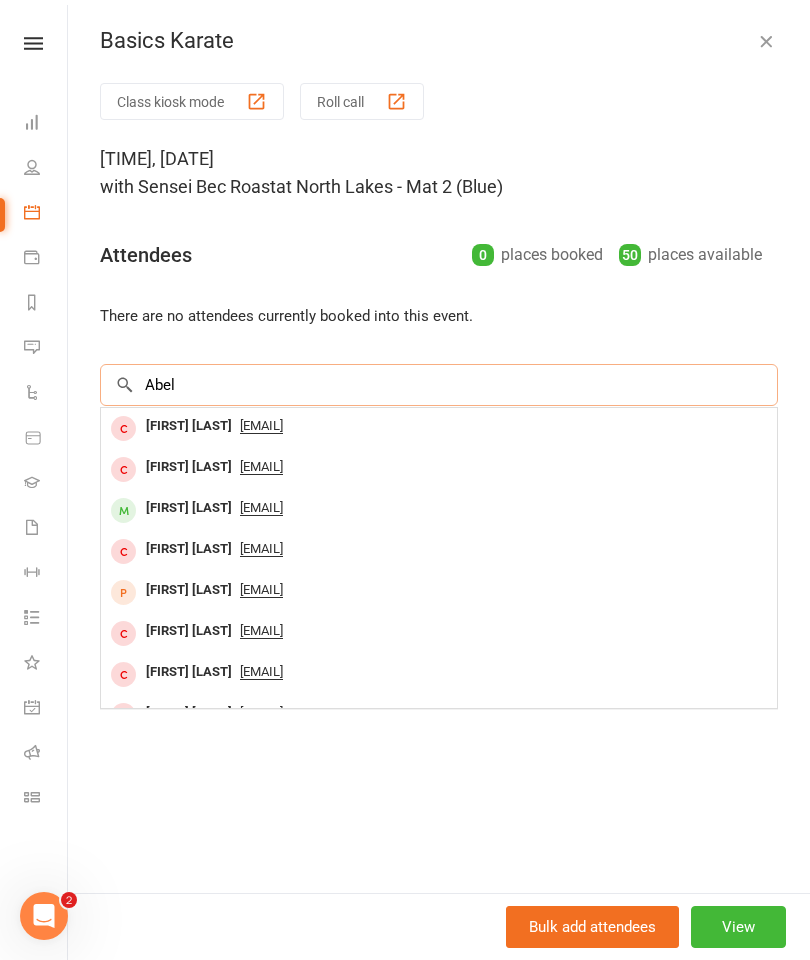 type on "Abel" 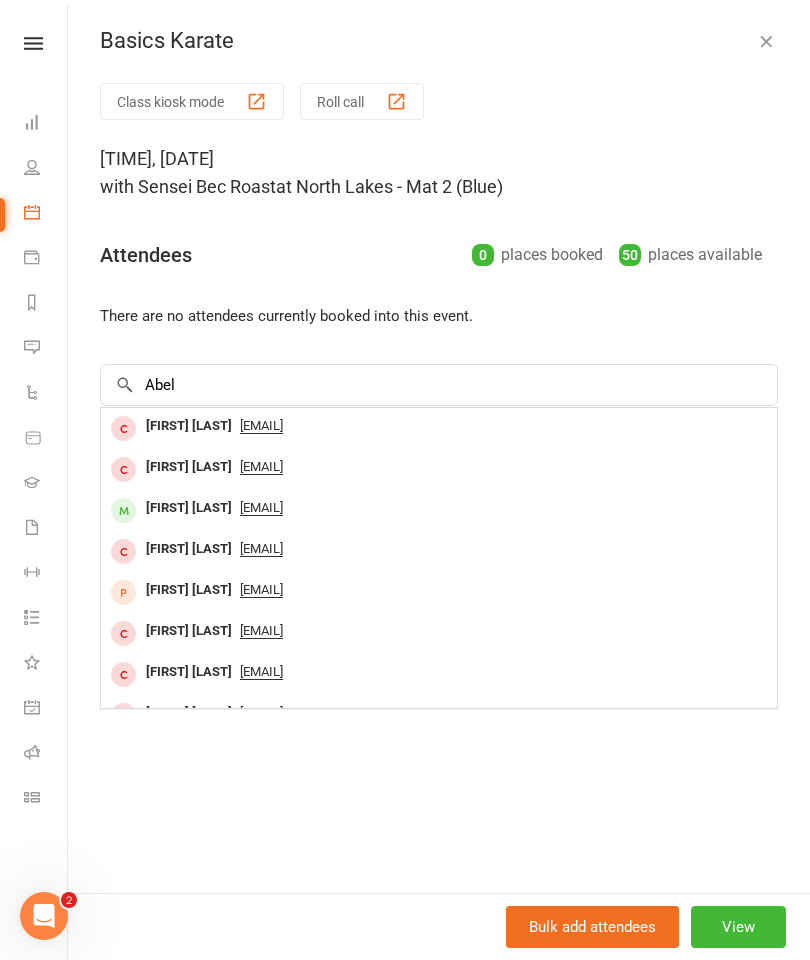 click on "[FIRST] [LAST] [EMAIL]" at bounding box center [439, 510] 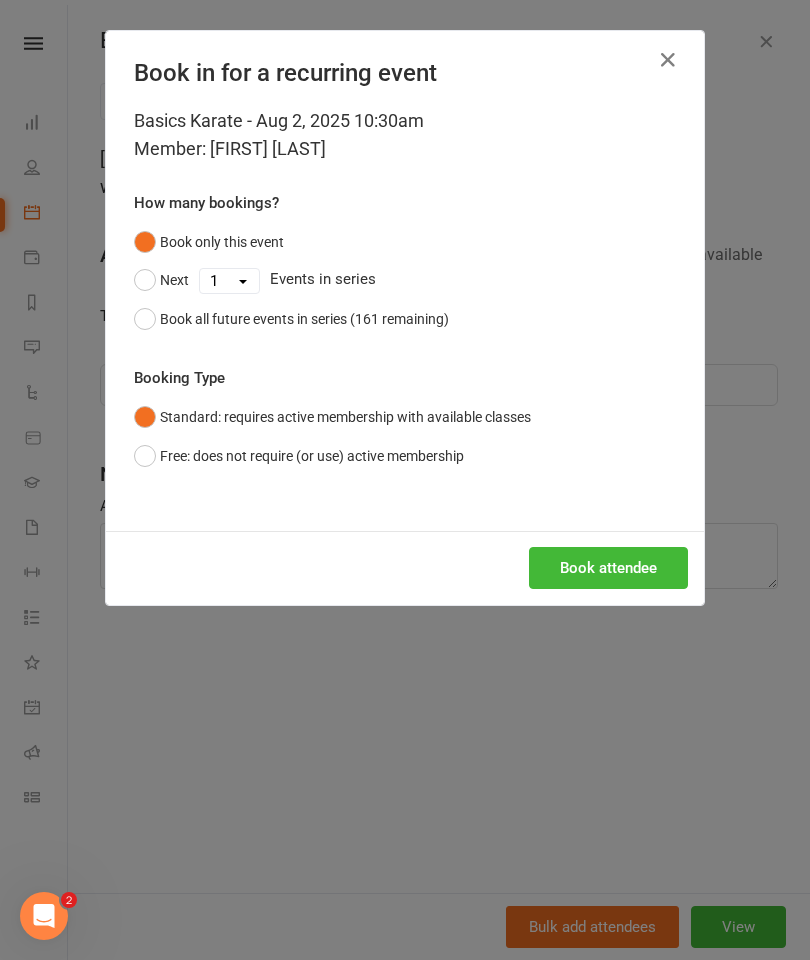 click on "Book attendee" at bounding box center (608, 568) 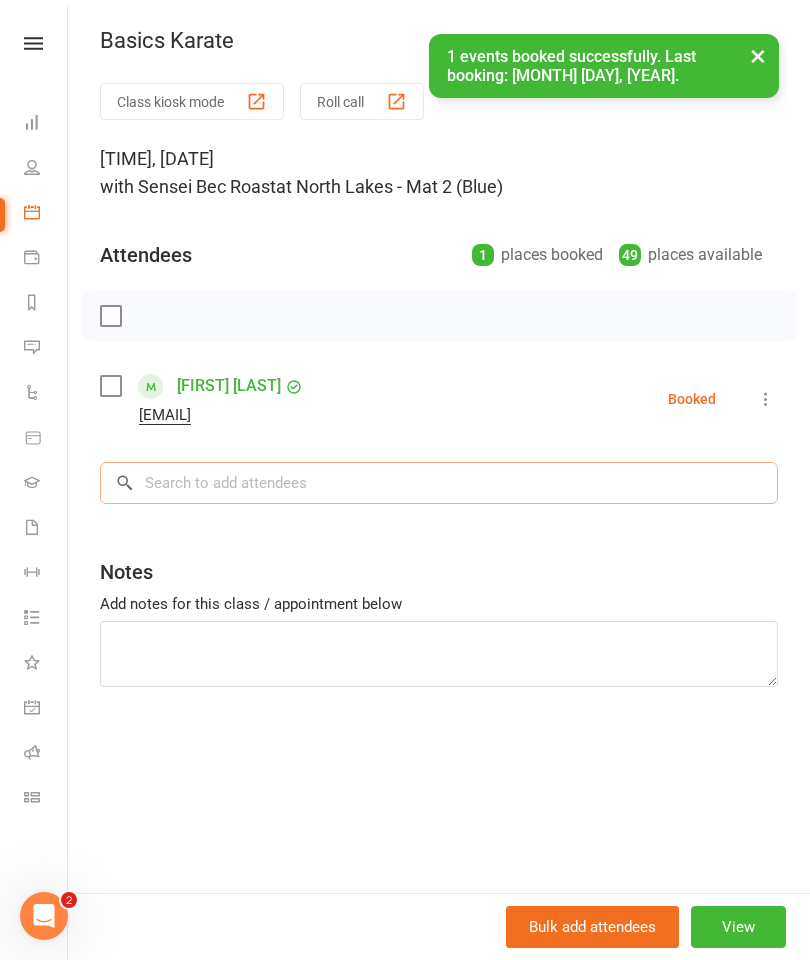 click at bounding box center [439, 483] 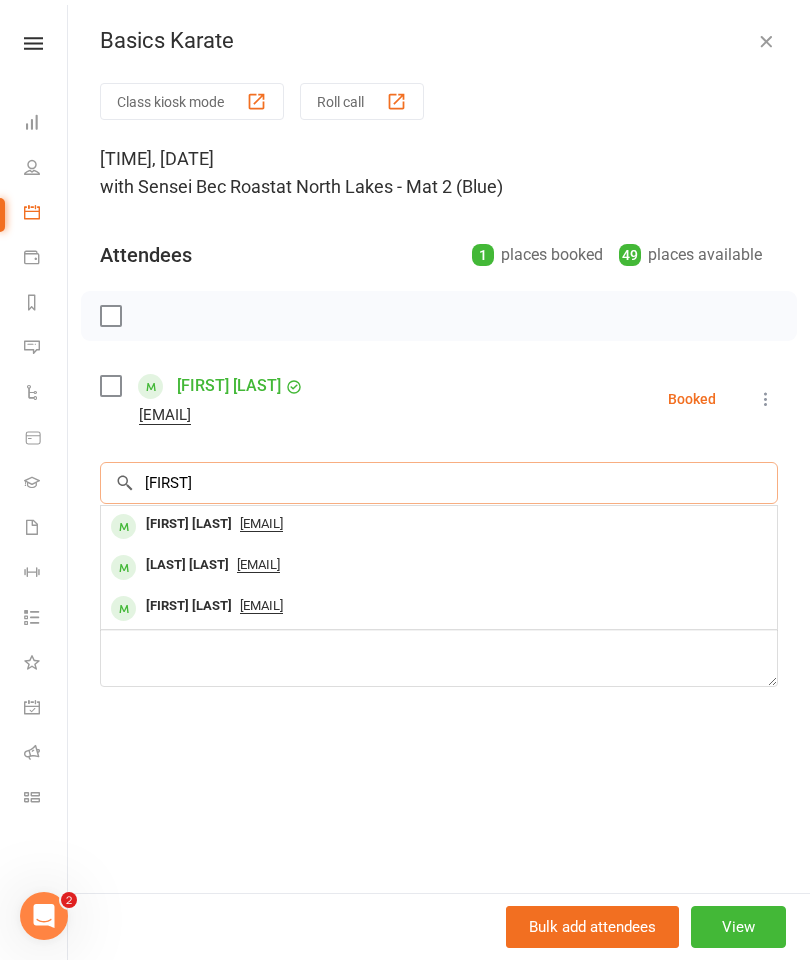 type on "[FIRST]" 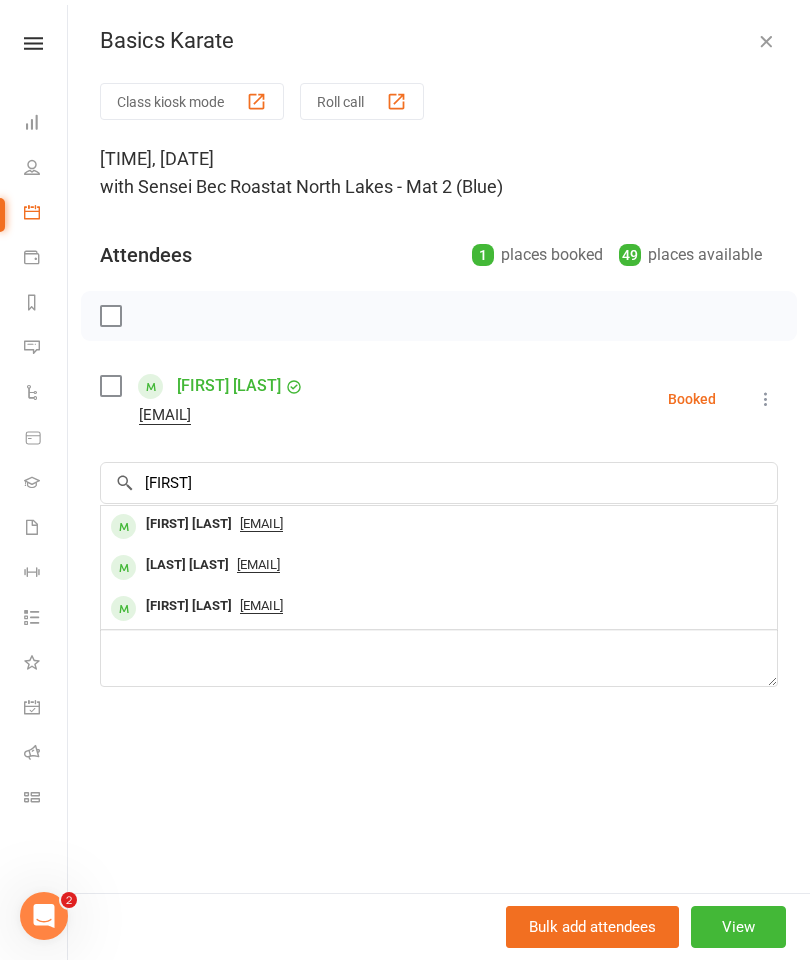 click on "[EMAIL]" at bounding box center (261, 524) 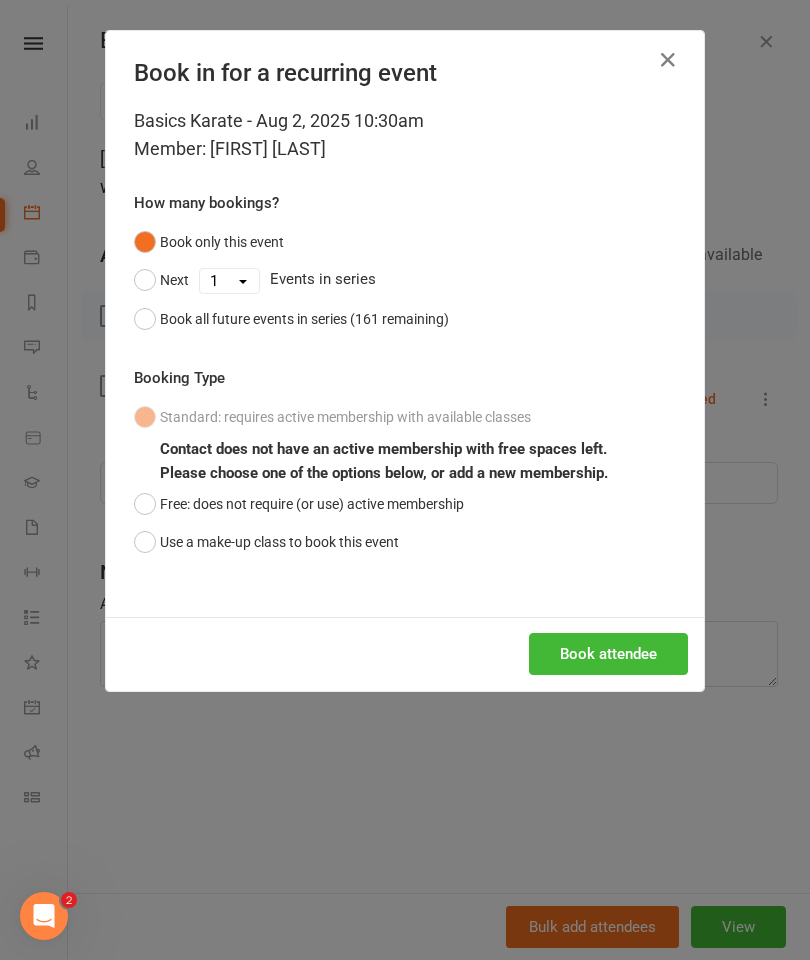 click on "Book attendee" at bounding box center [608, 654] 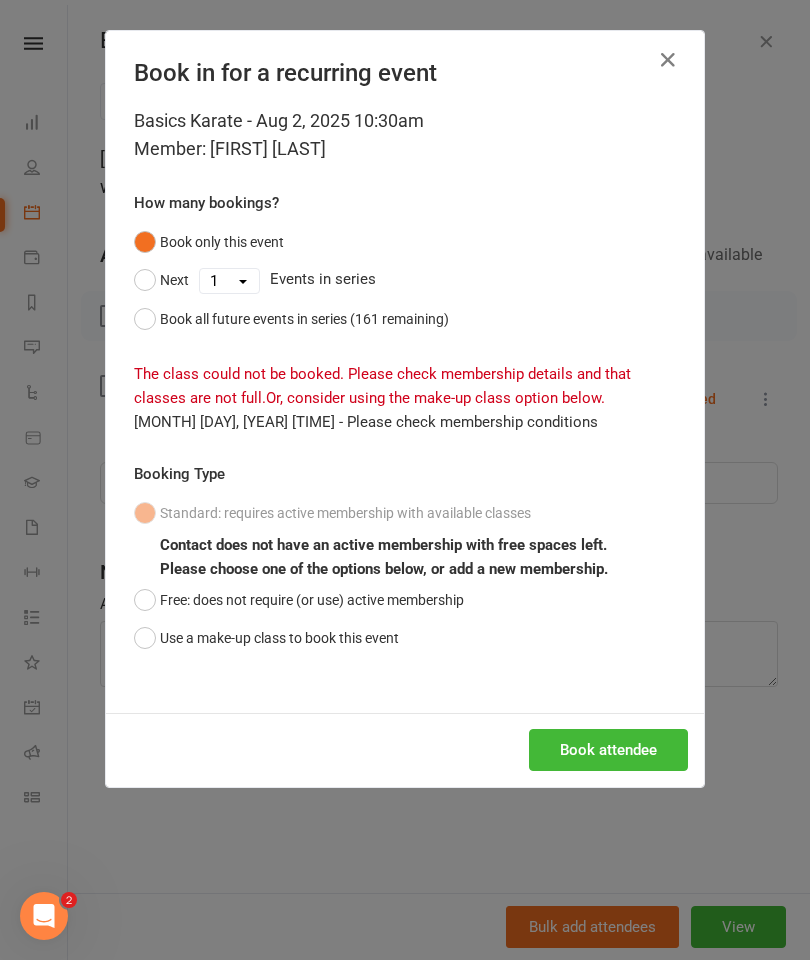 click on "Use a make-up class to book this event" at bounding box center (266, 638) 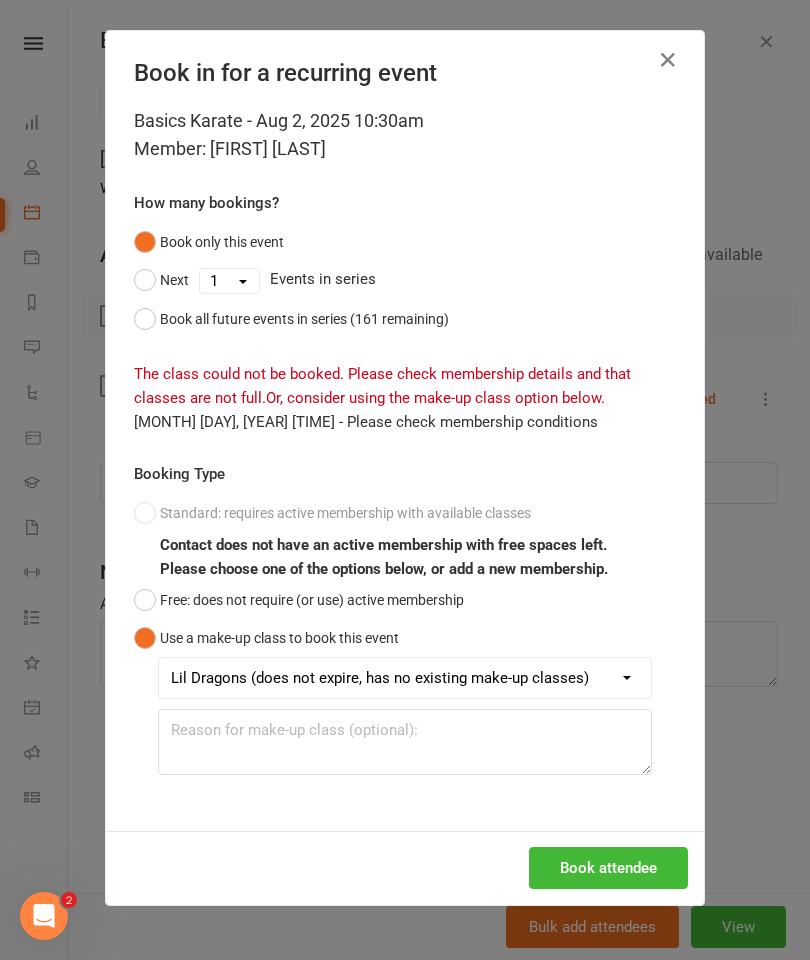click on "Book attendee" at bounding box center (608, 868) 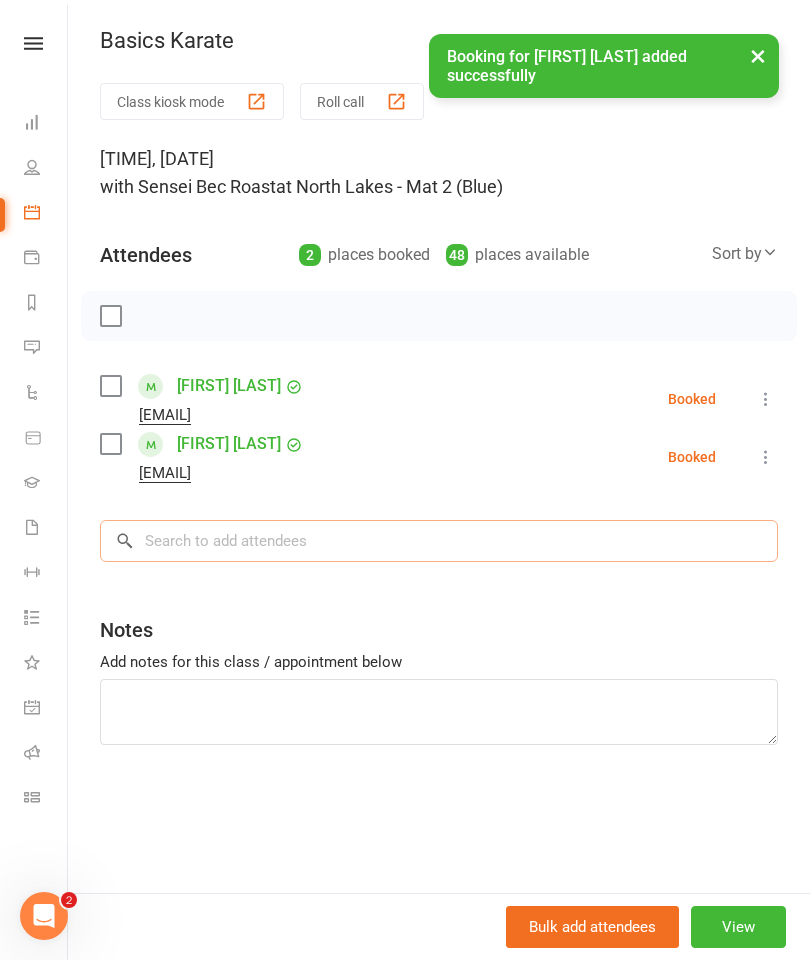 click at bounding box center [439, 541] 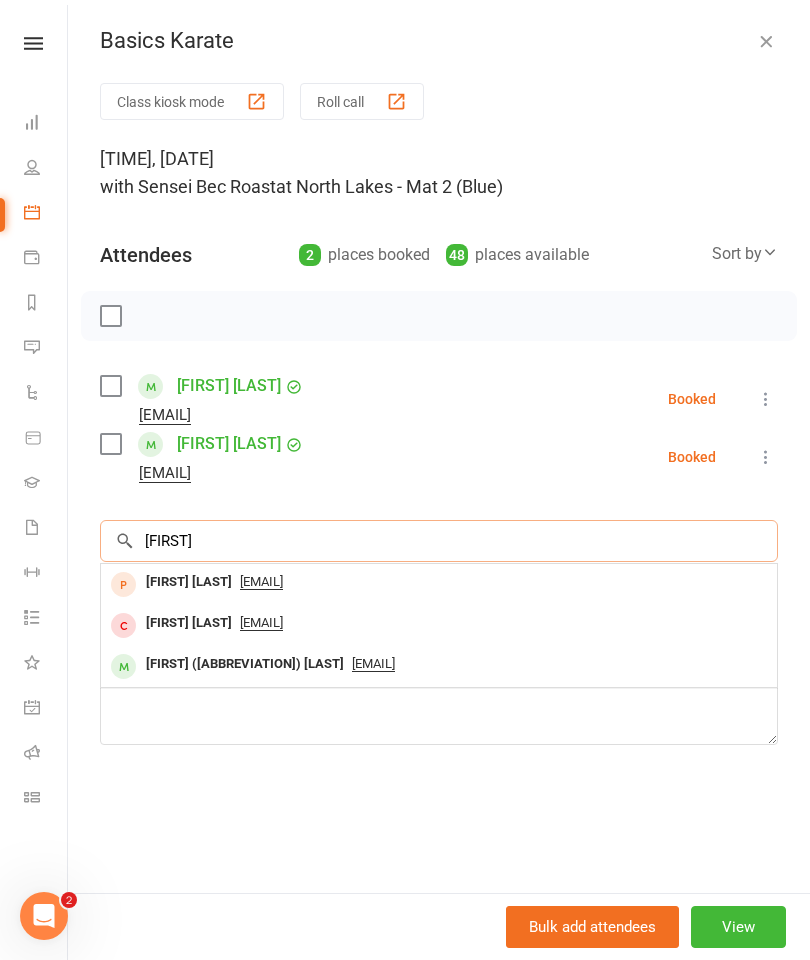 type on "[FIRST]" 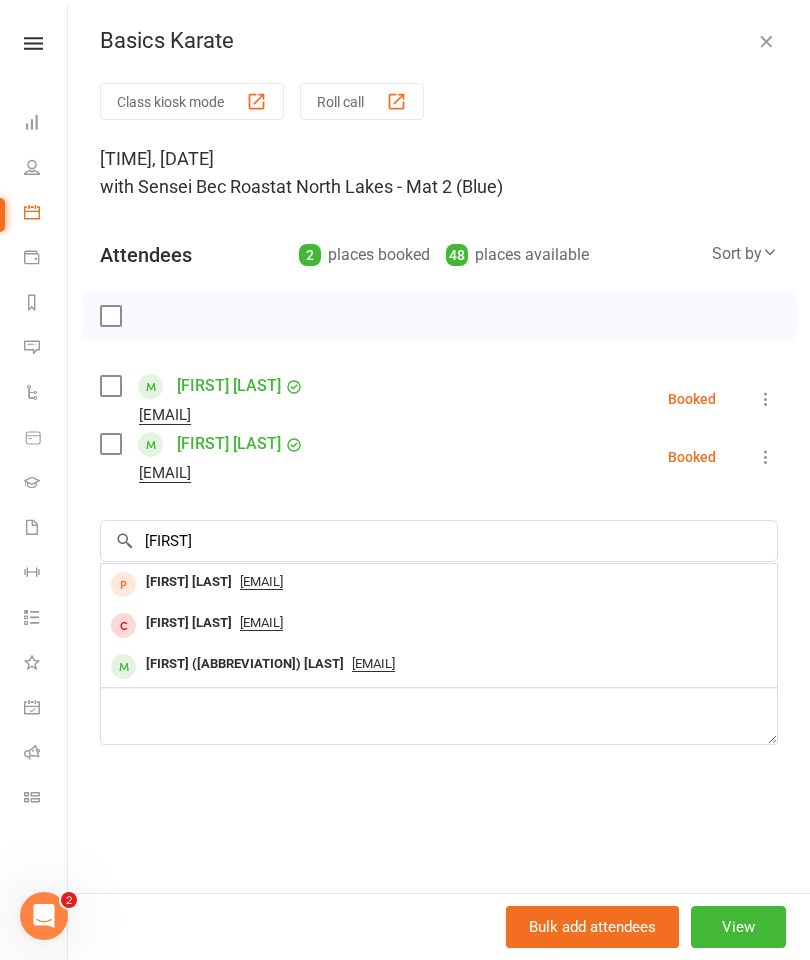 click on "[EMAIL]" at bounding box center [373, 664] 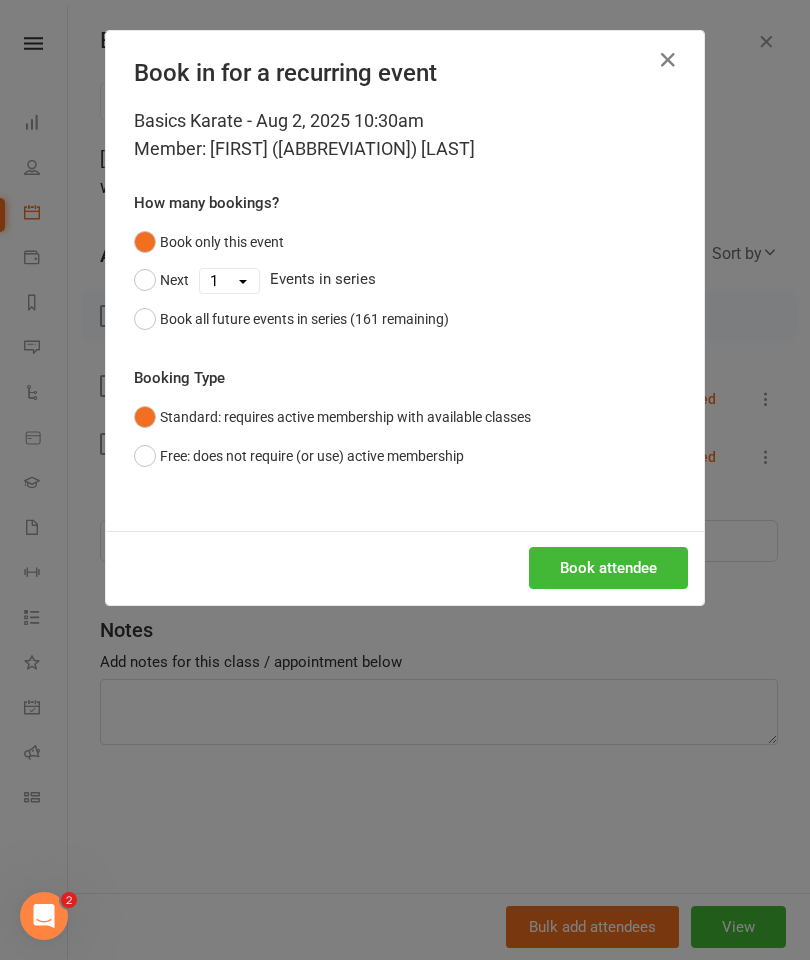 click on "Book attendee" at bounding box center (608, 568) 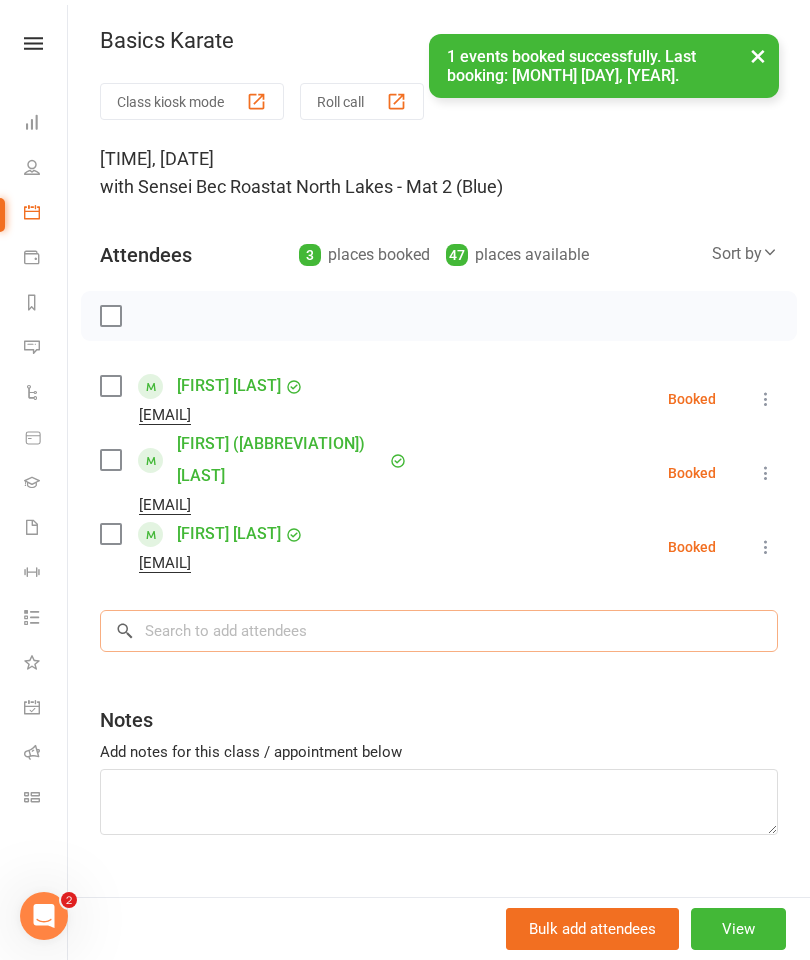 click at bounding box center (439, 631) 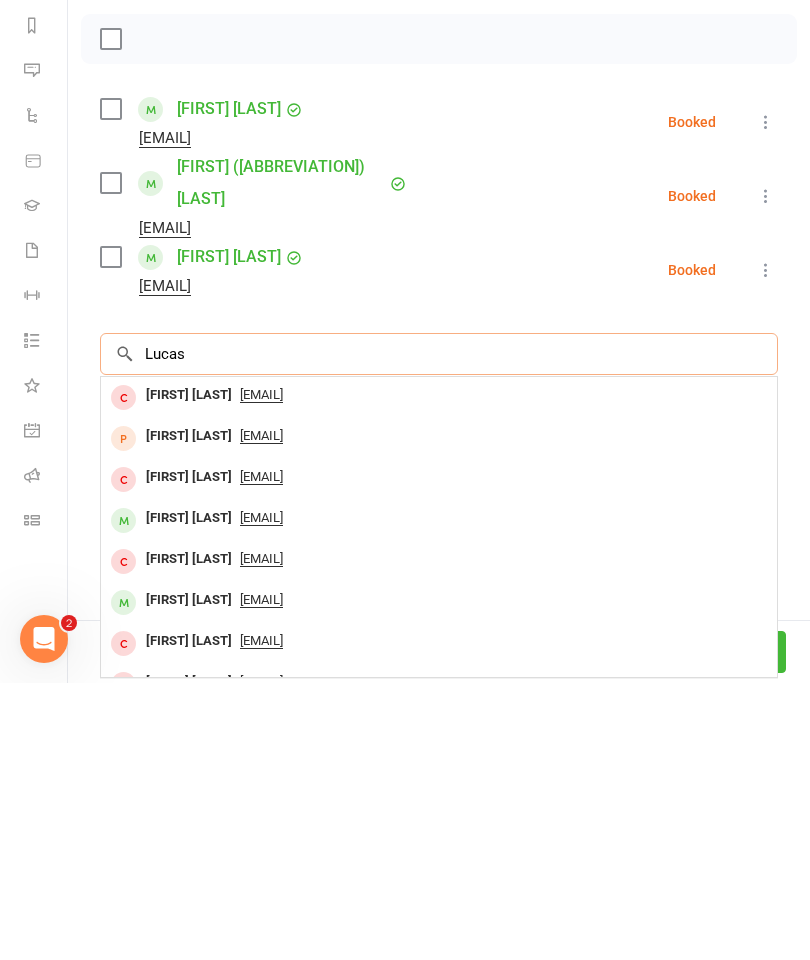type on "Lucas" 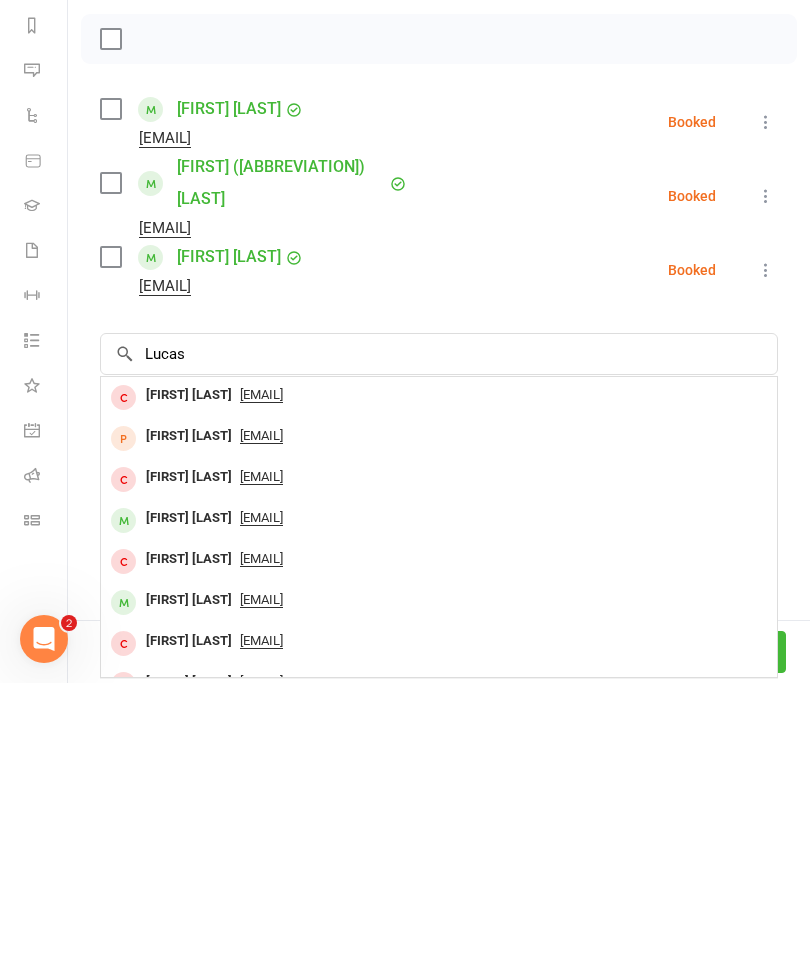 click on "[EMAIL]" at bounding box center (261, 795) 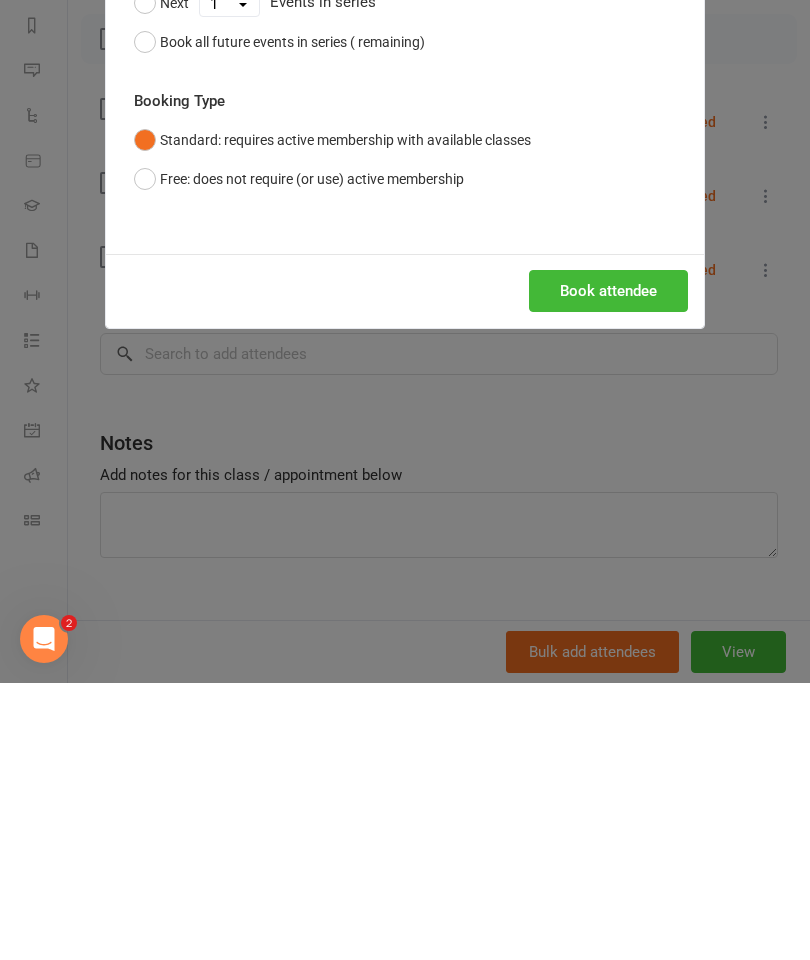 scroll, scrollTop: 390, scrollLeft: 0, axis: vertical 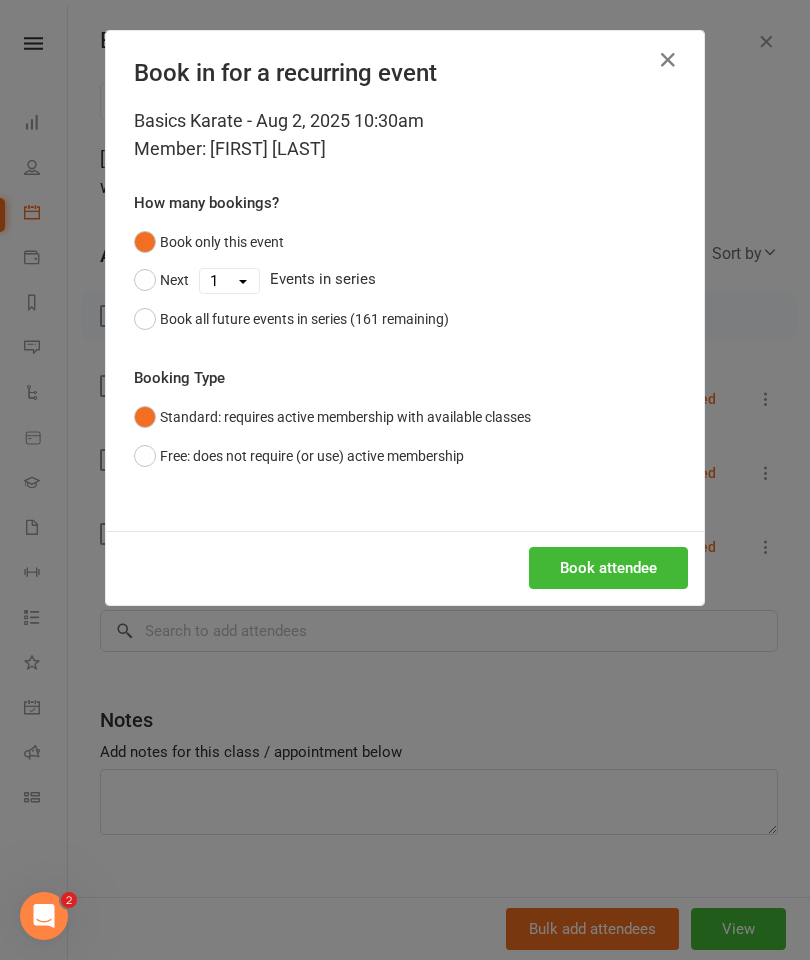 click on "Book attendee" at bounding box center (608, 568) 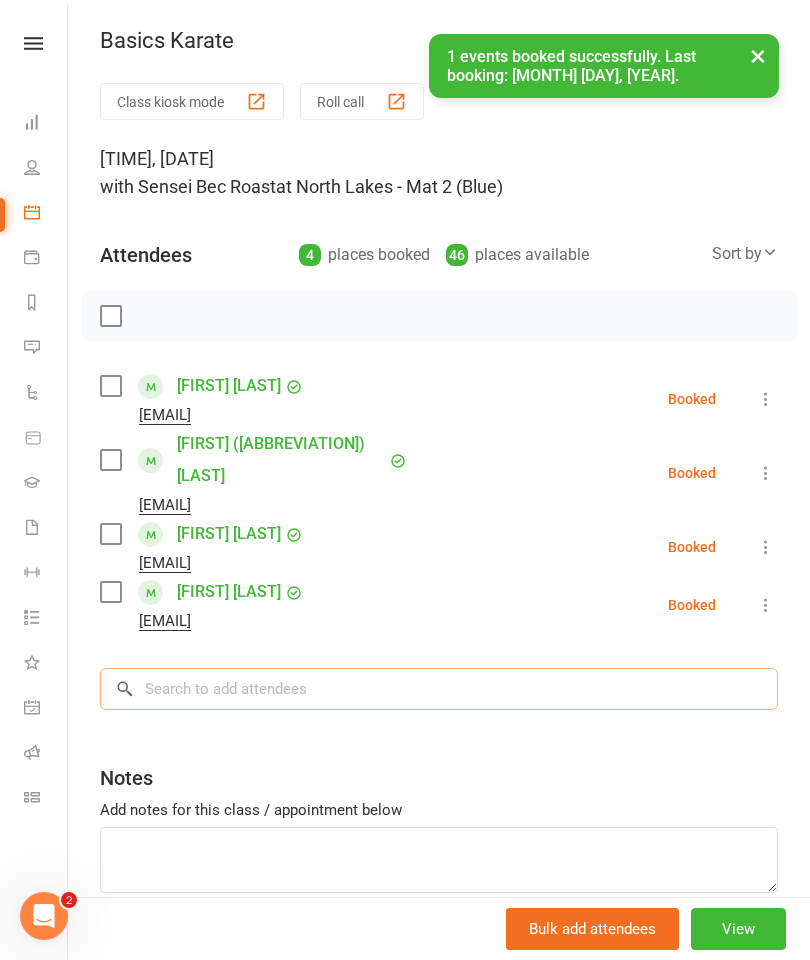 click at bounding box center (439, 689) 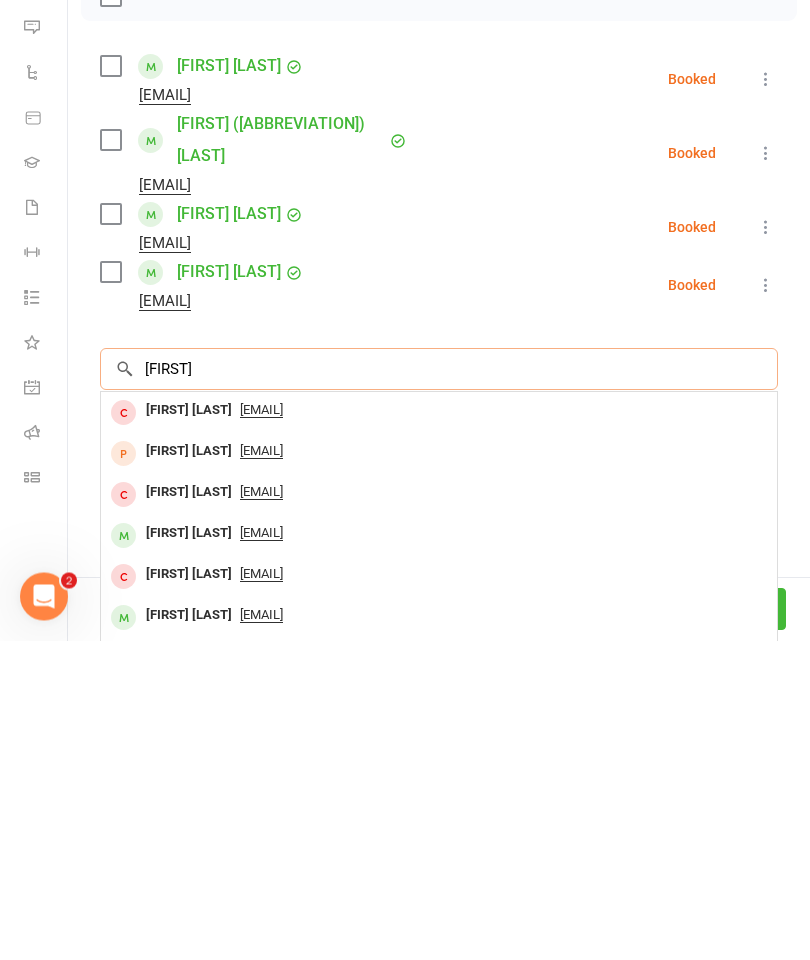 scroll, scrollTop: 390, scrollLeft: 0, axis: vertical 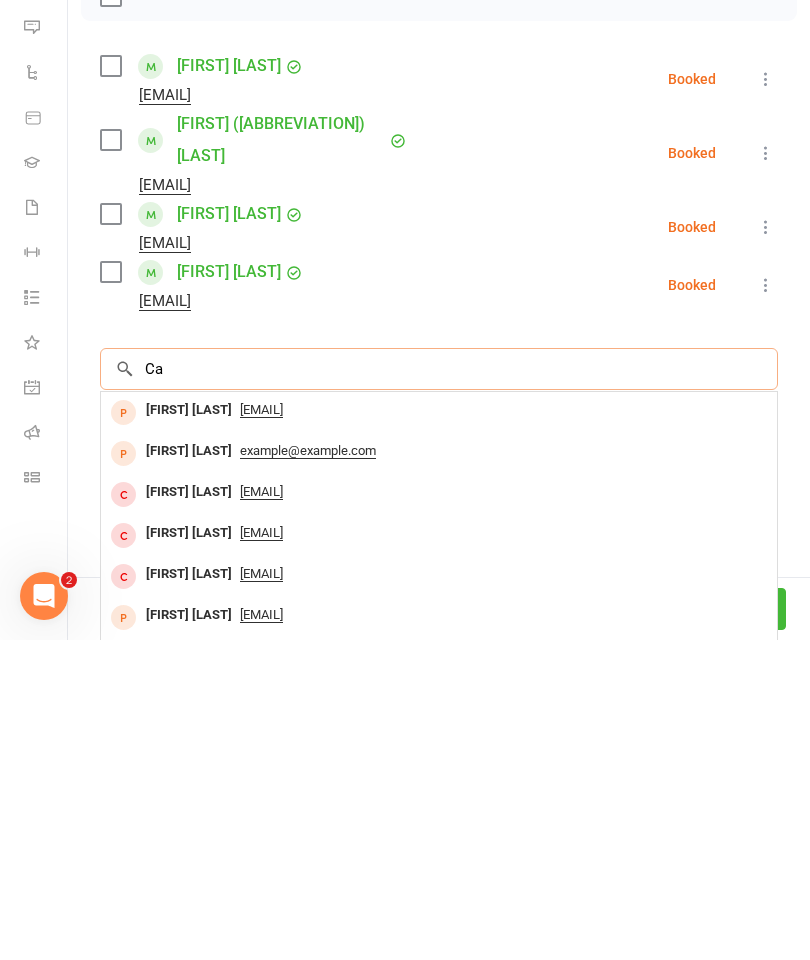 type on "C" 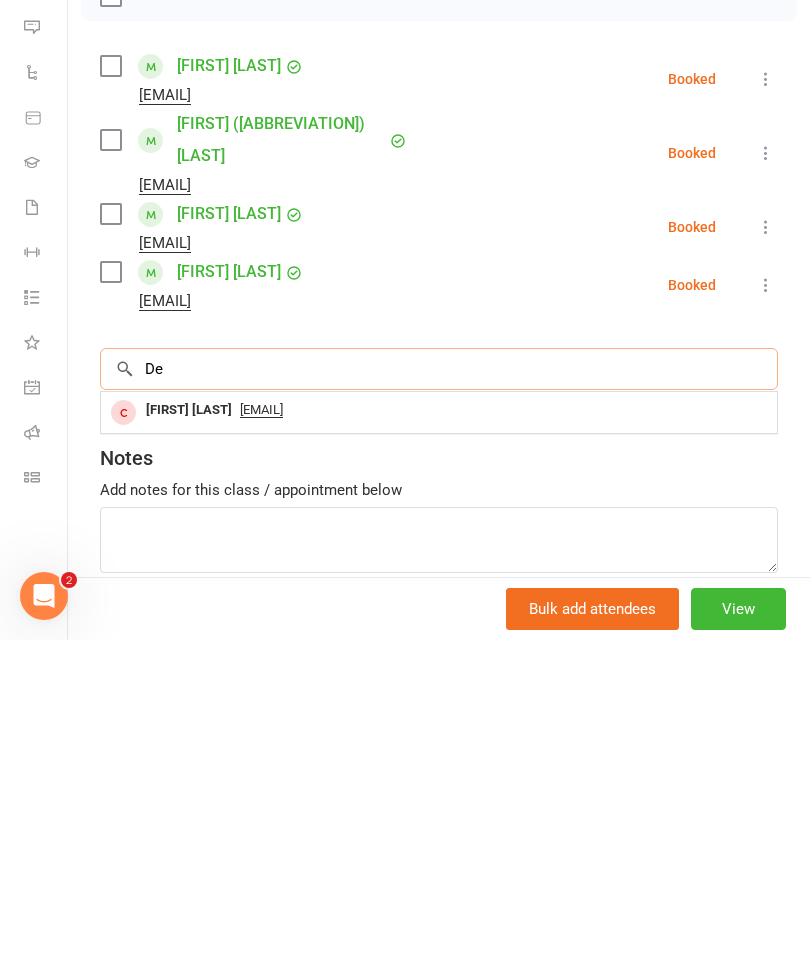 type on "D" 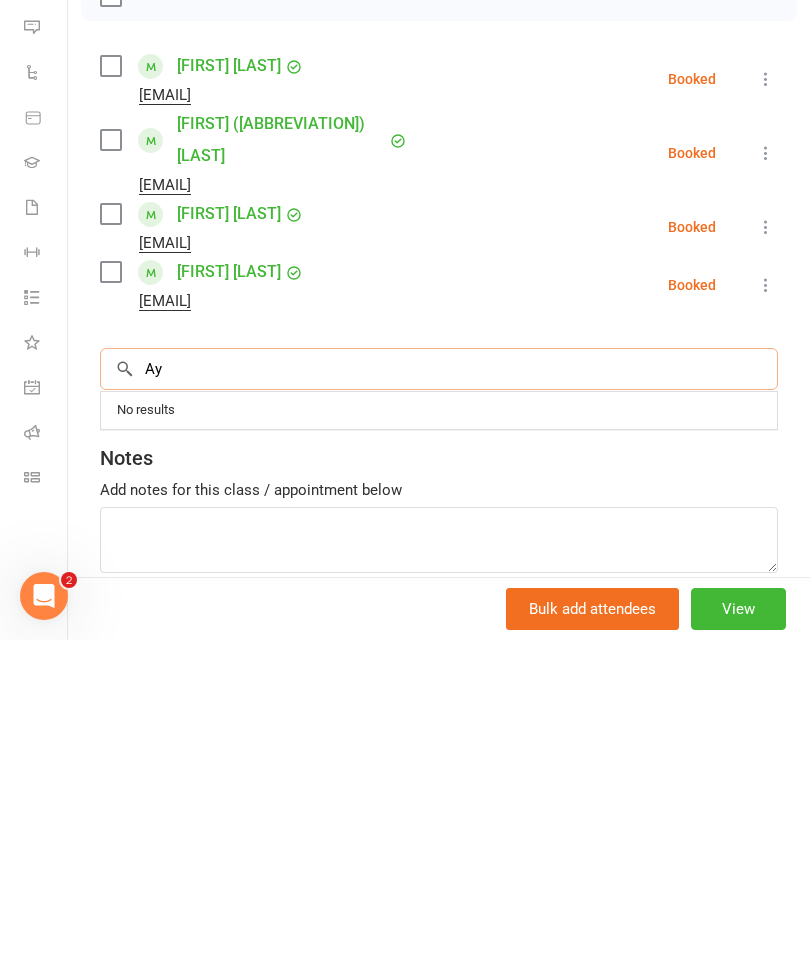 type on "A" 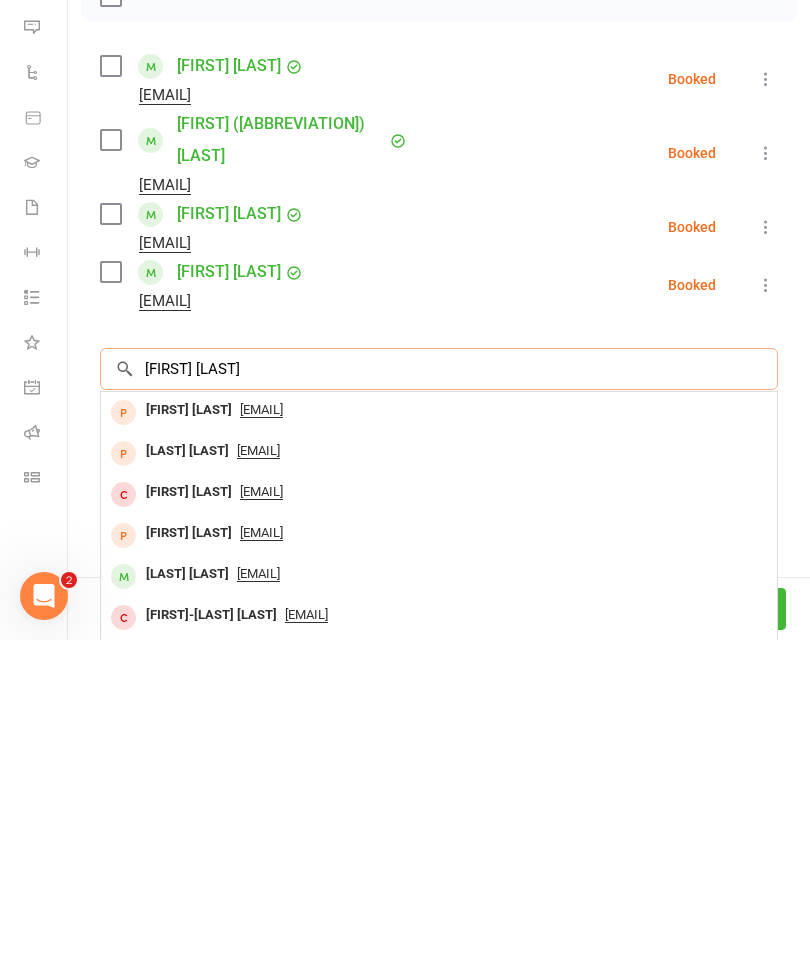 scroll, scrollTop: 0, scrollLeft: 0, axis: both 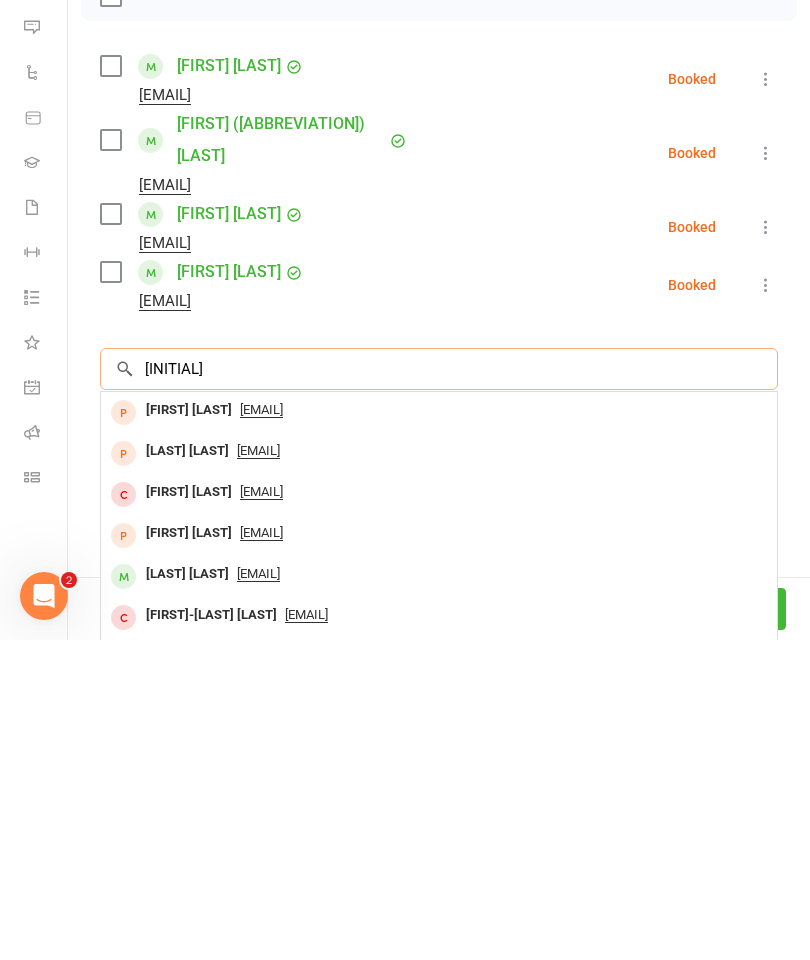 type on "J" 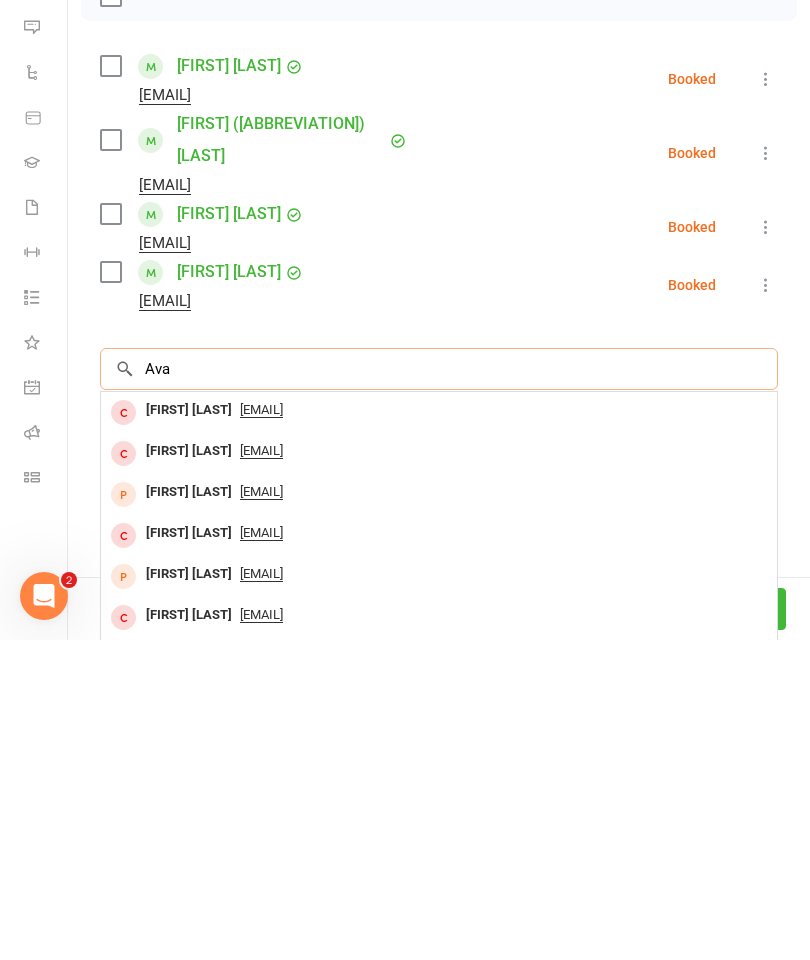 type on "Ava" 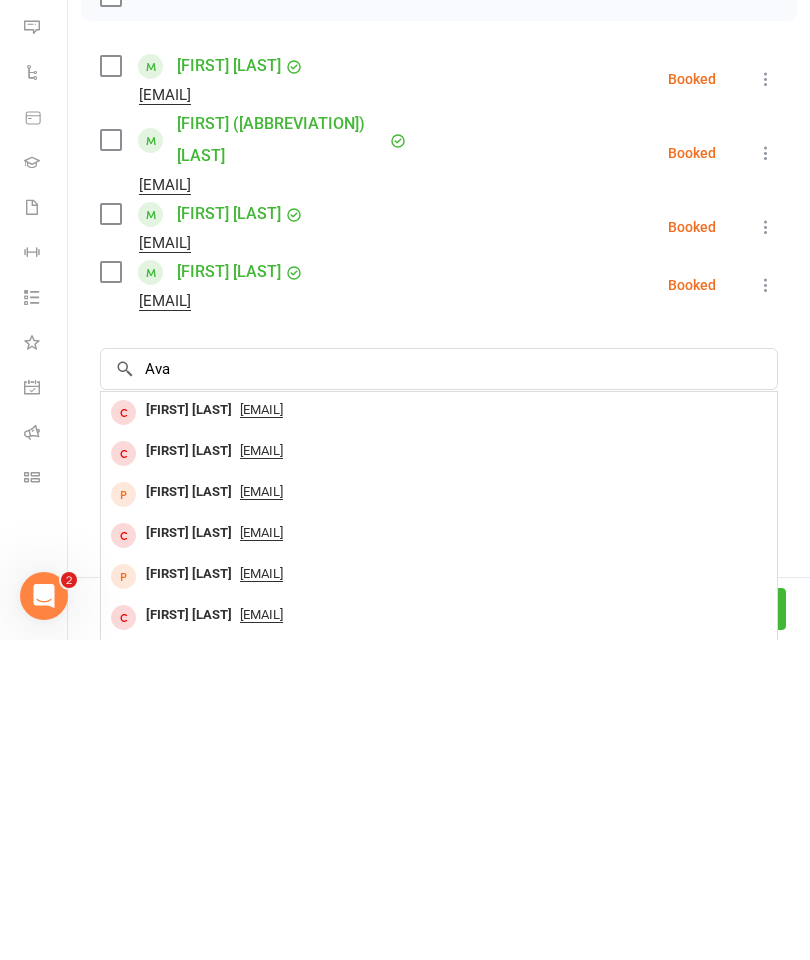 click on "[FIRST] [LAST]" at bounding box center [189, 976] 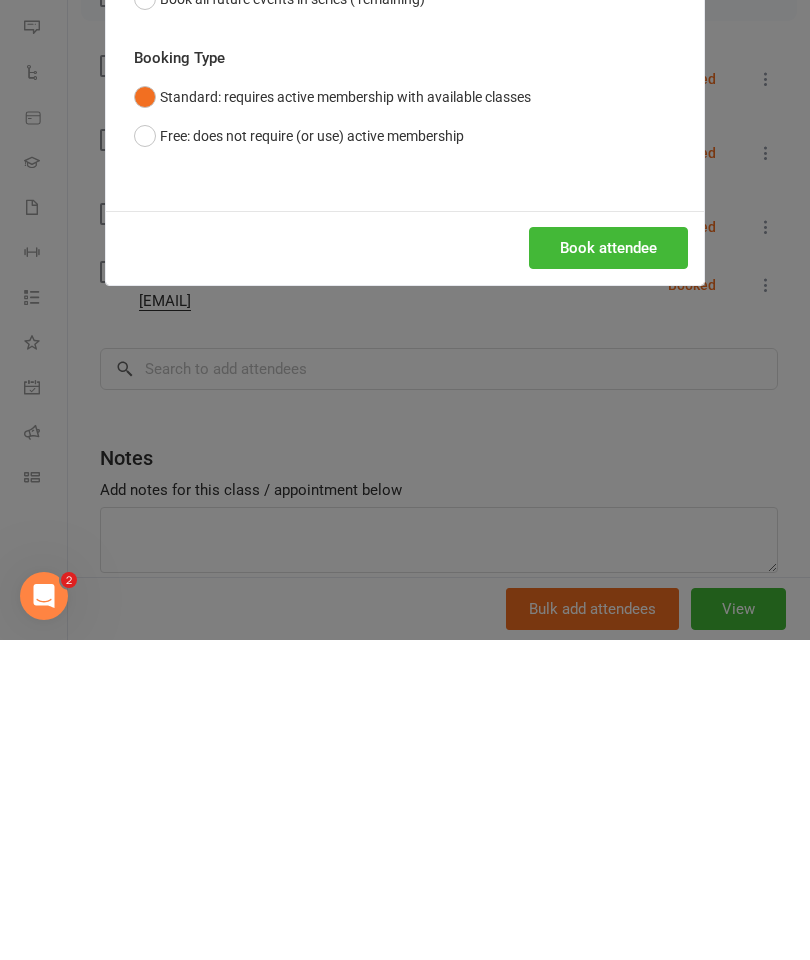 scroll, scrollTop: 710, scrollLeft: 0, axis: vertical 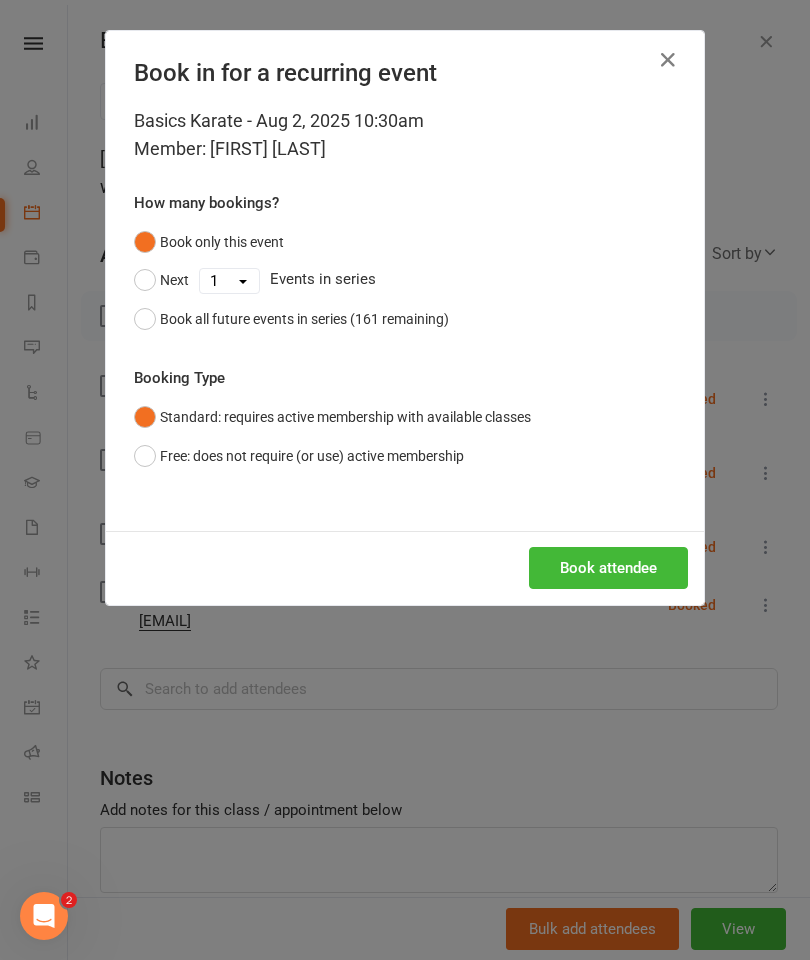 click on "Book attendee" at bounding box center (608, 568) 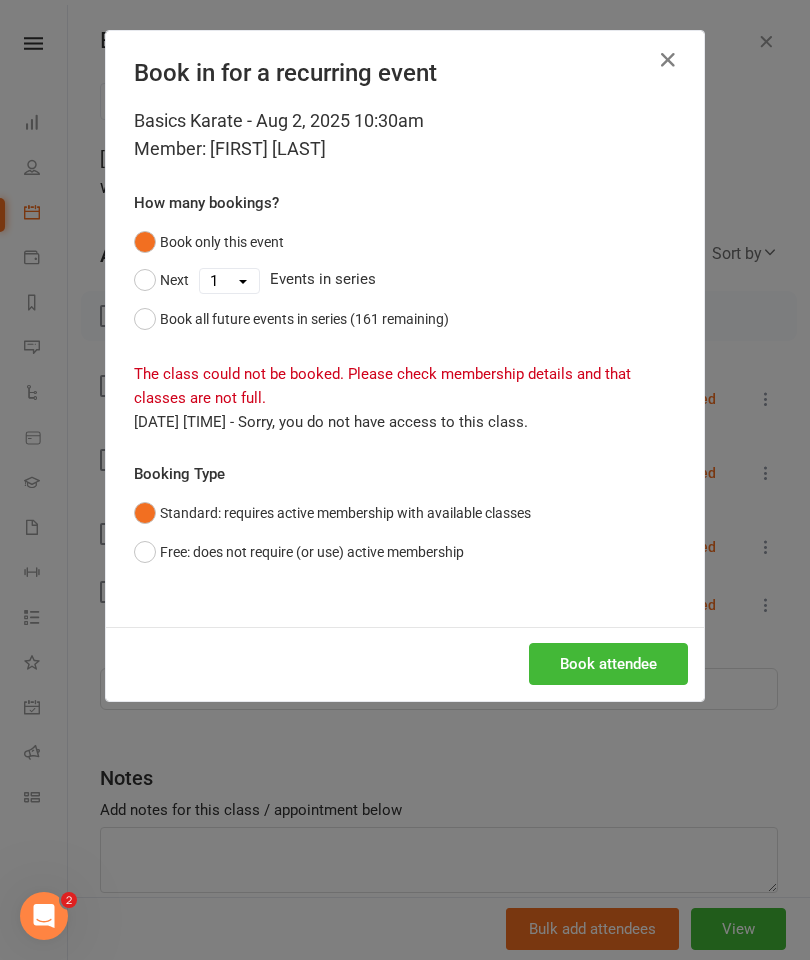 click on "Free: does not require (or use) active membership" at bounding box center [299, 552] 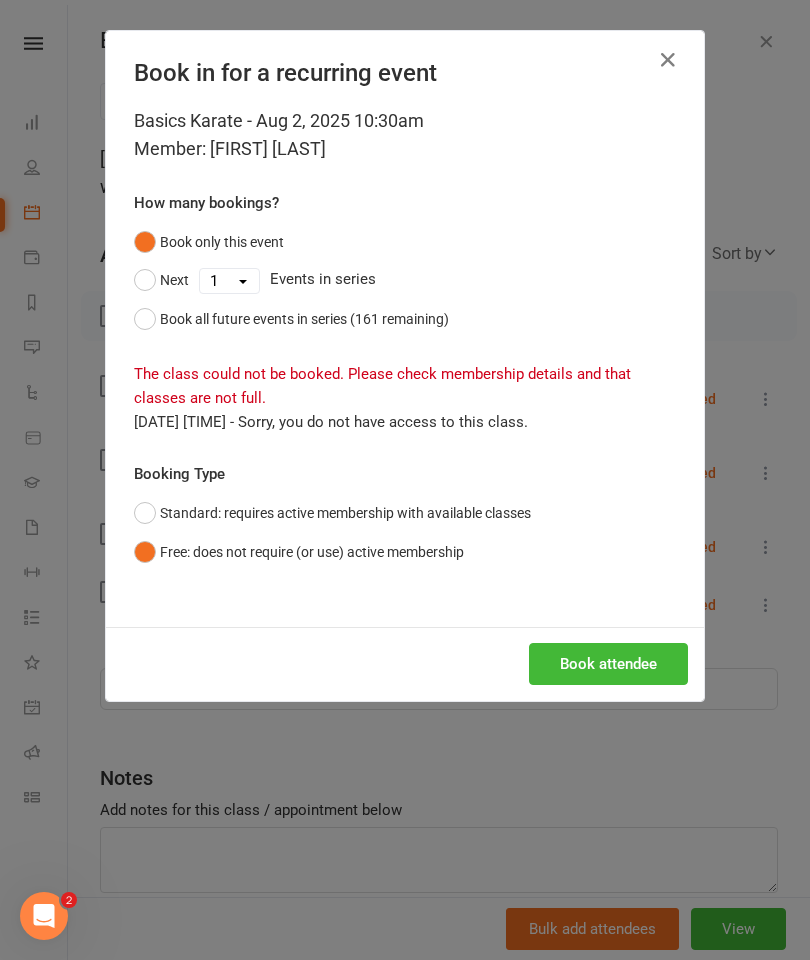 click on "Book attendee" at bounding box center [608, 664] 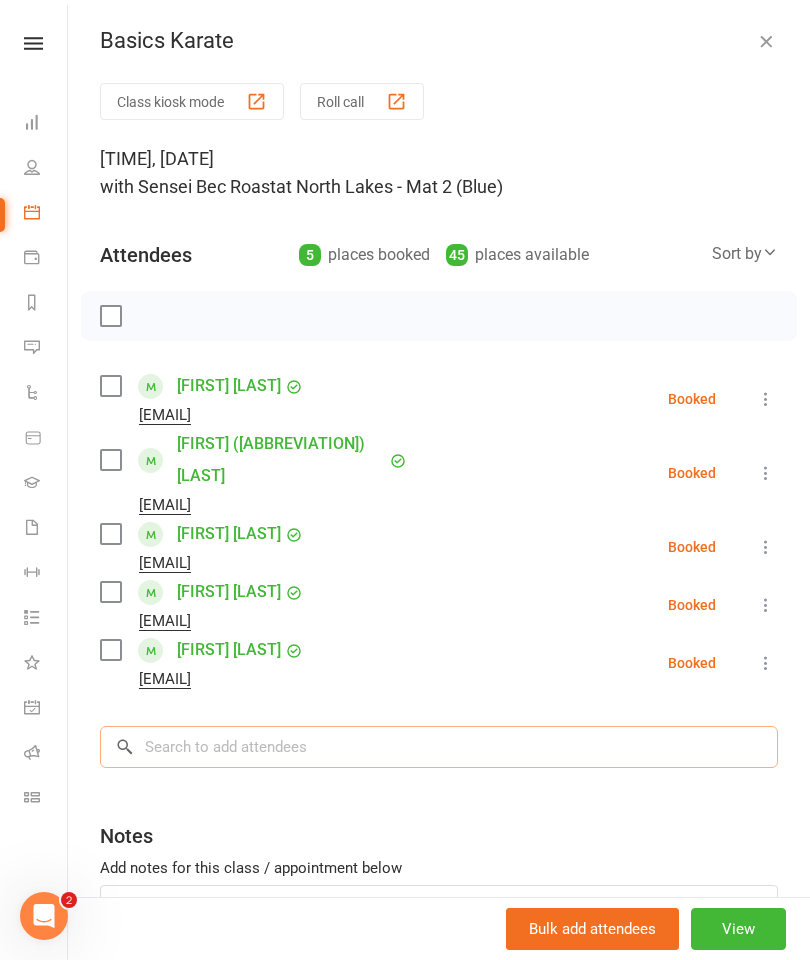 click at bounding box center [439, 747] 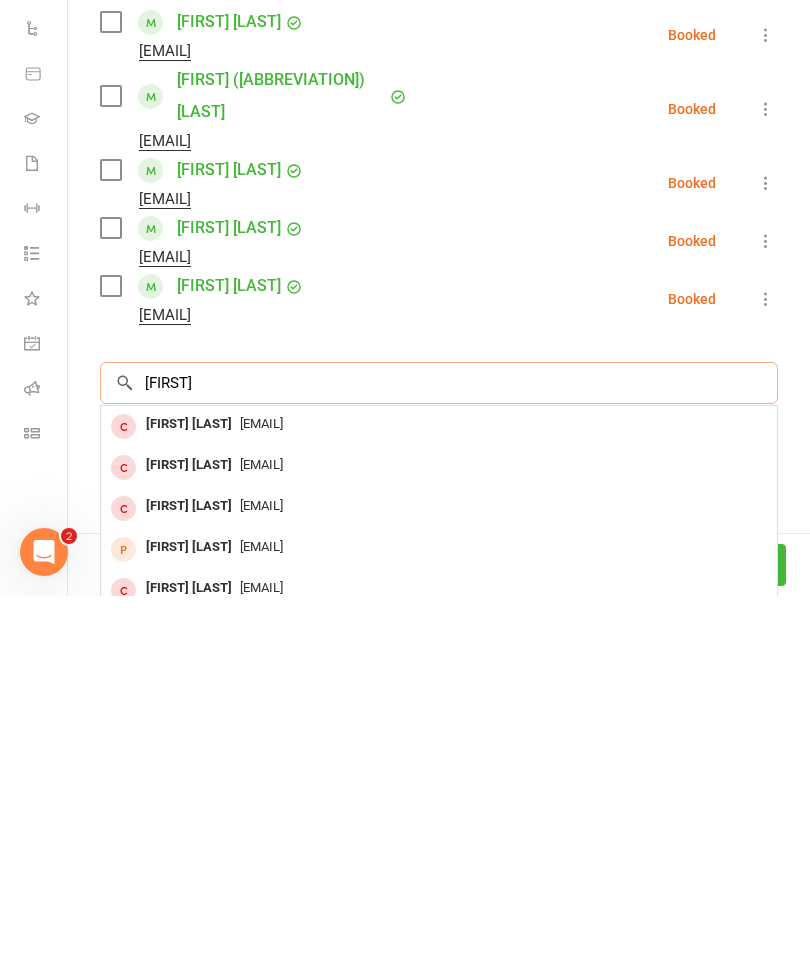 type on "E" 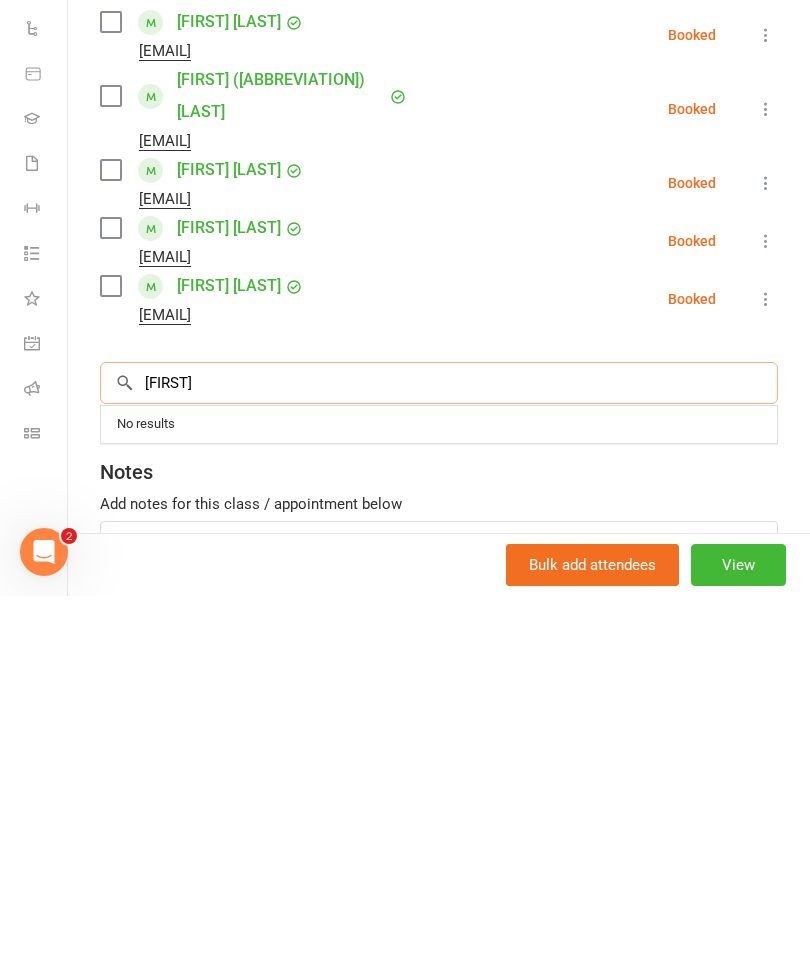 type on "A" 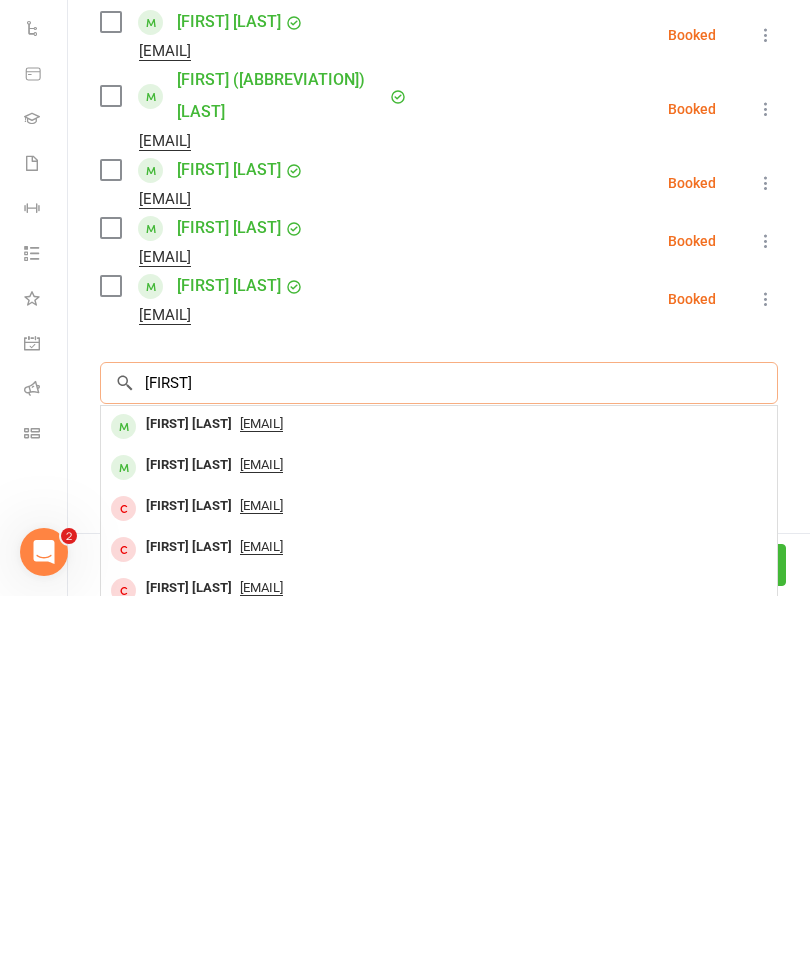 scroll, scrollTop: 0, scrollLeft: 0, axis: both 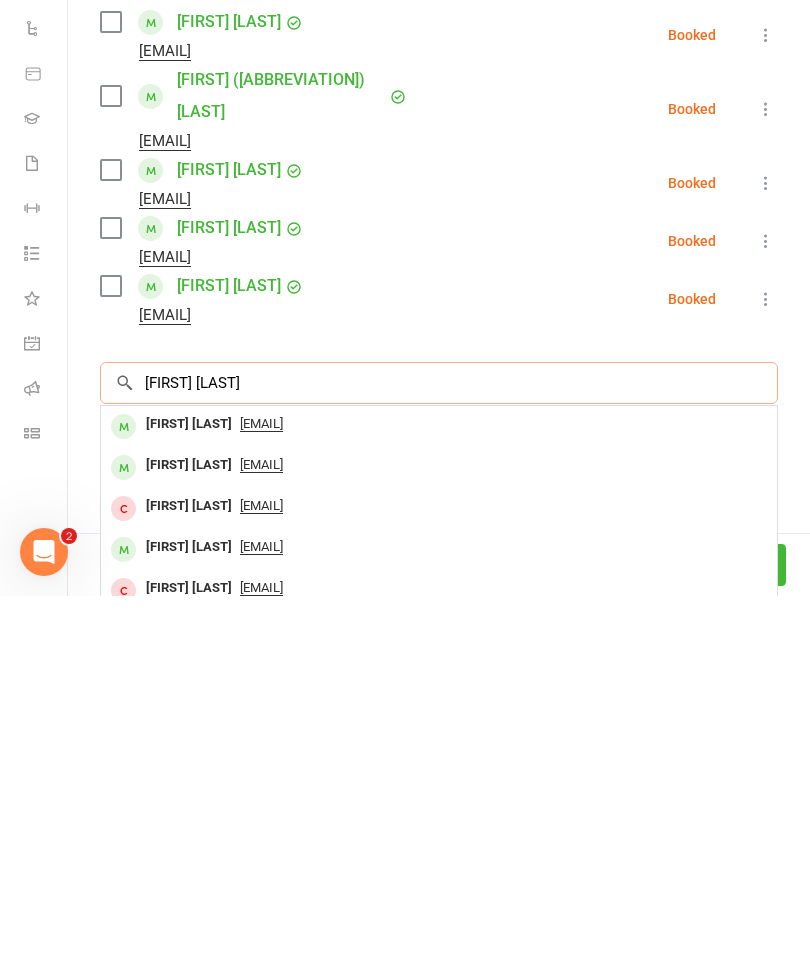 type on "[FIRST] [LAST]" 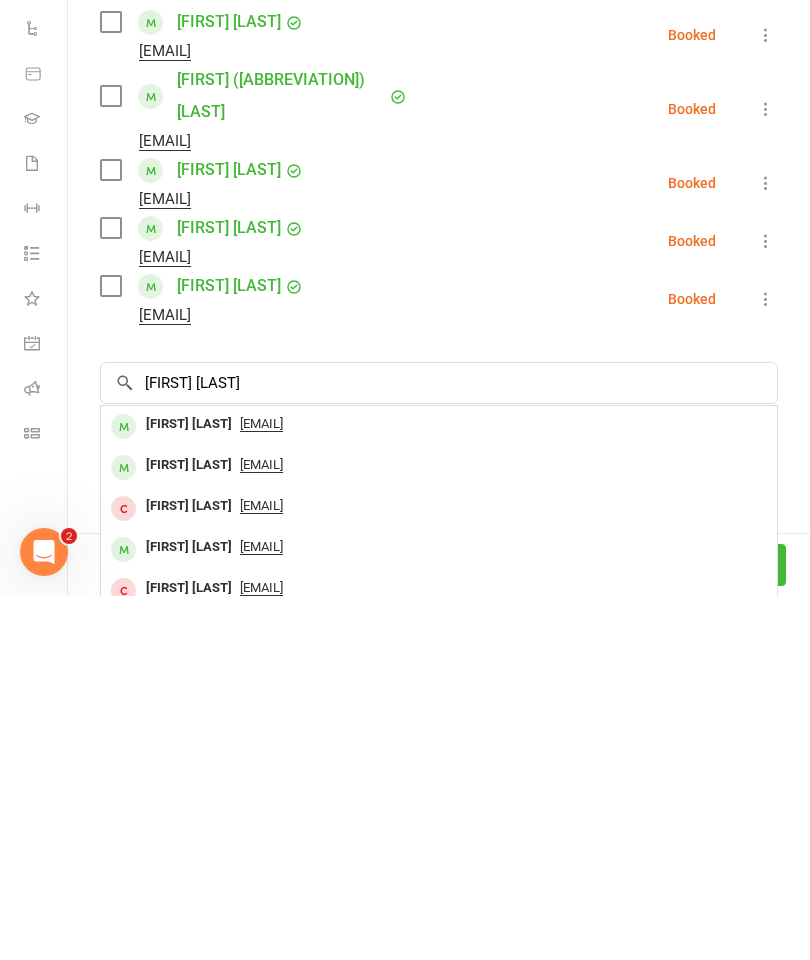 click on "[EMAIL]" at bounding box center [261, 829] 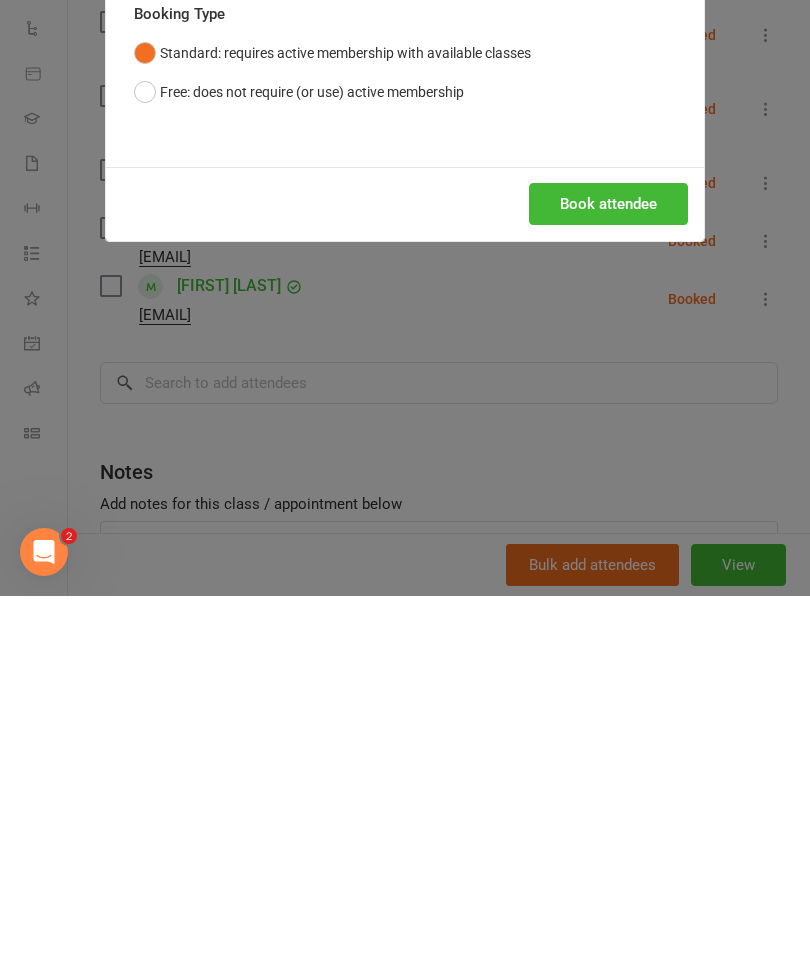 scroll, scrollTop: 1088, scrollLeft: 0, axis: vertical 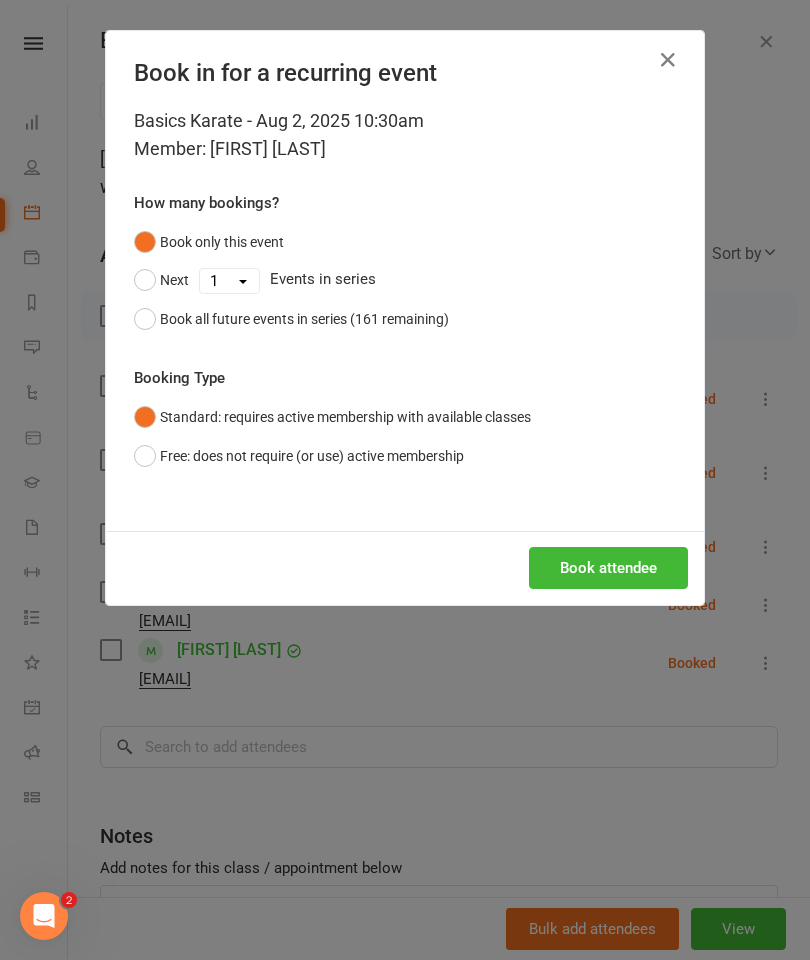 click on "Book attendee" at bounding box center (608, 568) 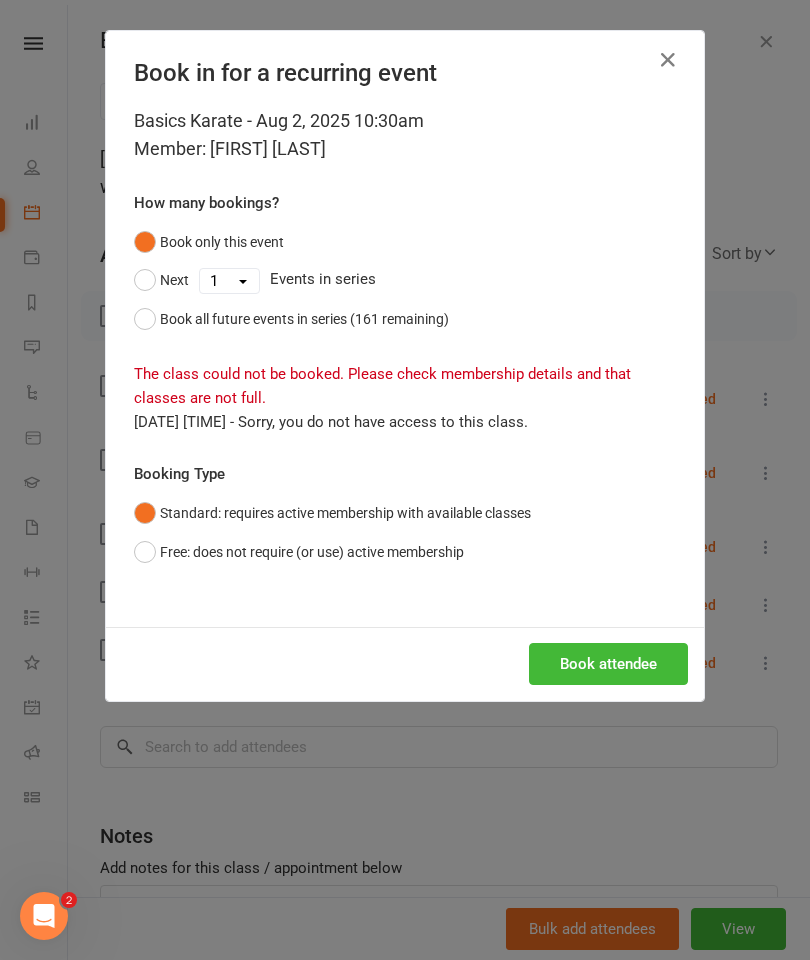 click on "Free: does not require (or use) active membership" at bounding box center [299, 552] 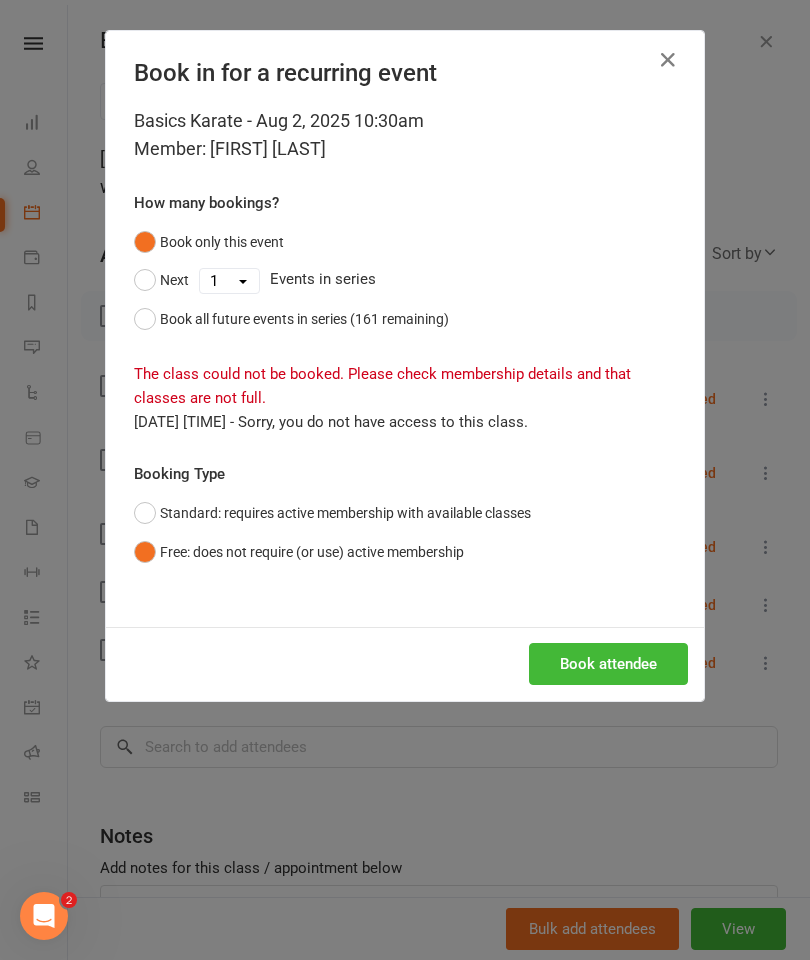 click on "Book attendee" at bounding box center (608, 664) 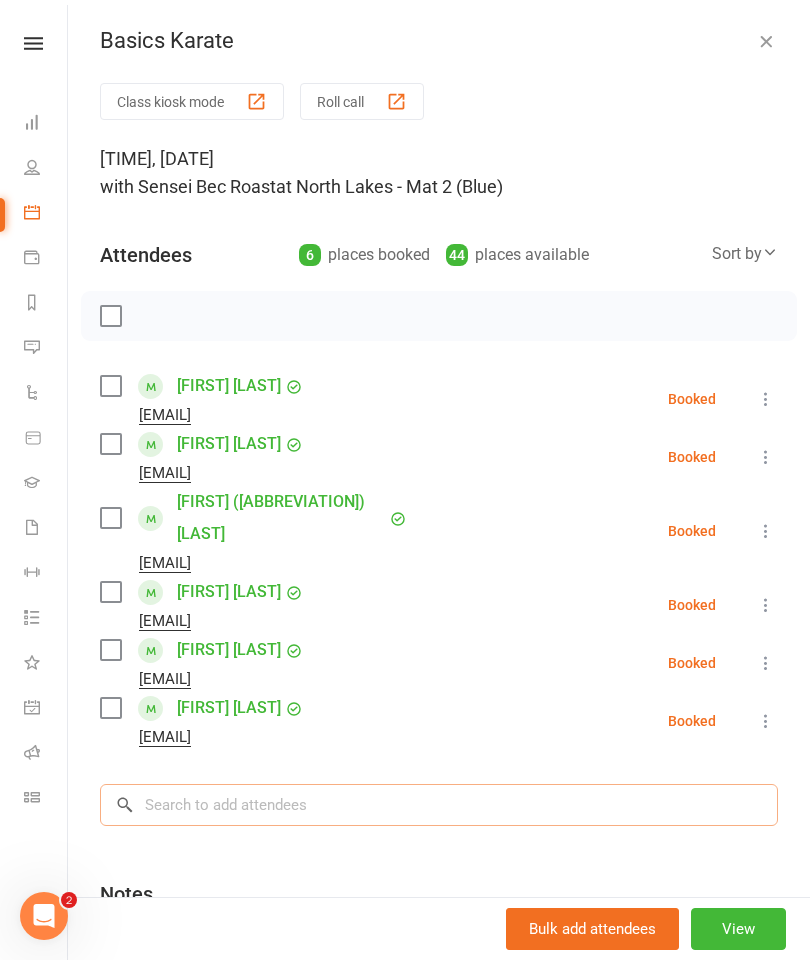 click at bounding box center (439, 805) 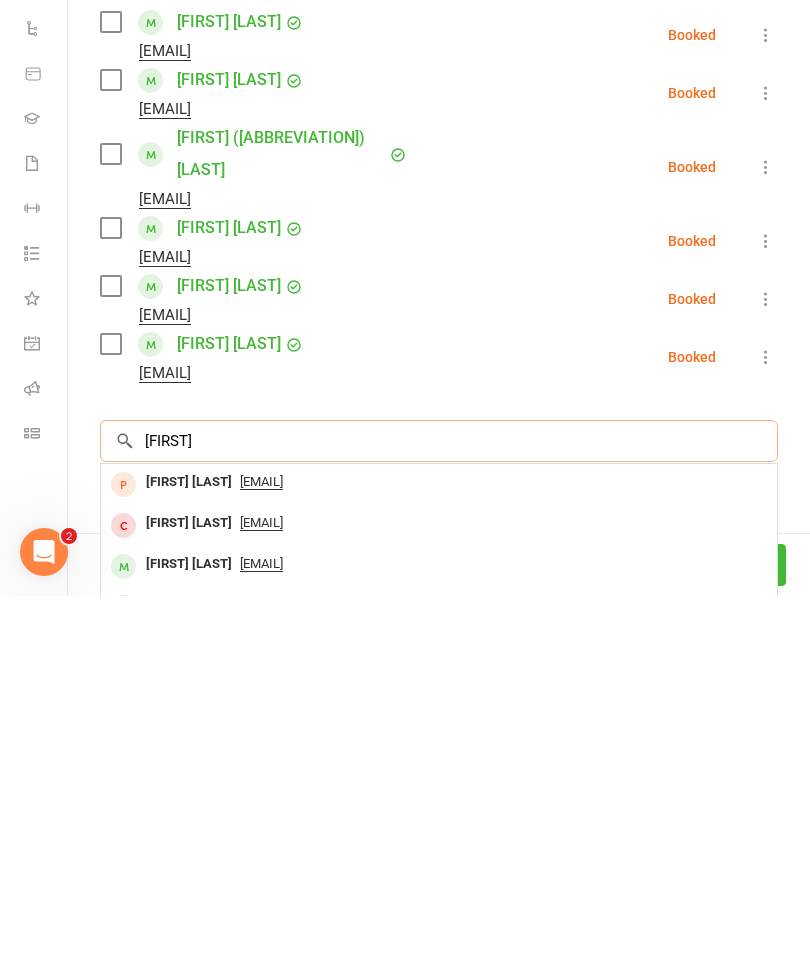 type on "[FIRST]" 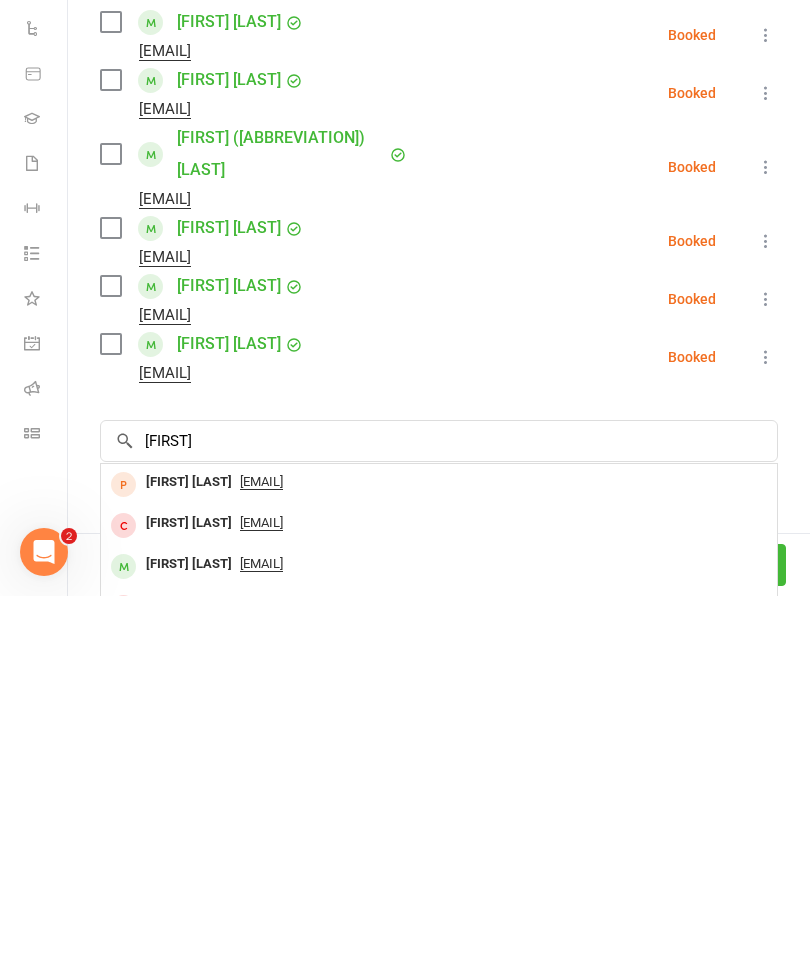 click on "[EMAIL]" at bounding box center [261, 928] 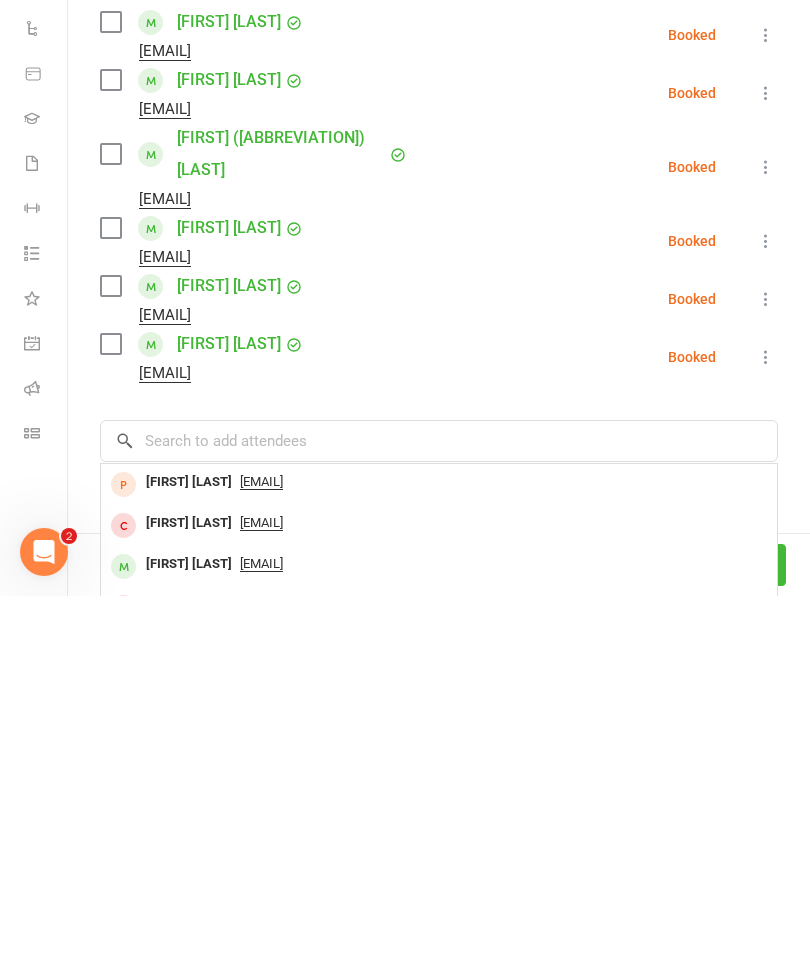 scroll, scrollTop: 1524, scrollLeft: 0, axis: vertical 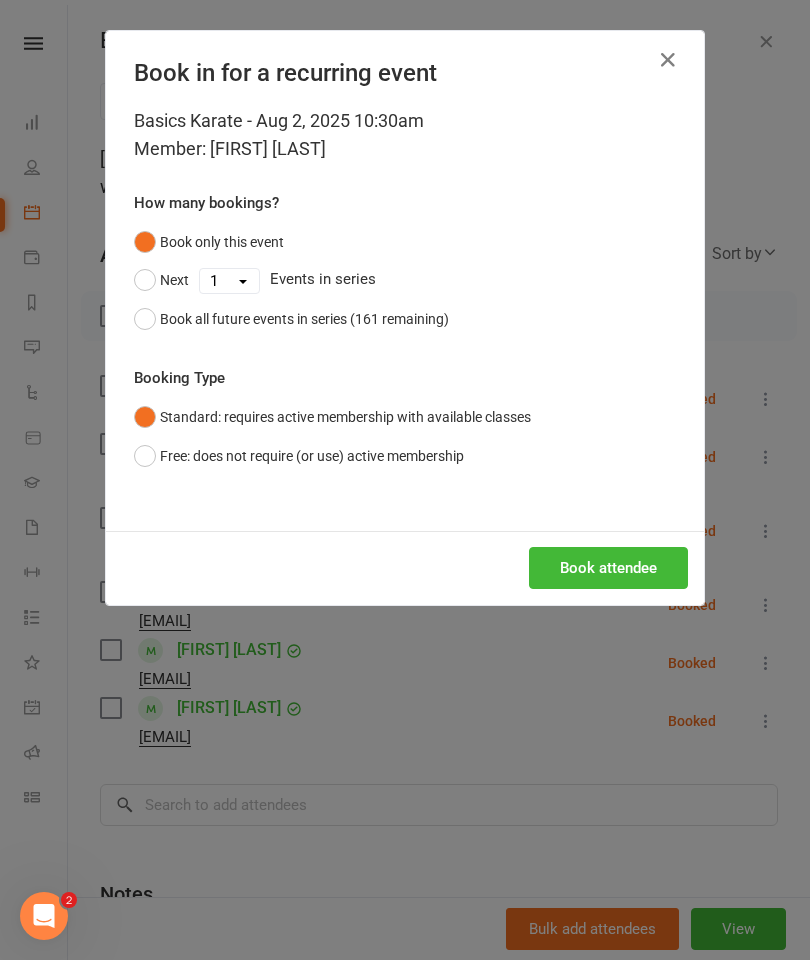 click on "Book attendee" at bounding box center [608, 568] 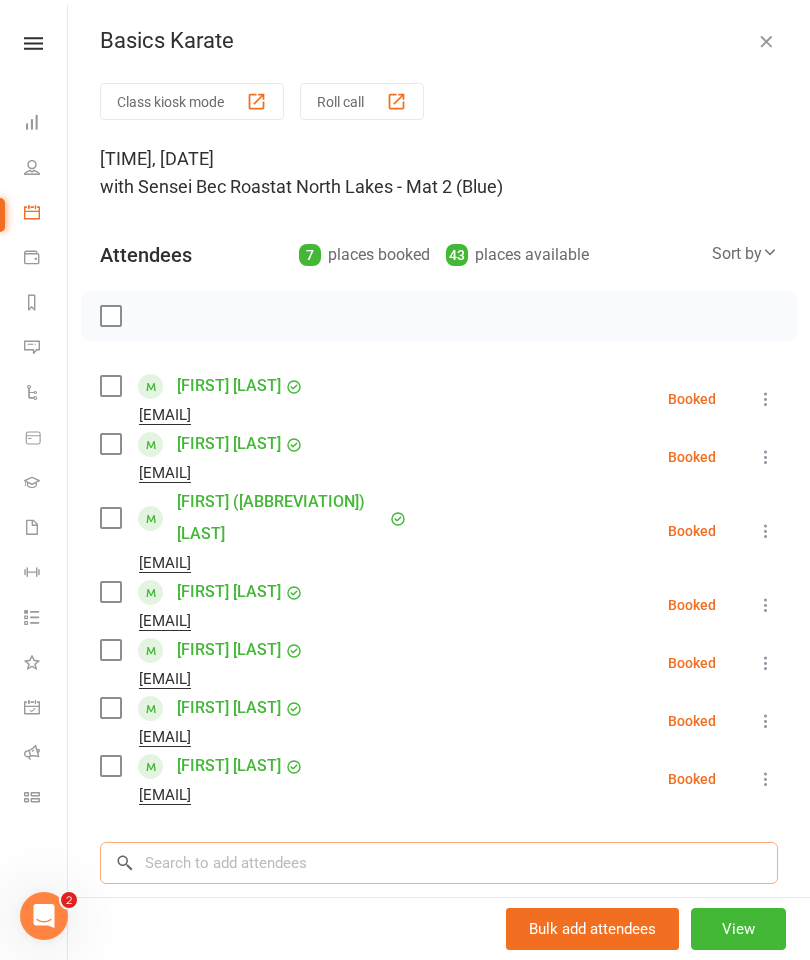 click at bounding box center [439, 863] 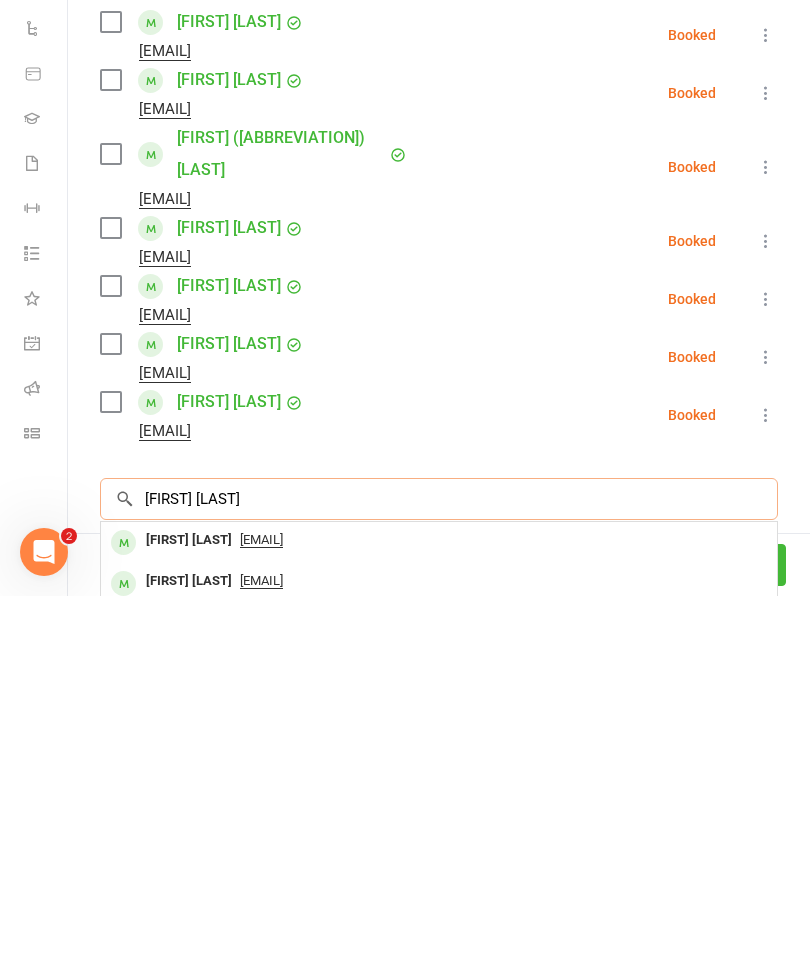 type on "[FIRST] [LAST]" 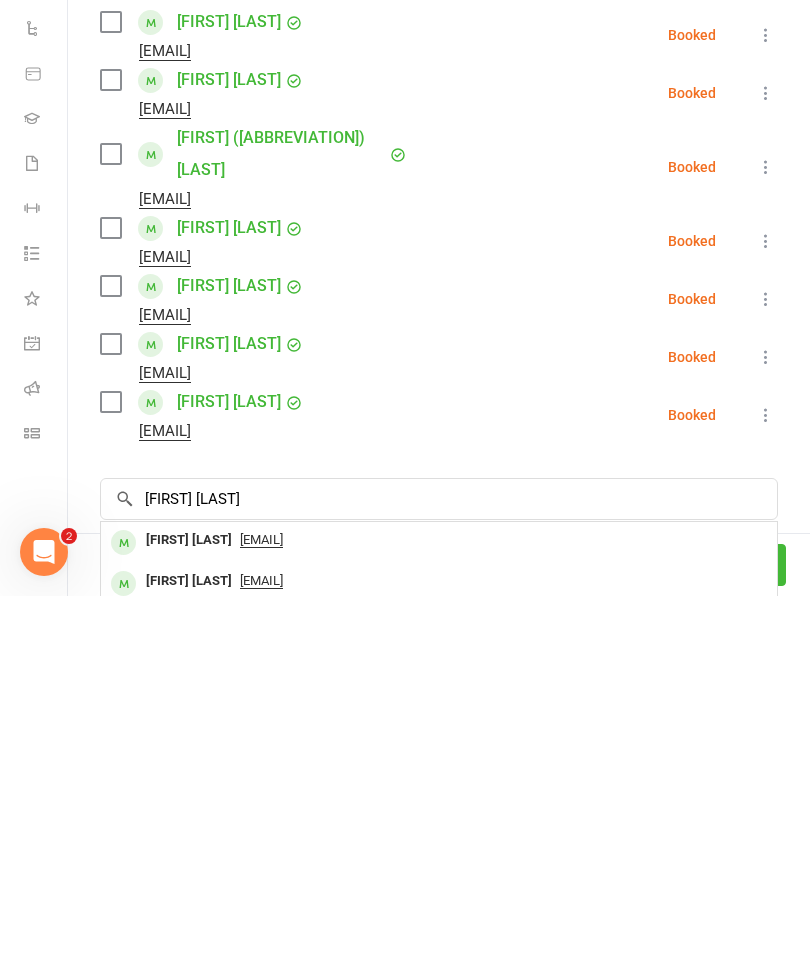 click on "[EMAIL]" at bounding box center [261, 904] 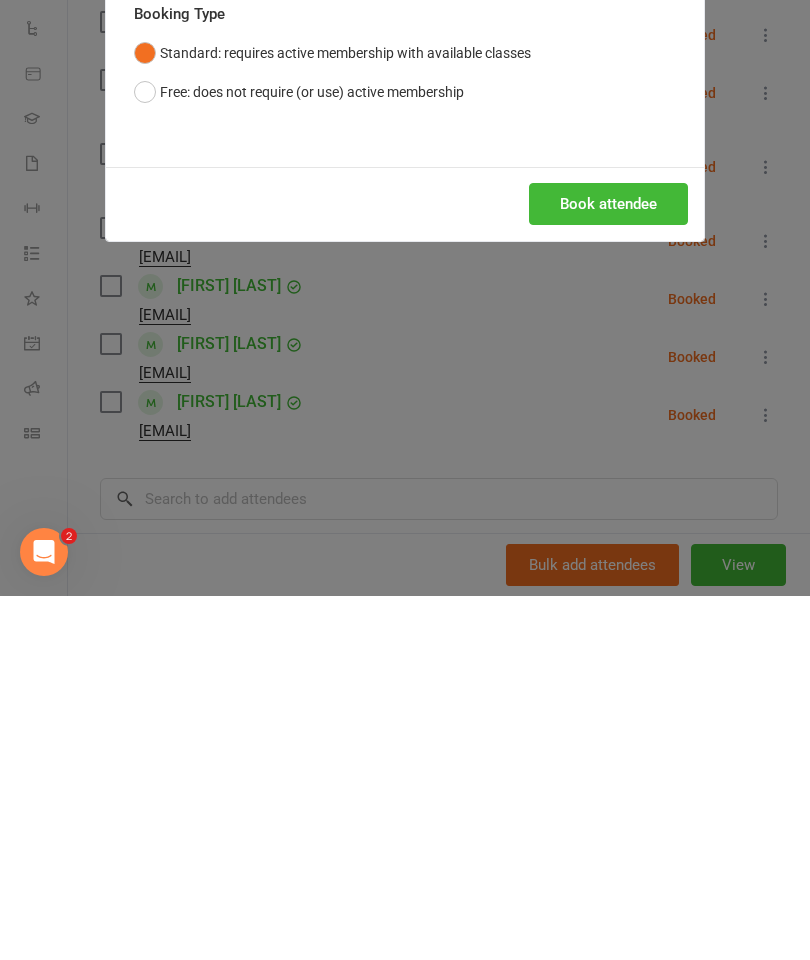 scroll, scrollTop: 2018, scrollLeft: 0, axis: vertical 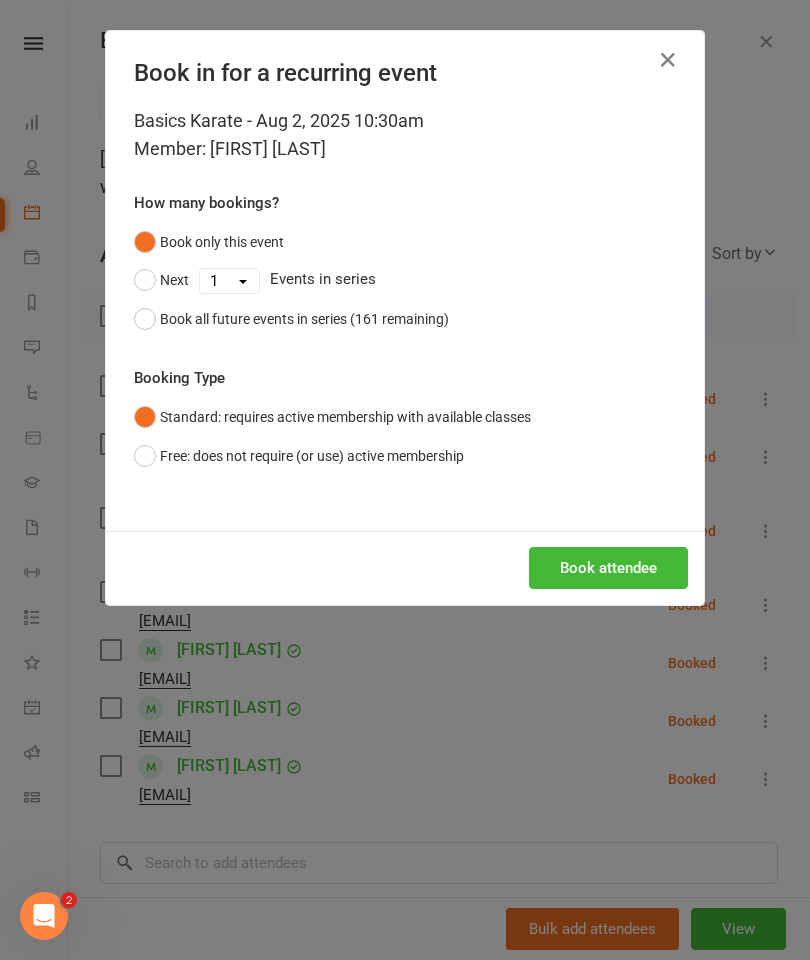 click on "Book attendee" at bounding box center [608, 568] 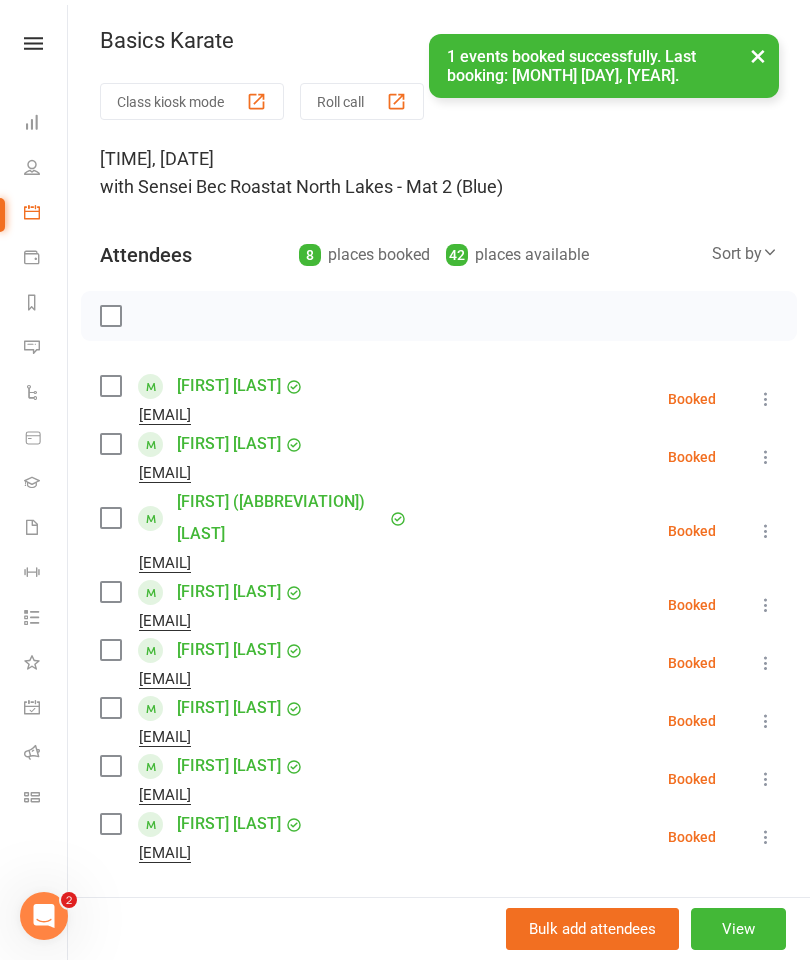click at bounding box center [439, 921] 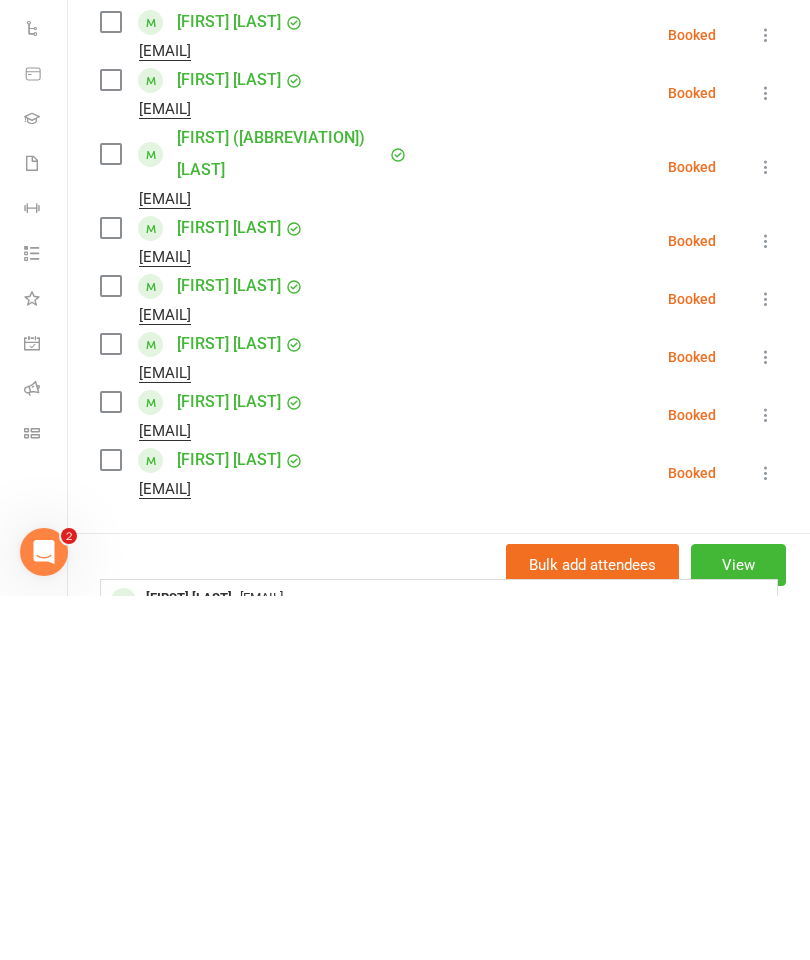 scroll, scrollTop: 2206, scrollLeft: 0, axis: vertical 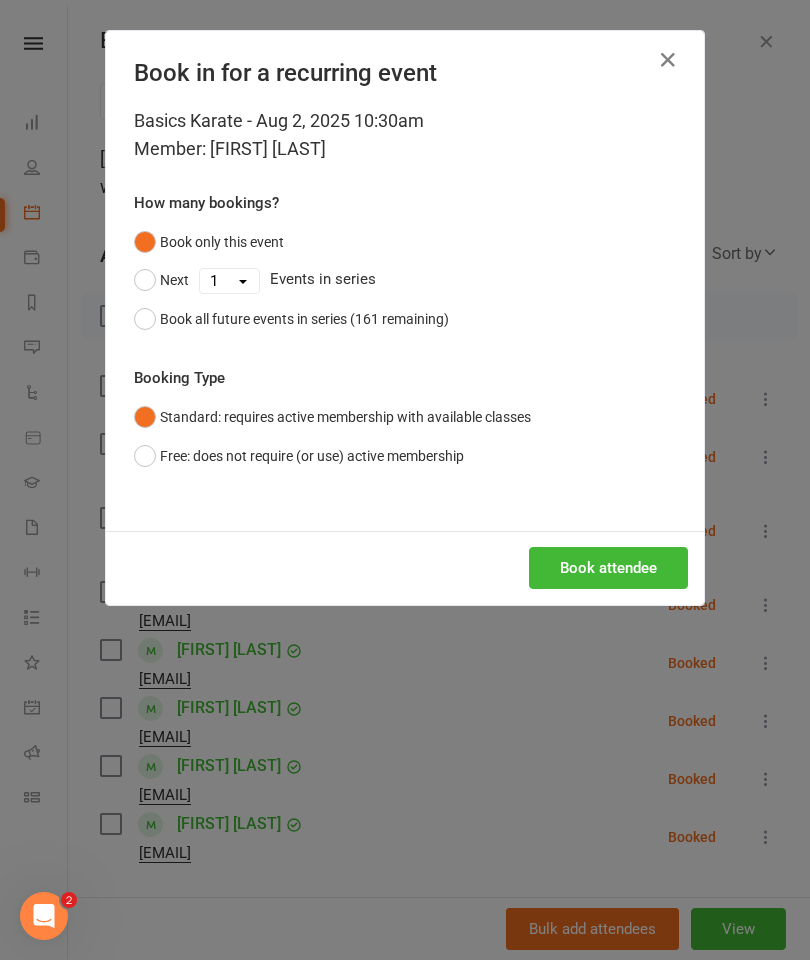 click on "Book attendee" at bounding box center (608, 568) 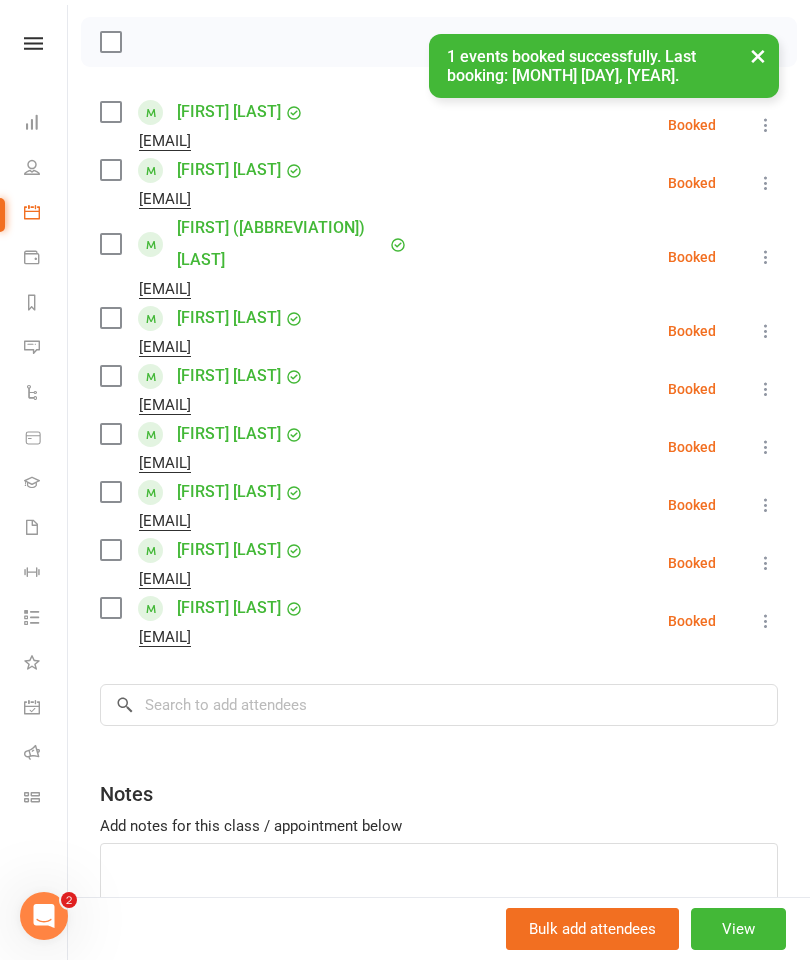 scroll, scrollTop: 273, scrollLeft: 0, axis: vertical 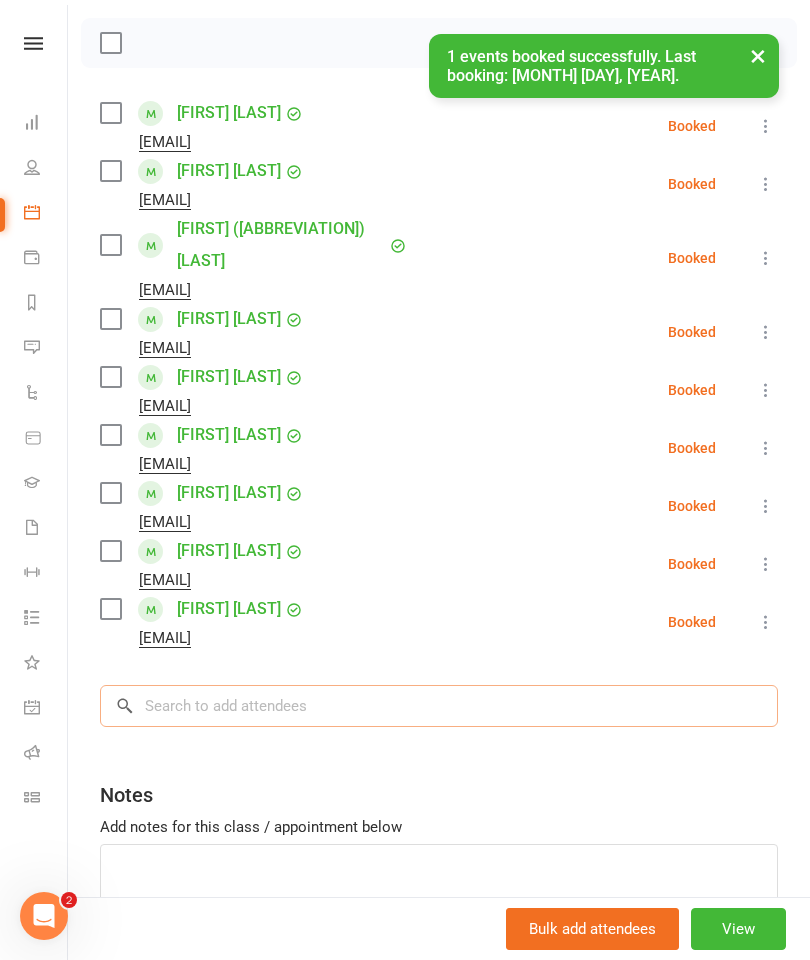 click at bounding box center (439, 706) 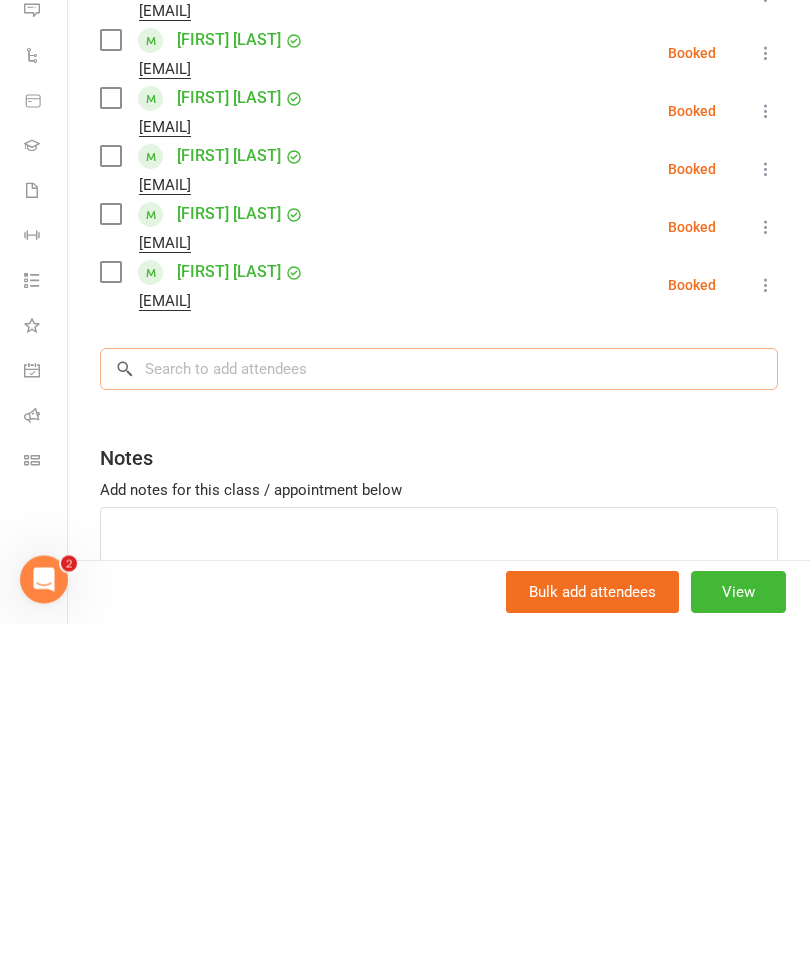 scroll, scrollTop: 2570, scrollLeft: 0, axis: vertical 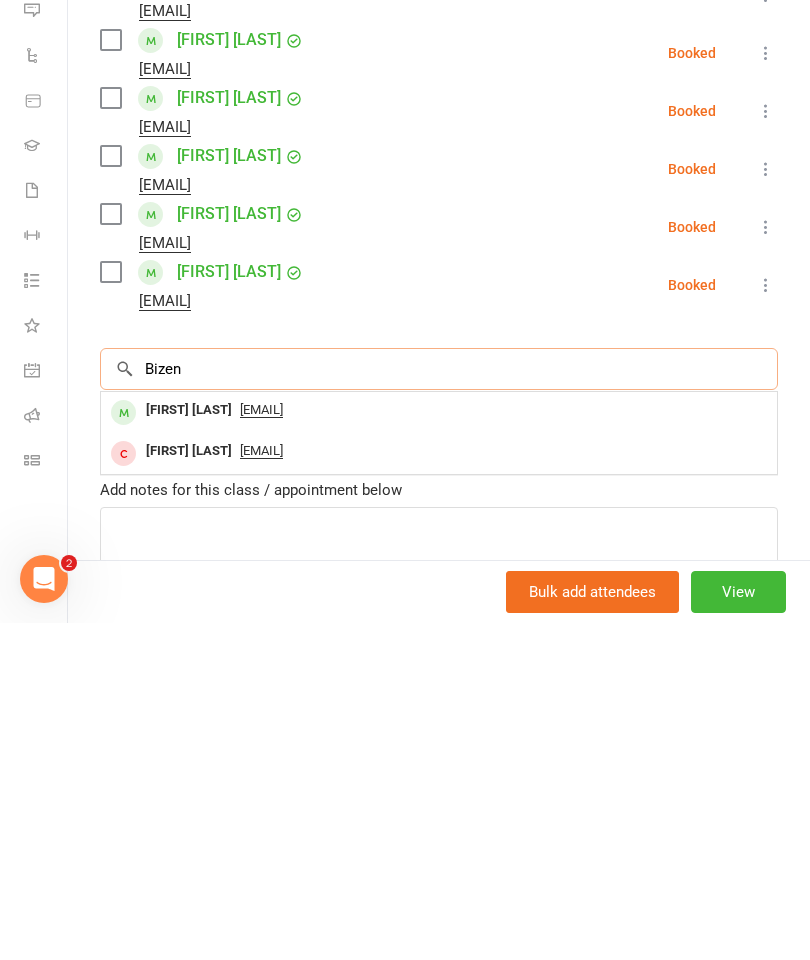 type on "Bizen" 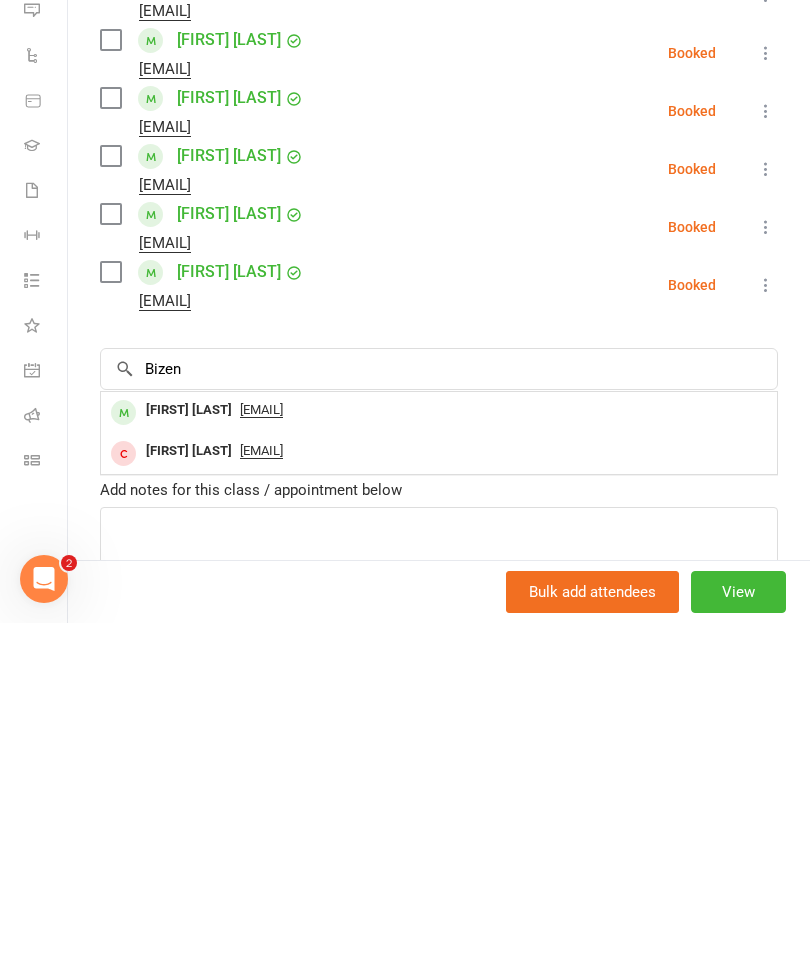 click on "[EMAIL]" at bounding box center (261, 747) 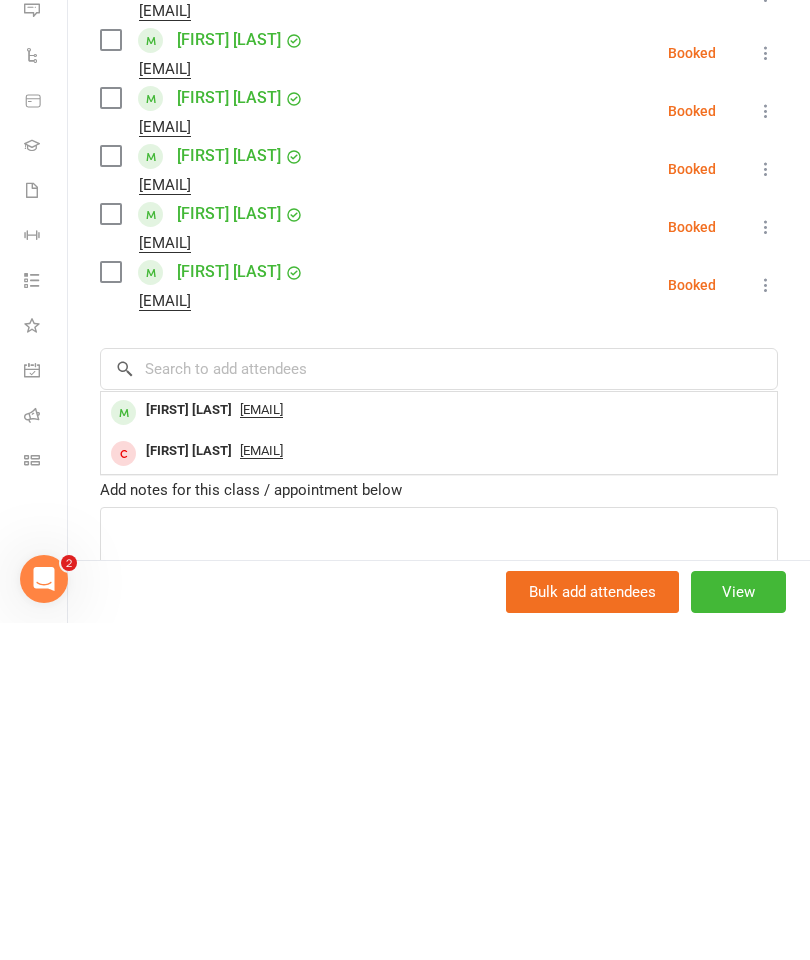 scroll, scrollTop: 2907, scrollLeft: 0, axis: vertical 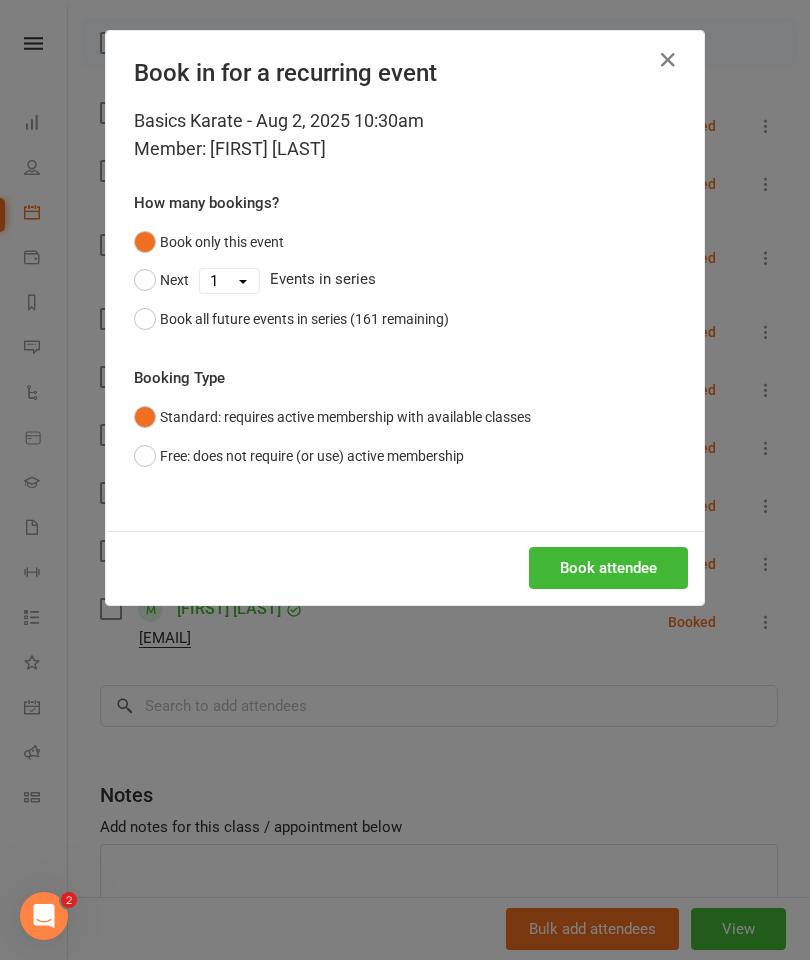 click on "Book attendee" at bounding box center [608, 568] 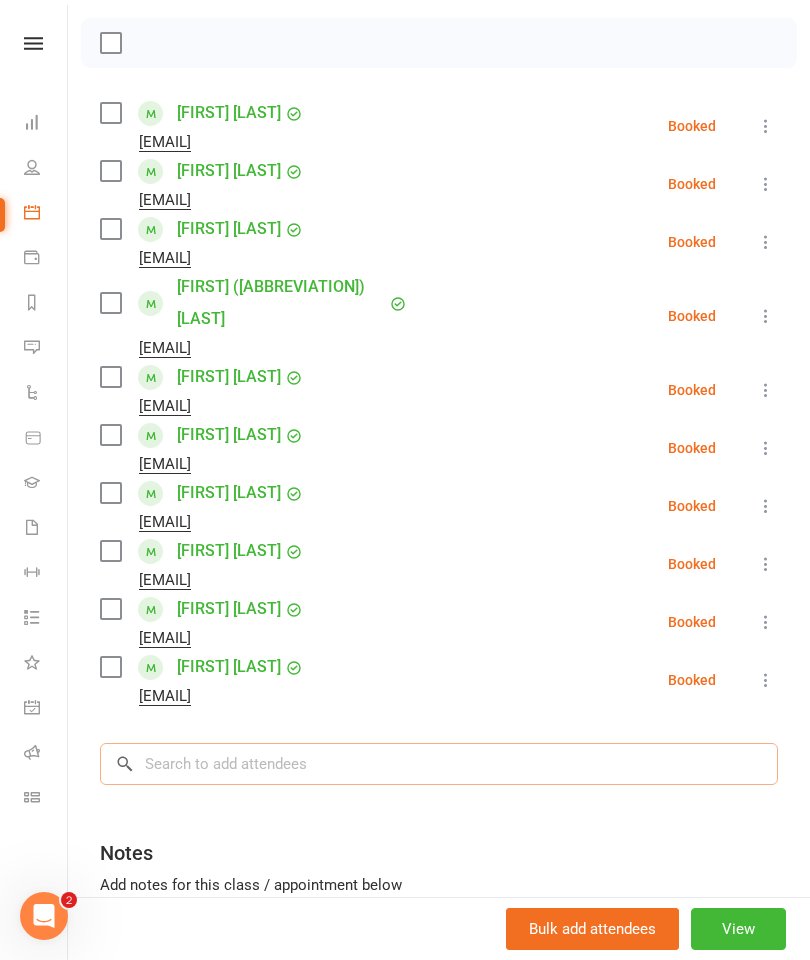 click at bounding box center [439, 764] 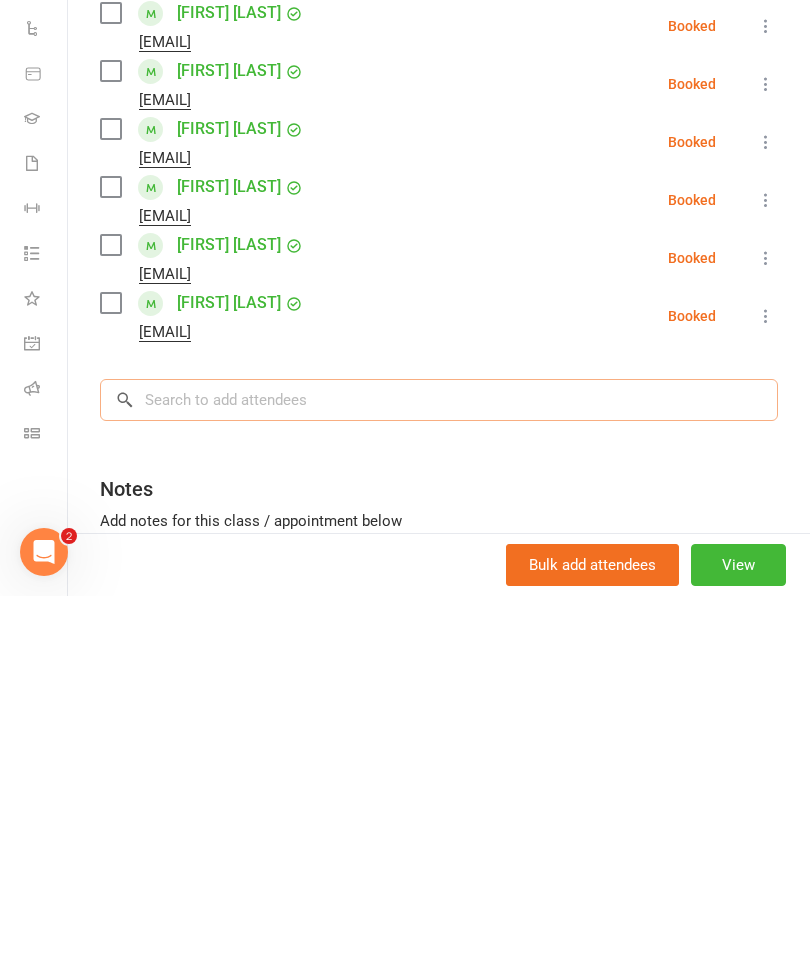 type on "A" 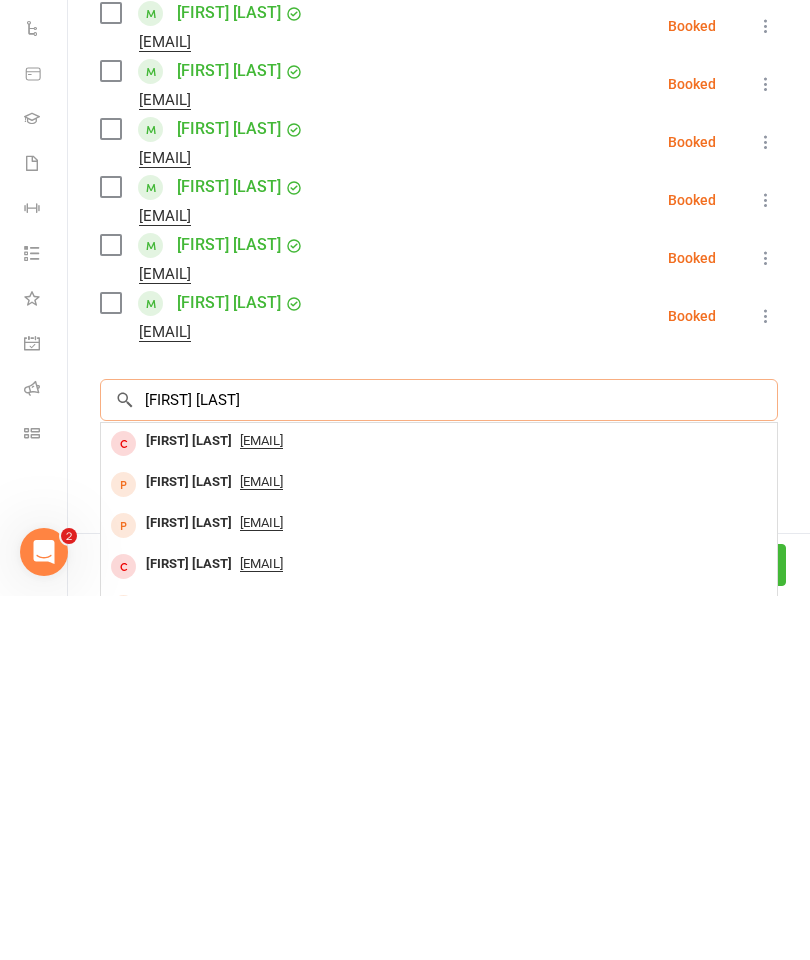 scroll, scrollTop: 0, scrollLeft: 0, axis: both 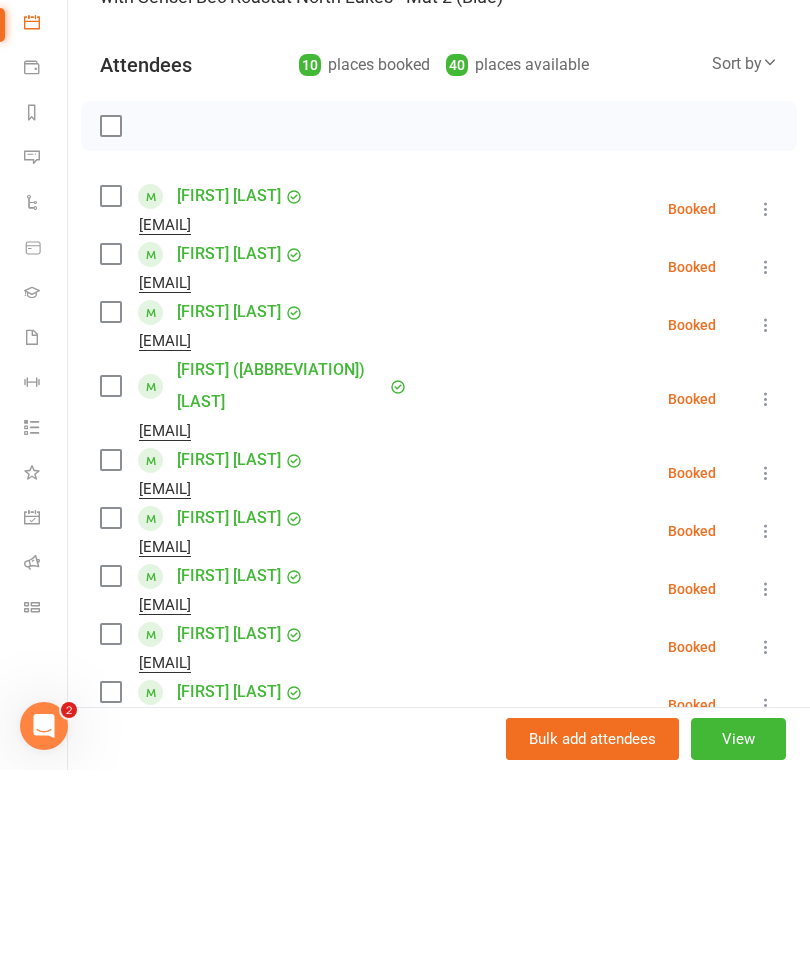 type on "[FIRST] [LAST]" 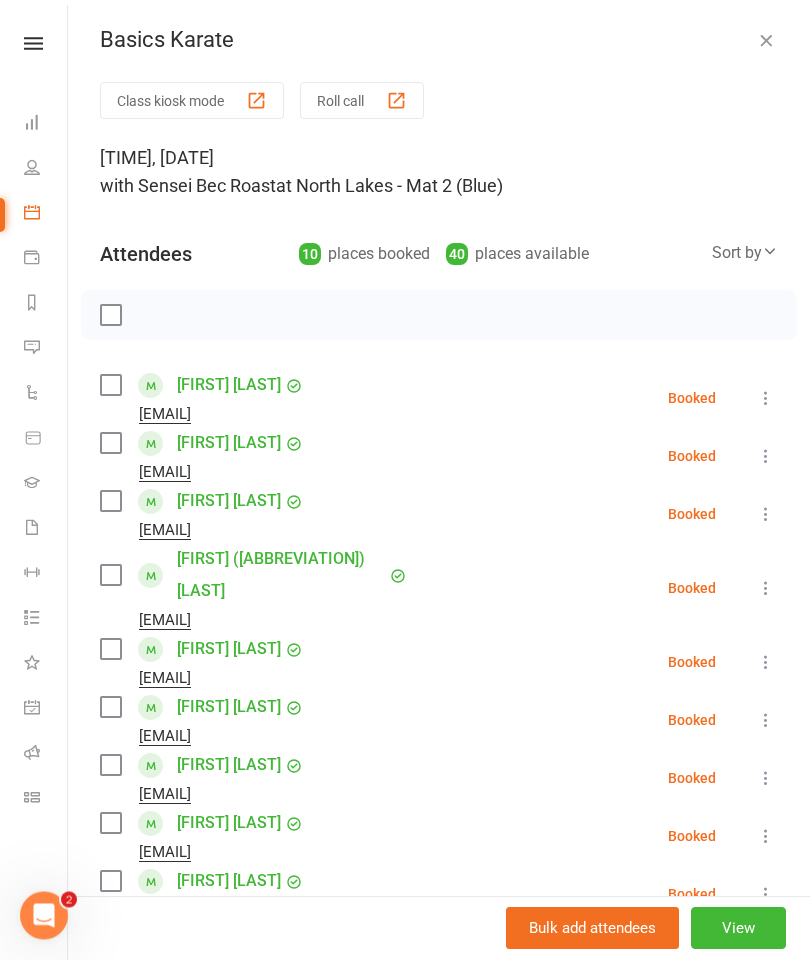 scroll, scrollTop: 2015, scrollLeft: 0, axis: vertical 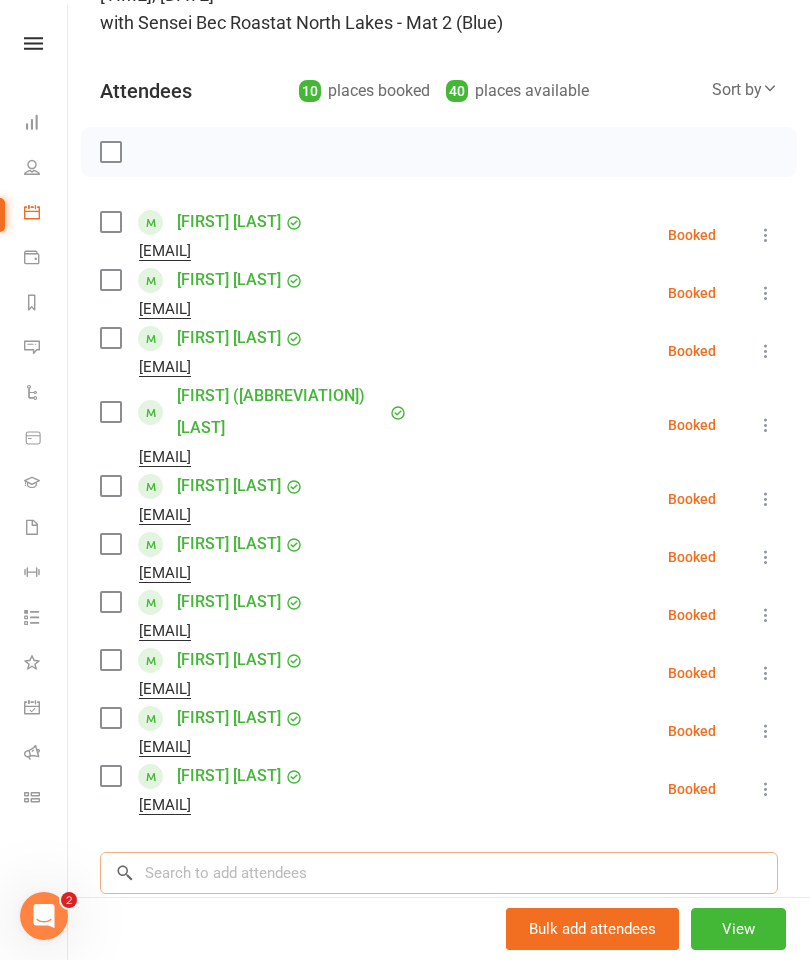 click at bounding box center [439, 873] 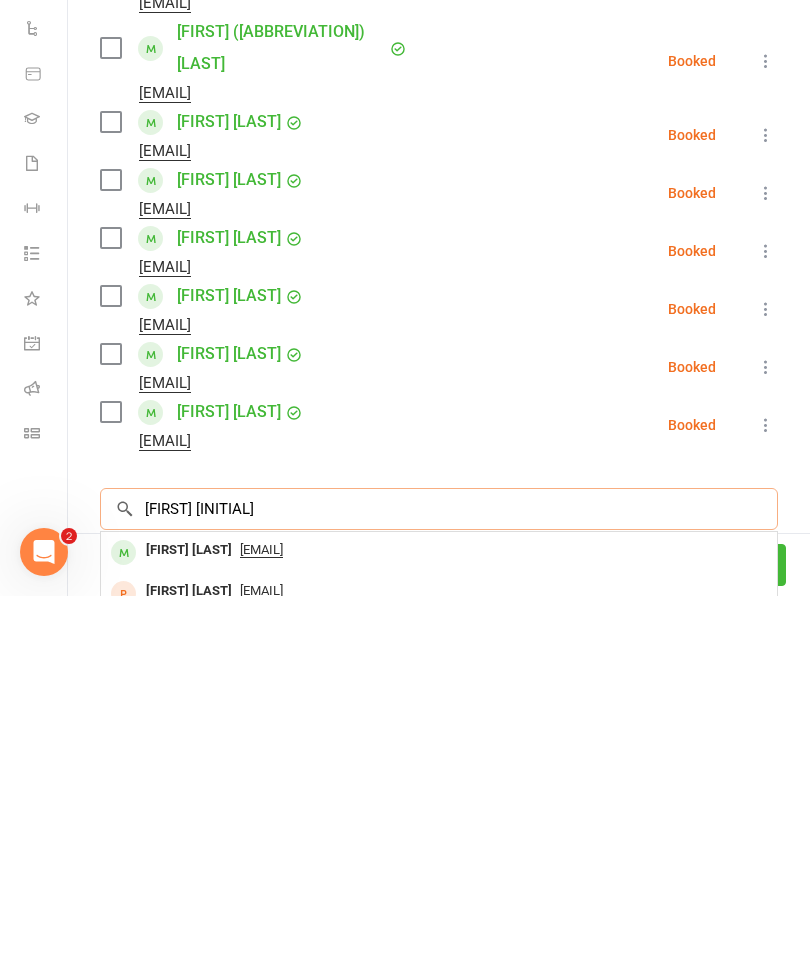 type on "[FIRST] [INITIAL]" 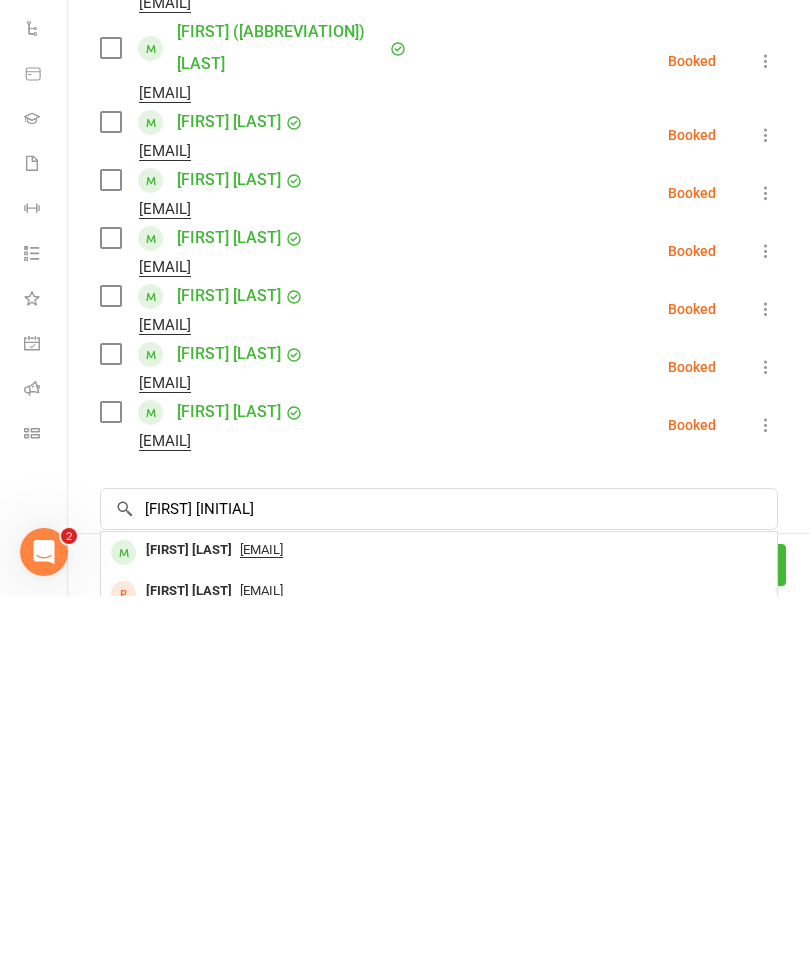 click on "[EMAIL]" at bounding box center [439, 914] 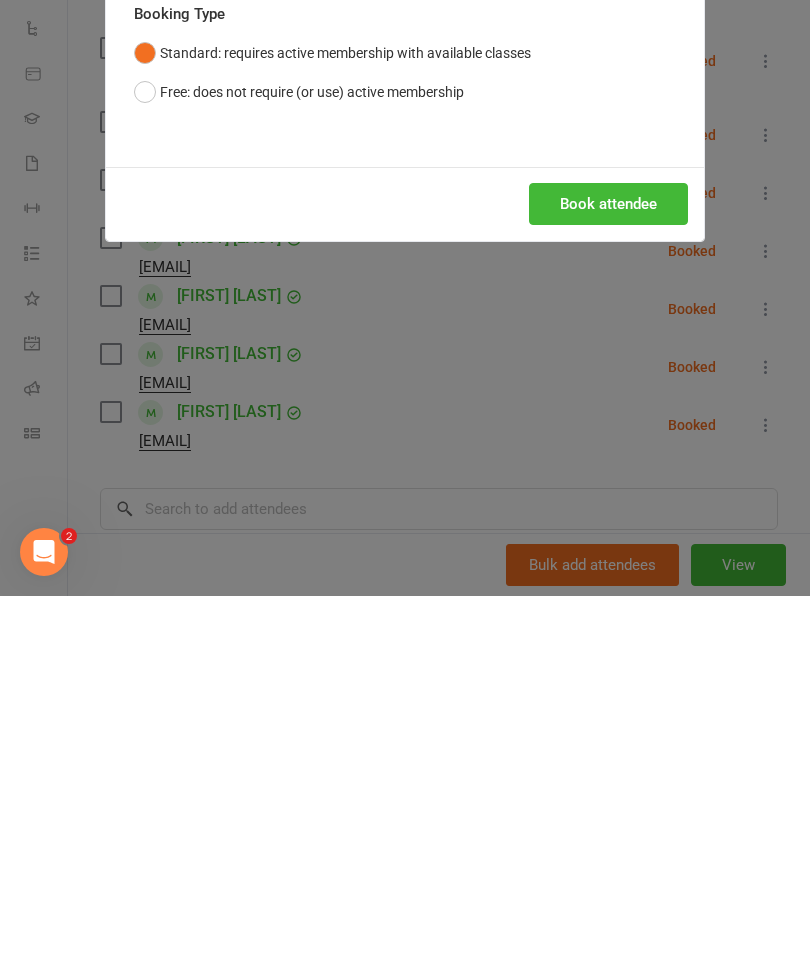 scroll, scrollTop: 2559, scrollLeft: 0, axis: vertical 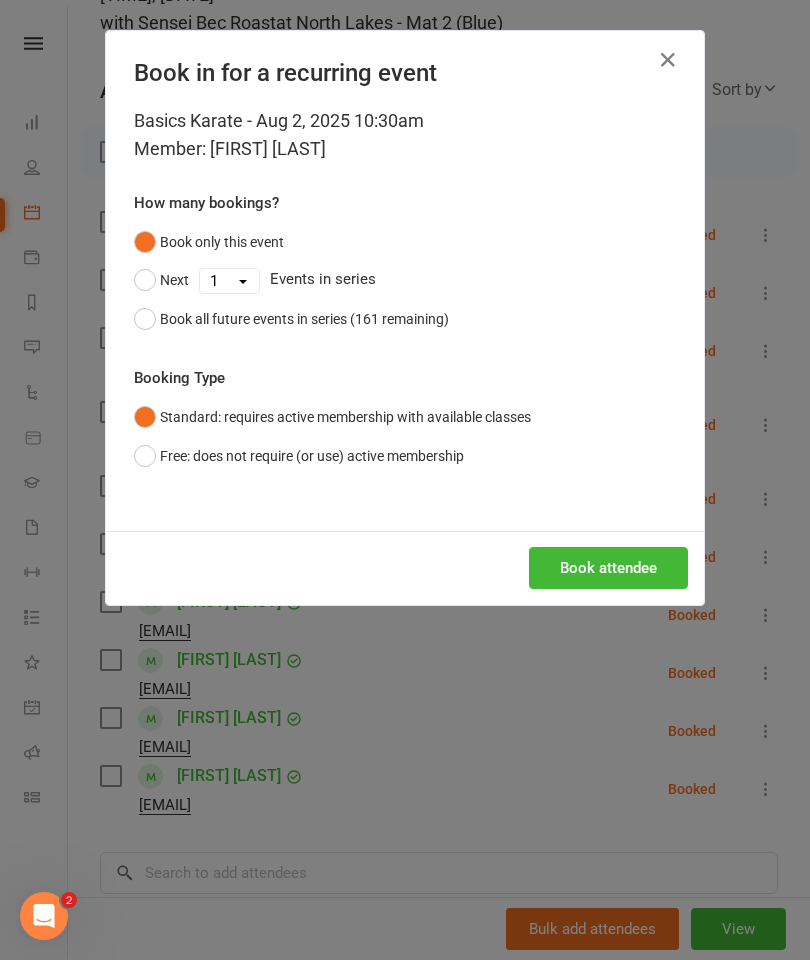 click on "Book attendee" at bounding box center (608, 568) 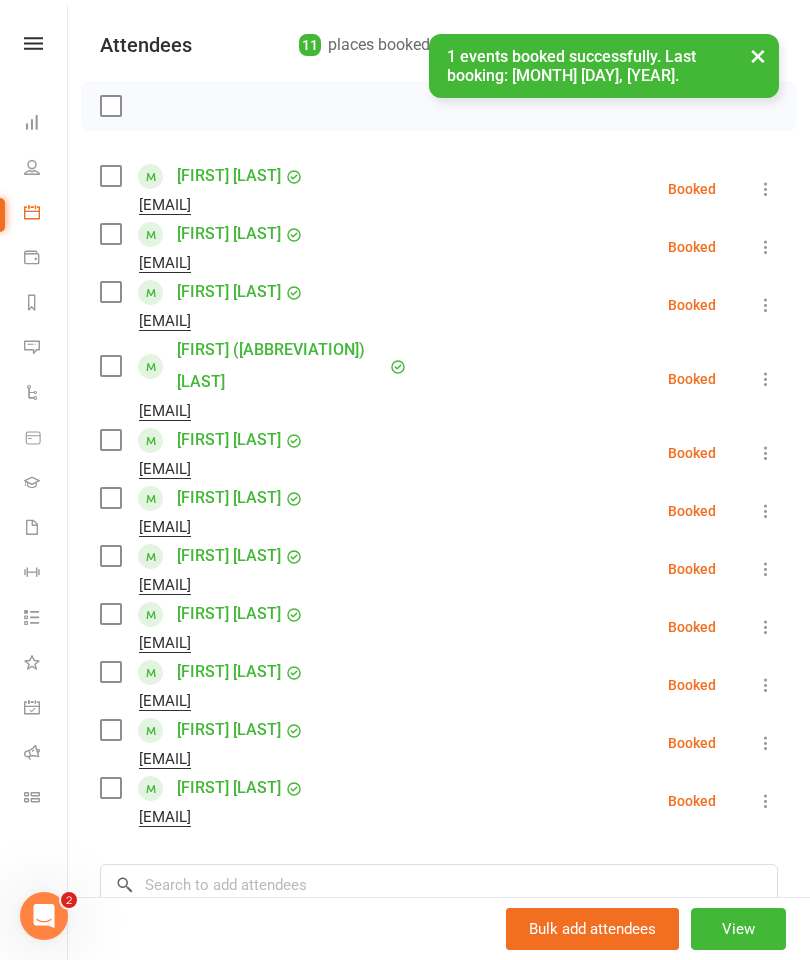 scroll, scrollTop: 248, scrollLeft: 0, axis: vertical 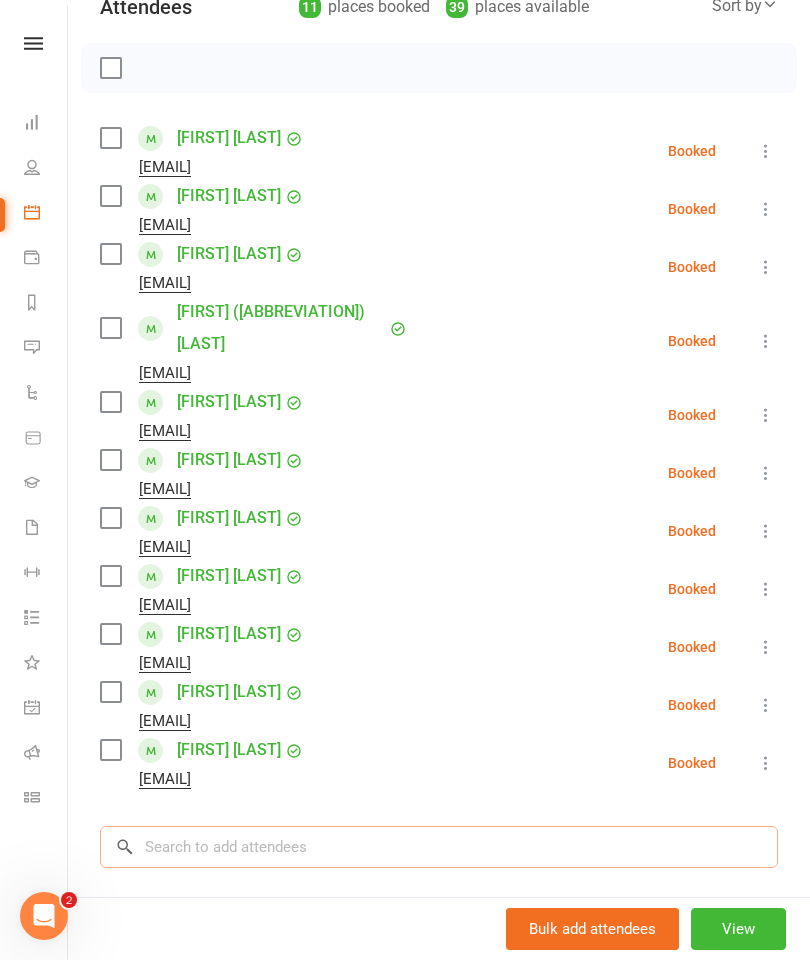 click at bounding box center (439, 847) 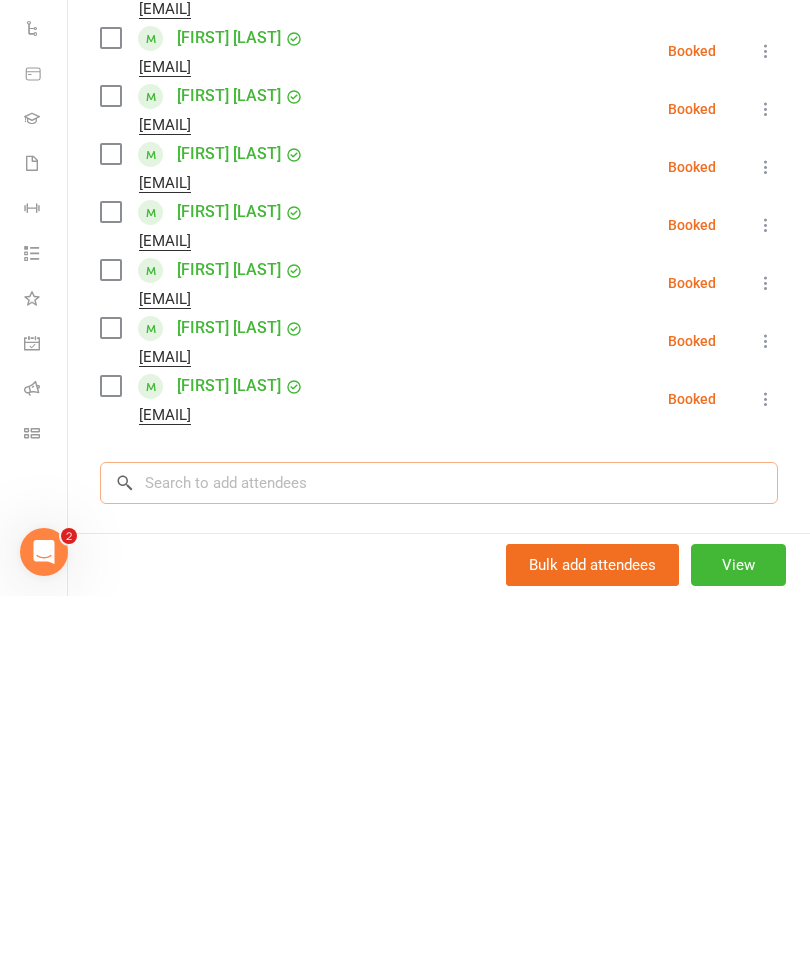 type on "E" 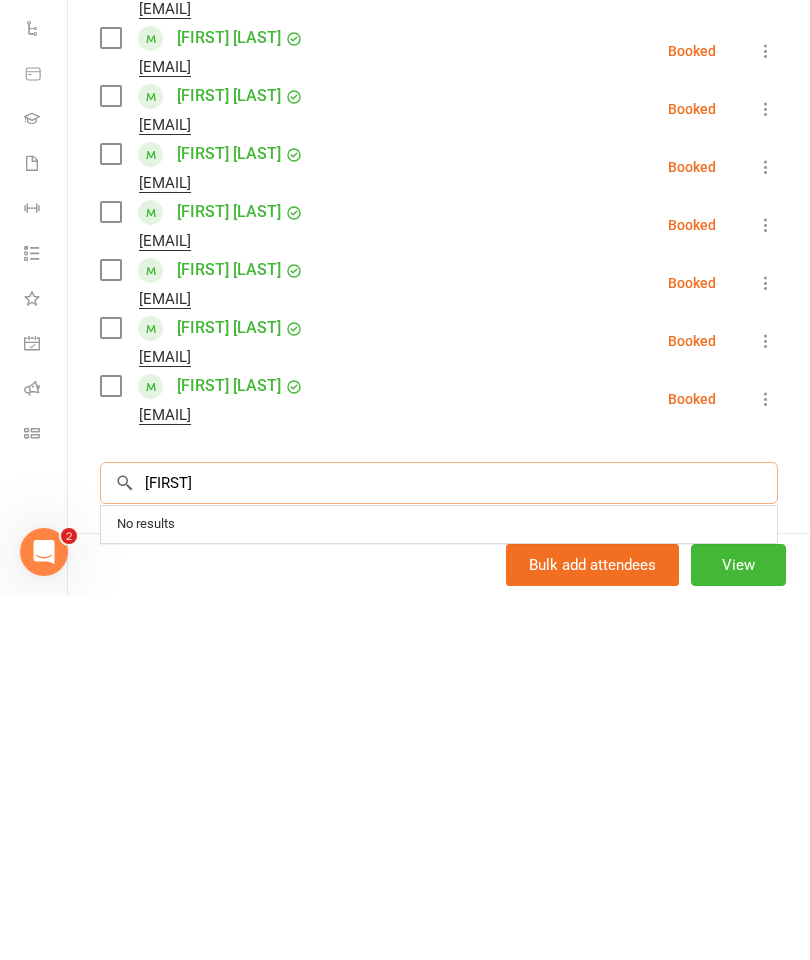 type on "[FIRST]" 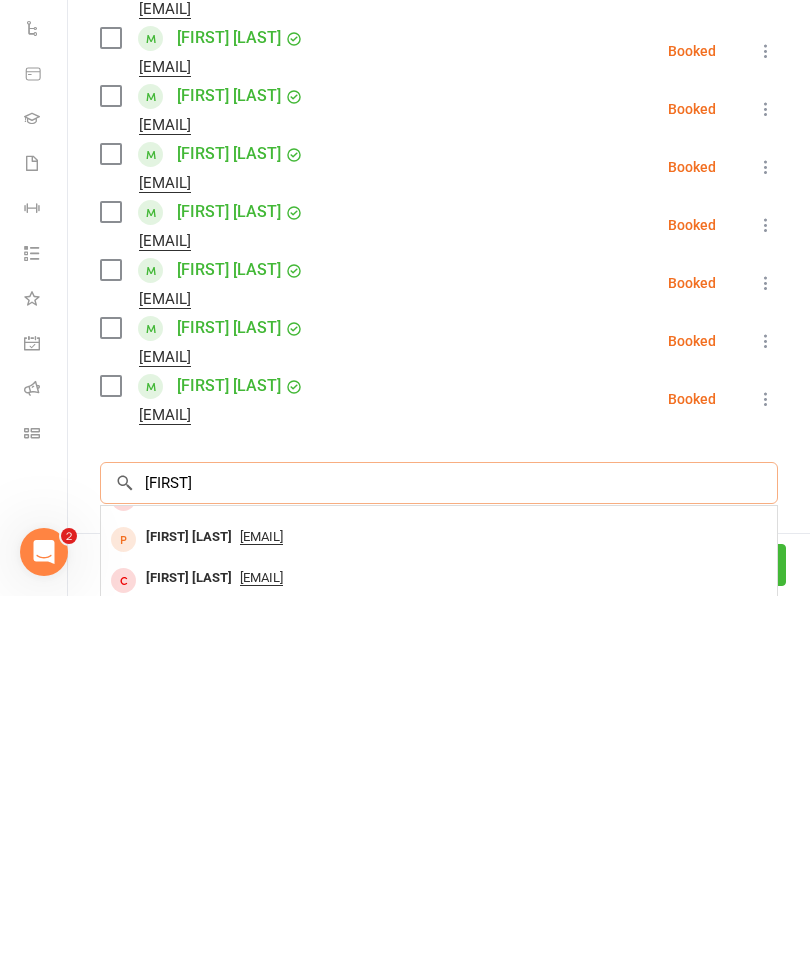 scroll, scrollTop: 111, scrollLeft: 0, axis: vertical 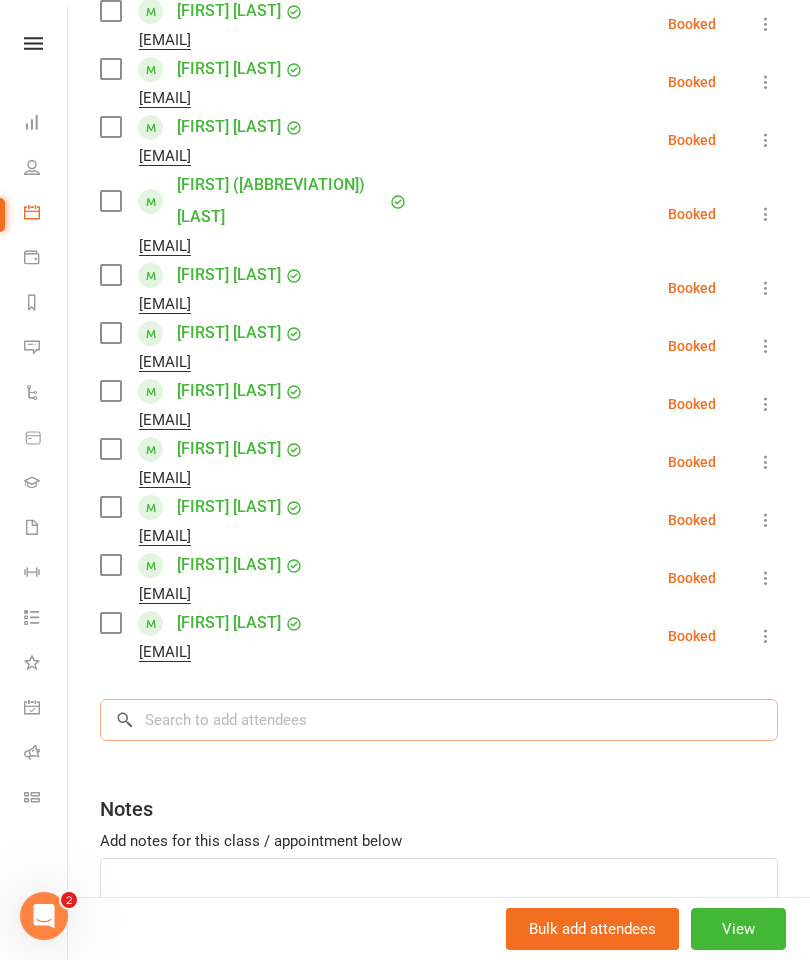 click at bounding box center [439, 720] 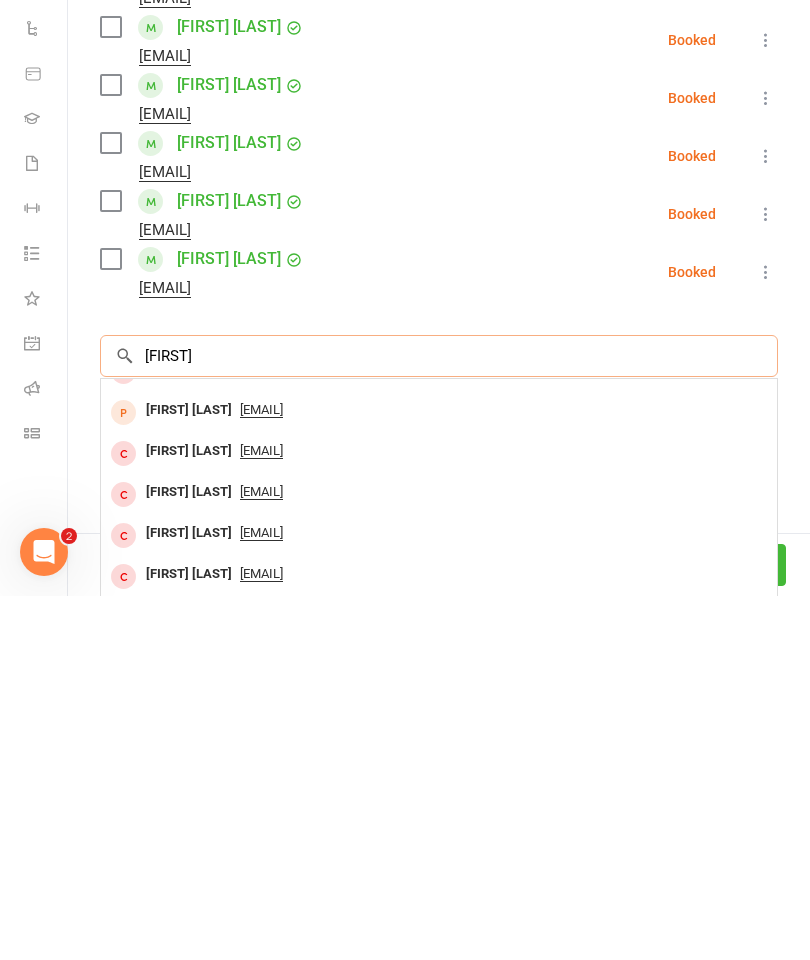 scroll, scrollTop: 0, scrollLeft: 0, axis: both 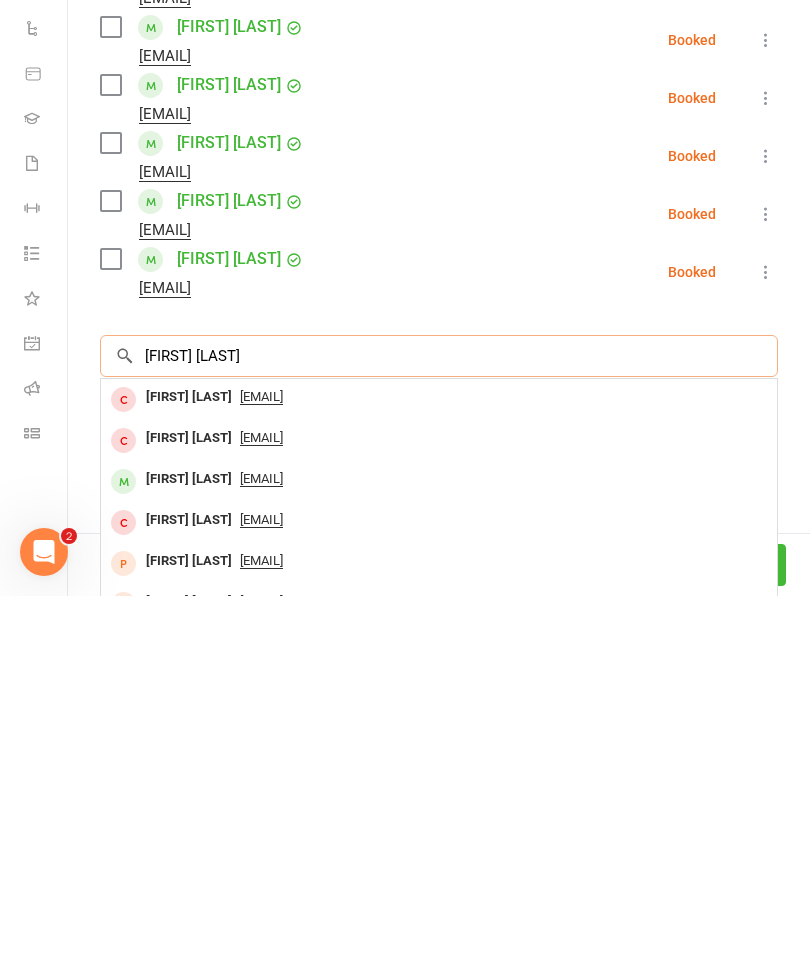type on "[FIRST] [LAST]" 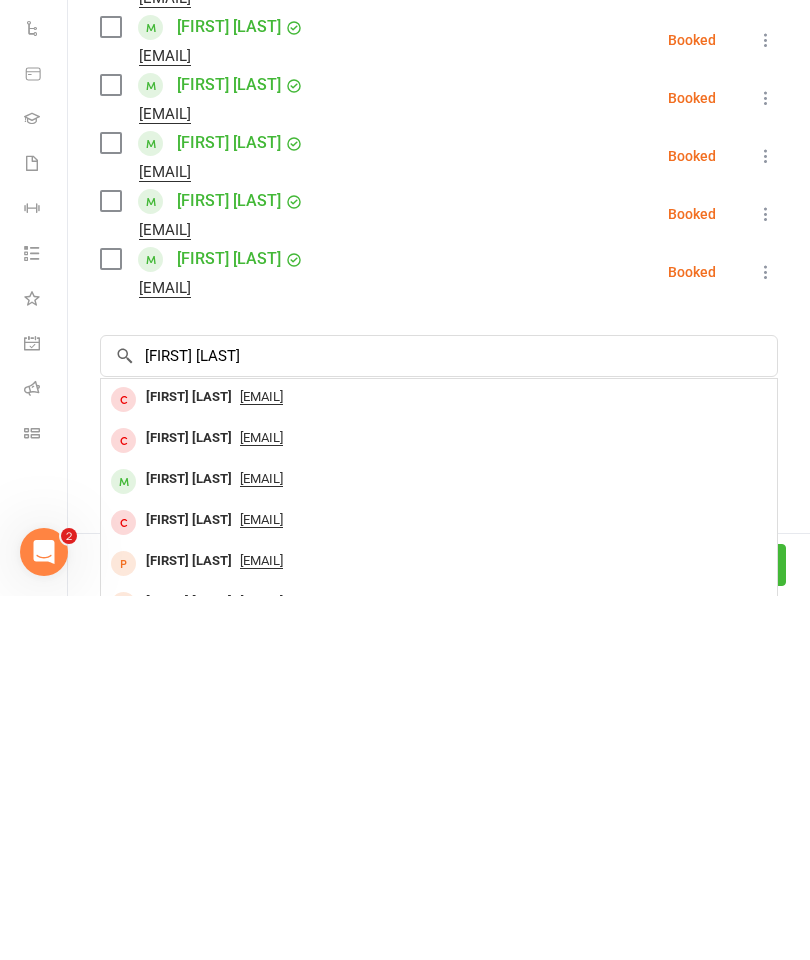 click on "[EMAIL]" at bounding box center (261, 843) 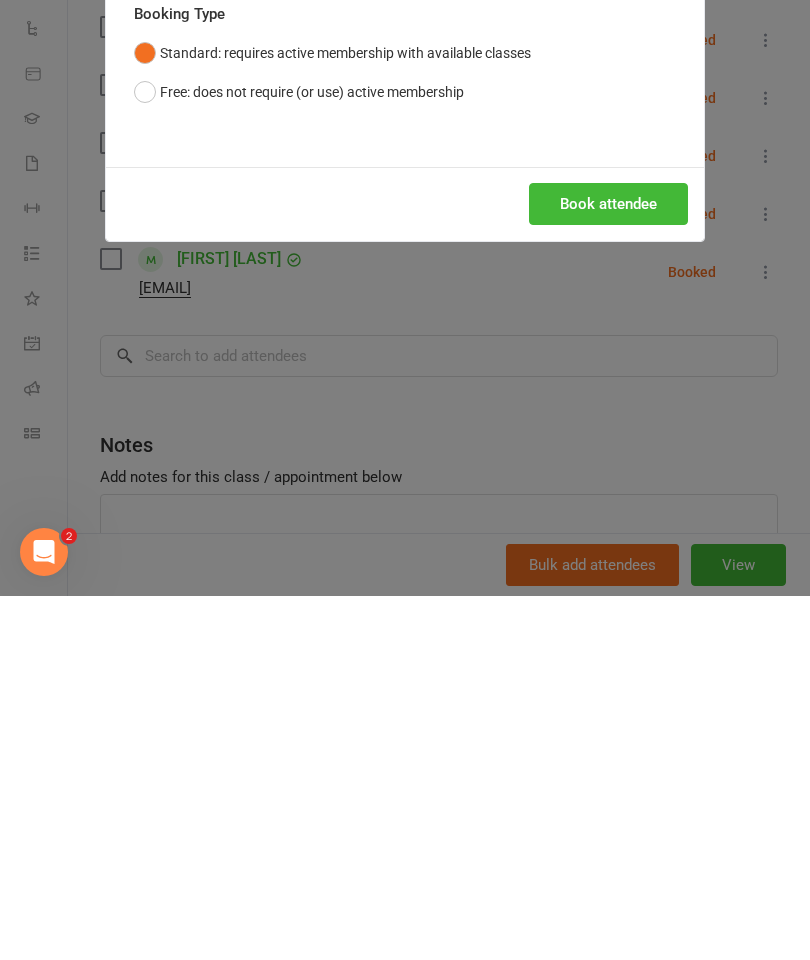 scroll, scrollTop: 3468, scrollLeft: 0, axis: vertical 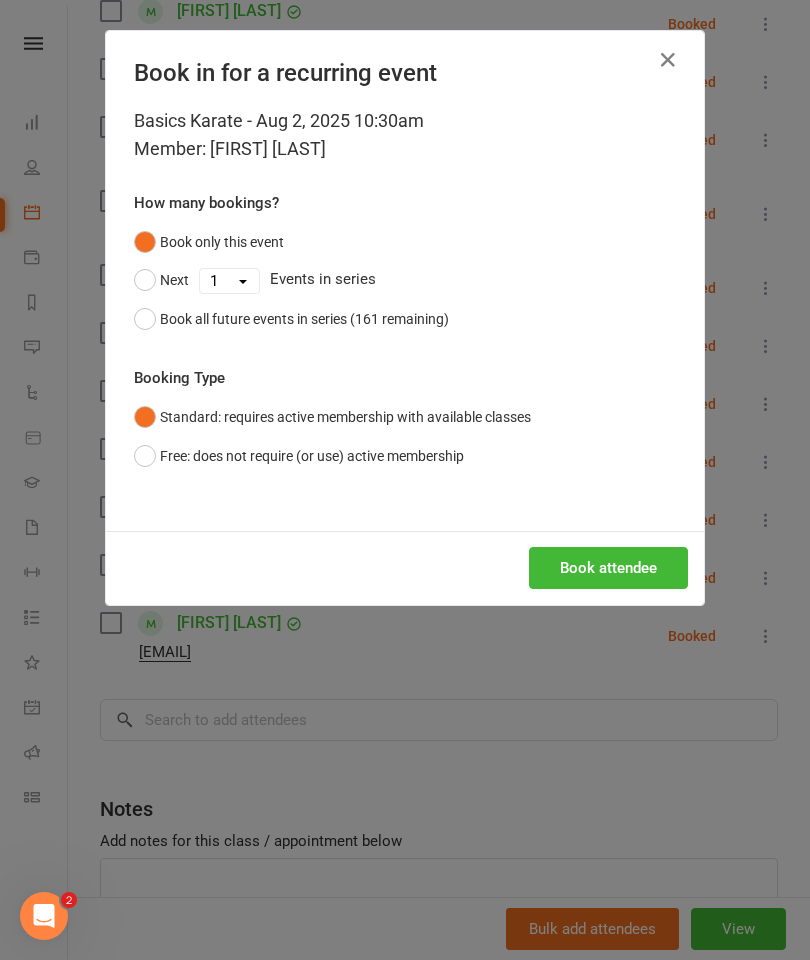 click on "Book attendee" at bounding box center [608, 568] 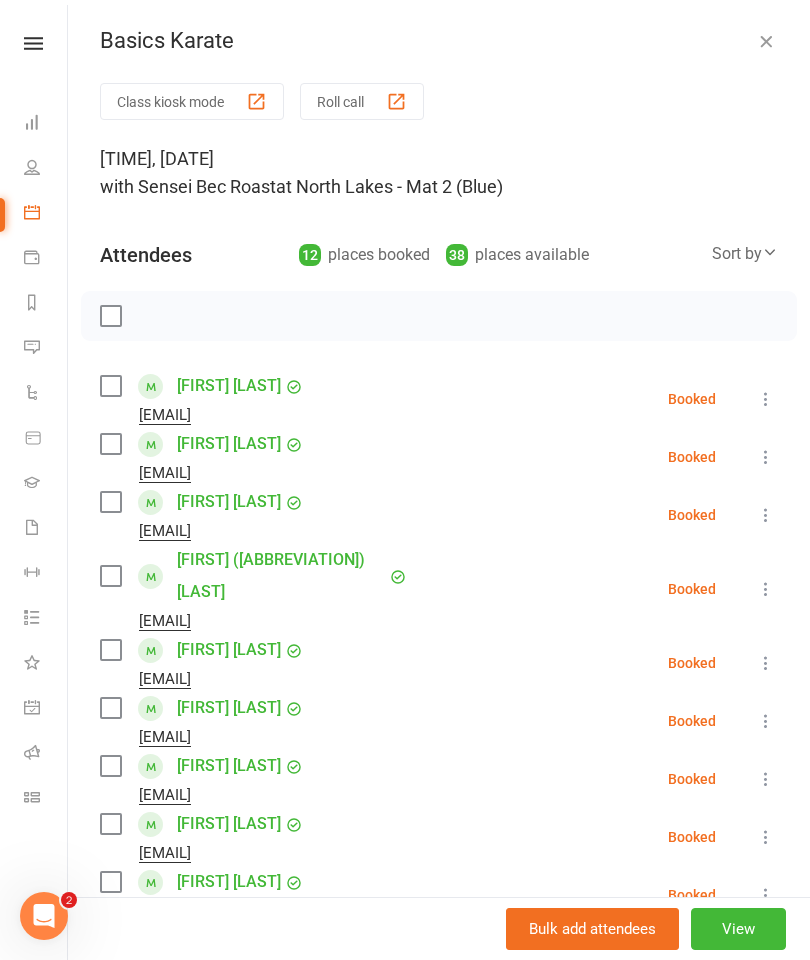 scroll, scrollTop: 0, scrollLeft: 0, axis: both 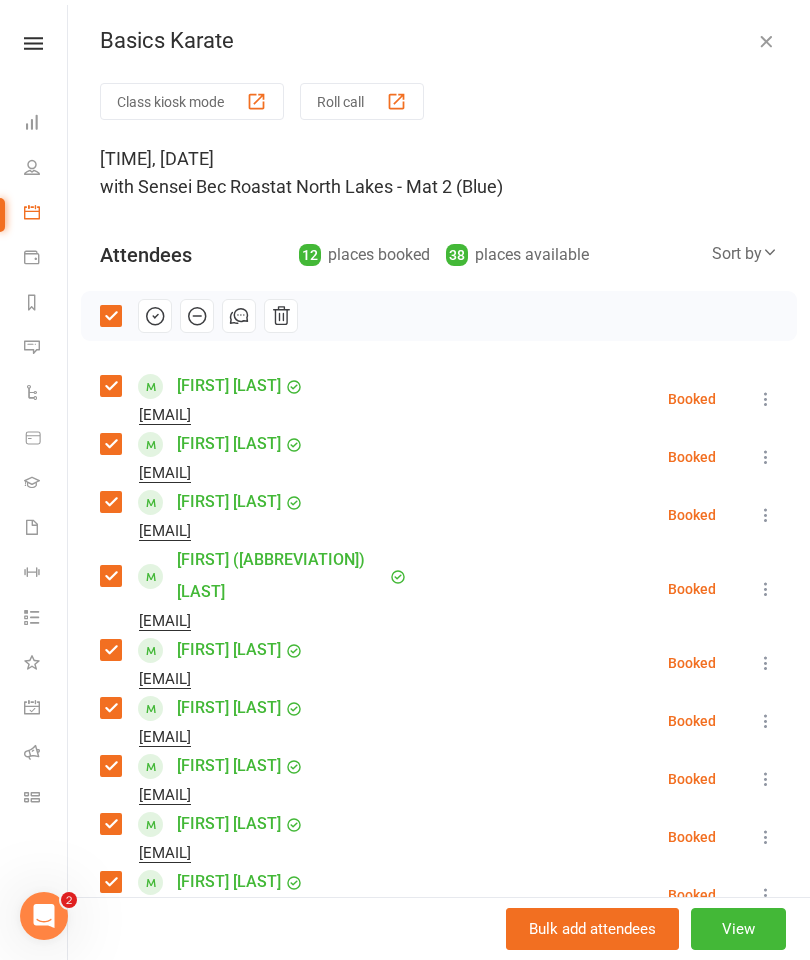 click 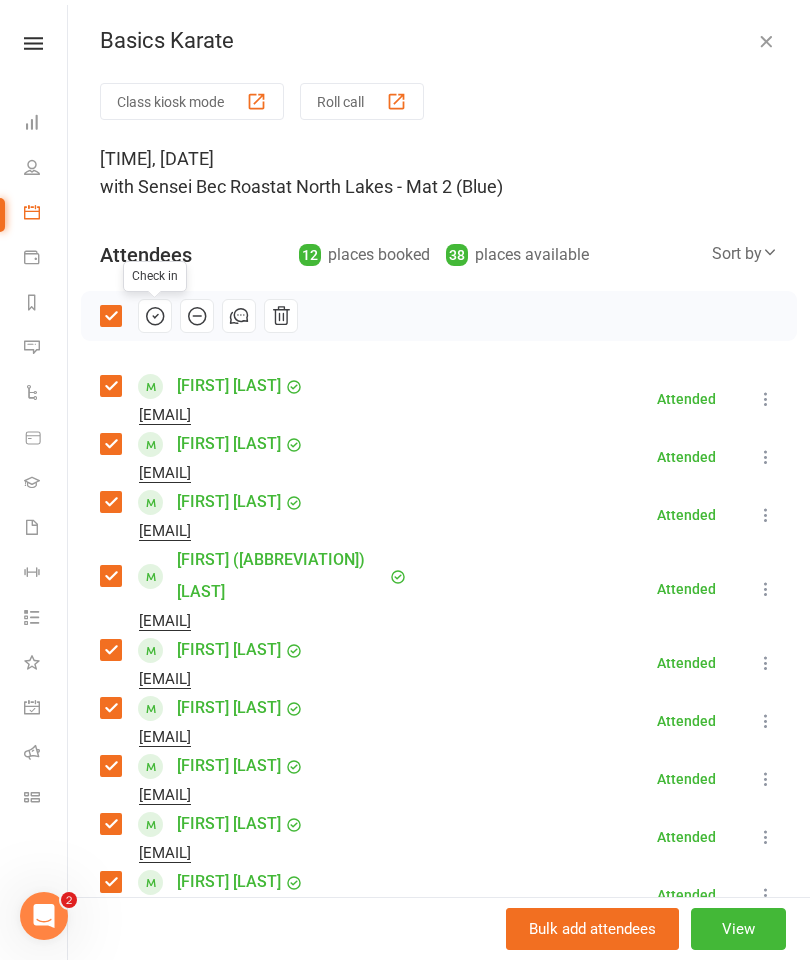 click on "10:30 AM - 11:15 AM, Saturday, August, 2, 2025 with Sensei [LAST] [LAST]  at  North Lakes - Mat 2 (Blue)" at bounding box center (439, 173) 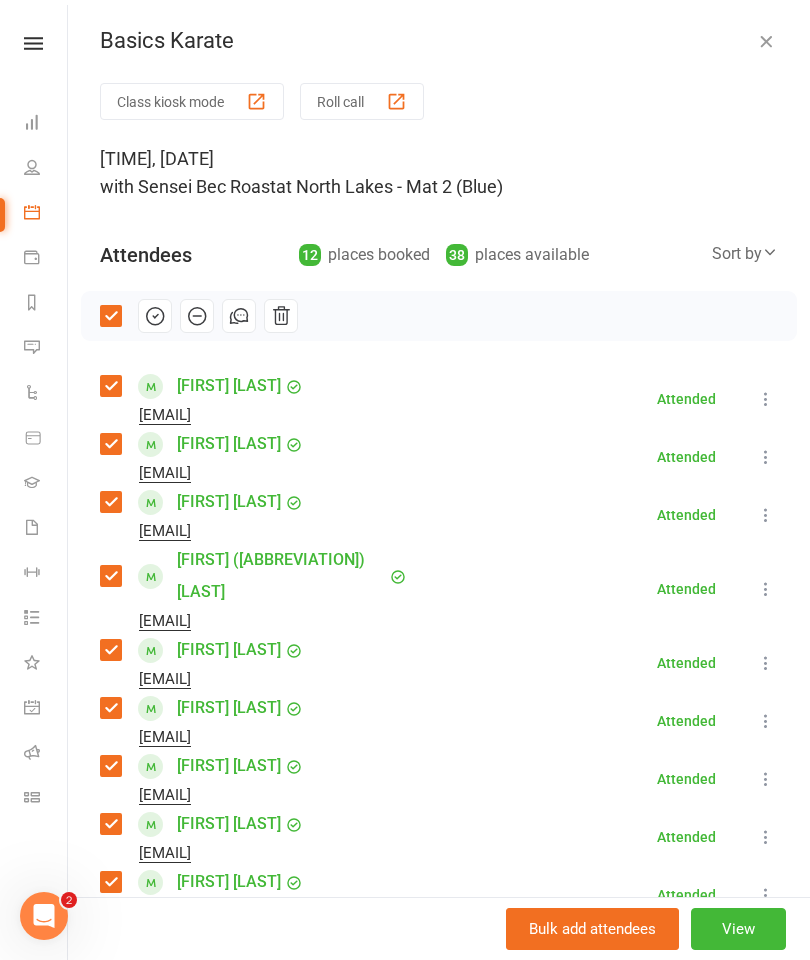 click at bounding box center (110, 316) 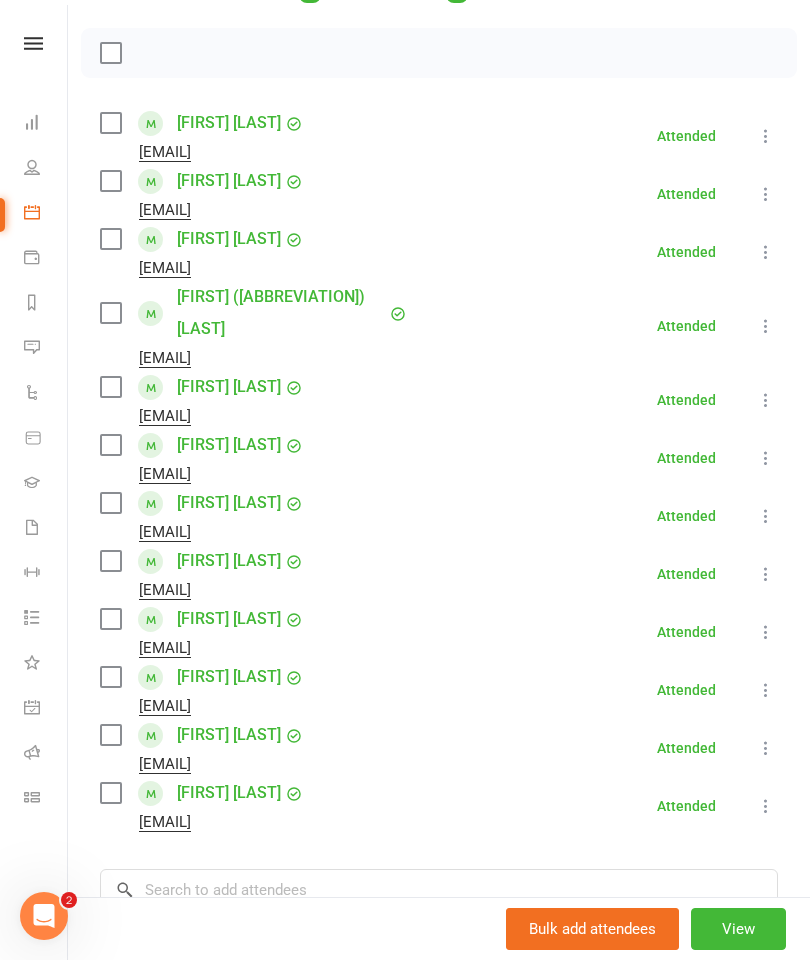 scroll, scrollTop: 271, scrollLeft: 0, axis: vertical 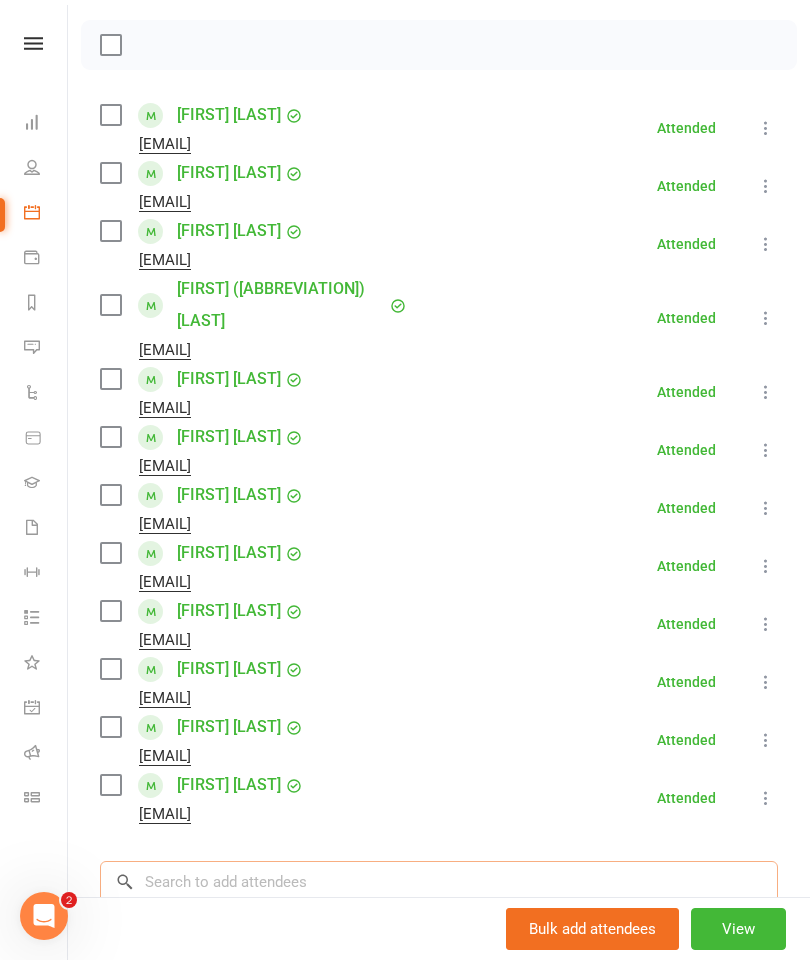 click at bounding box center [439, 882] 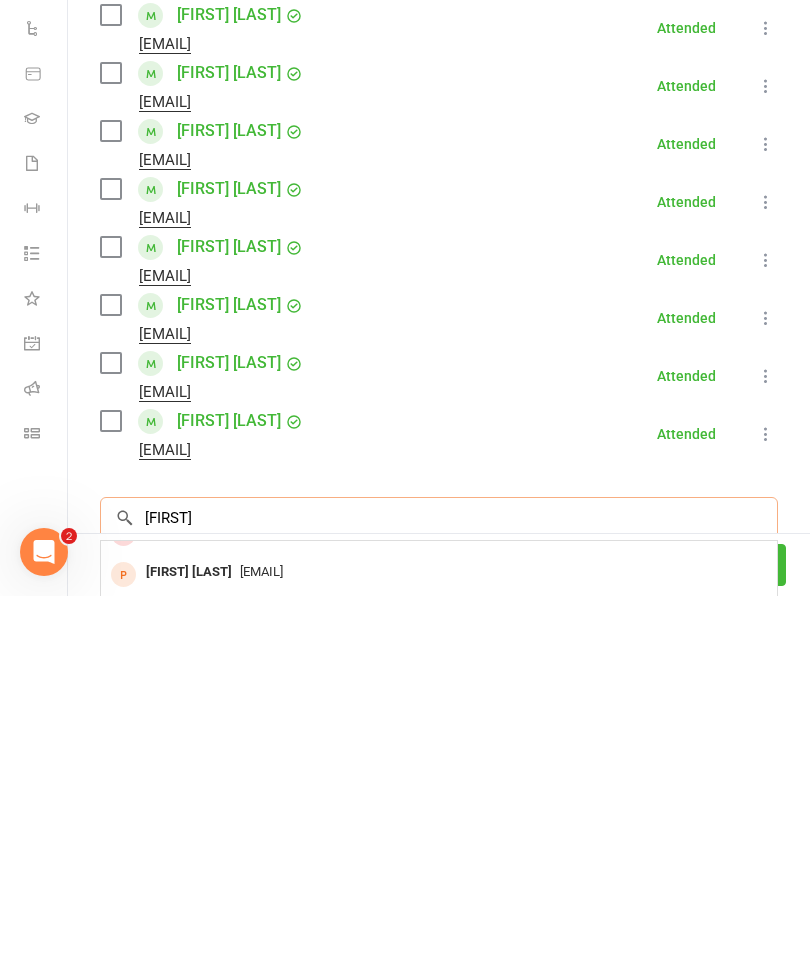 scroll, scrollTop: 110, scrollLeft: 0, axis: vertical 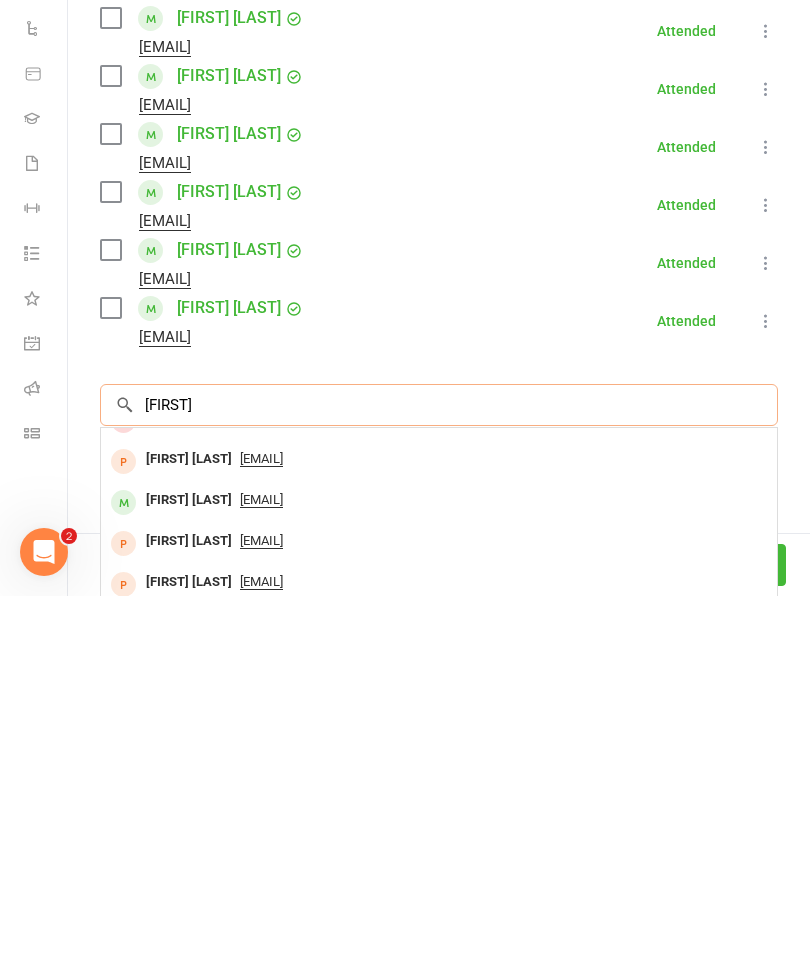 type on "[FIRST]" 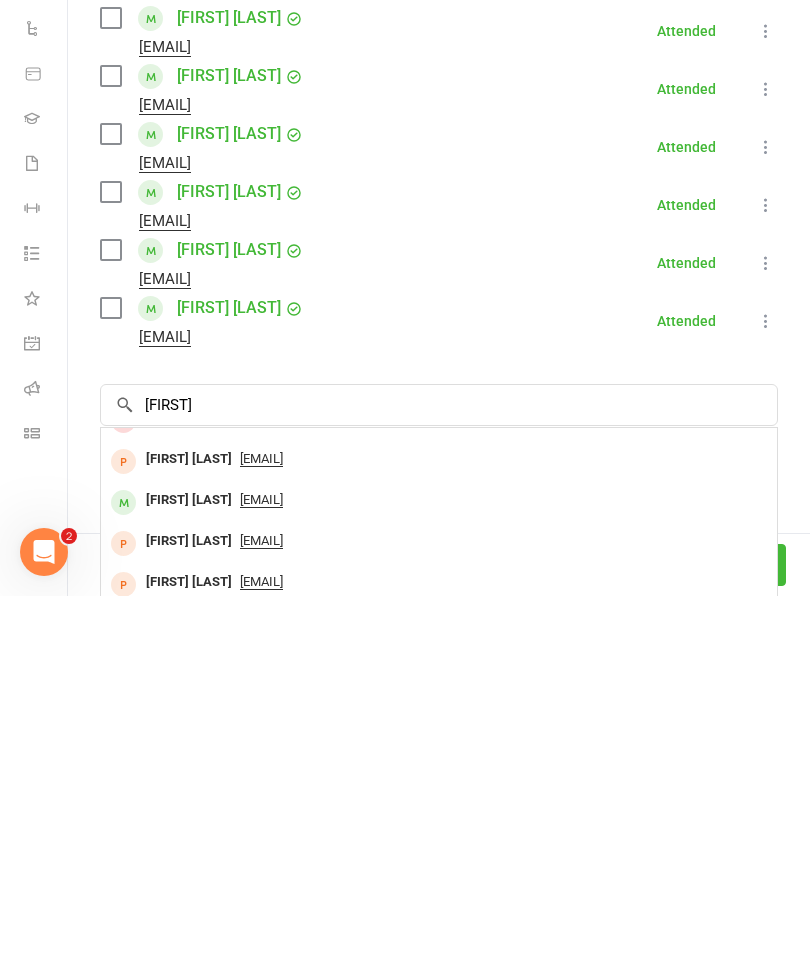 click on "[FIRST] [LAST]" at bounding box center [189, 864] 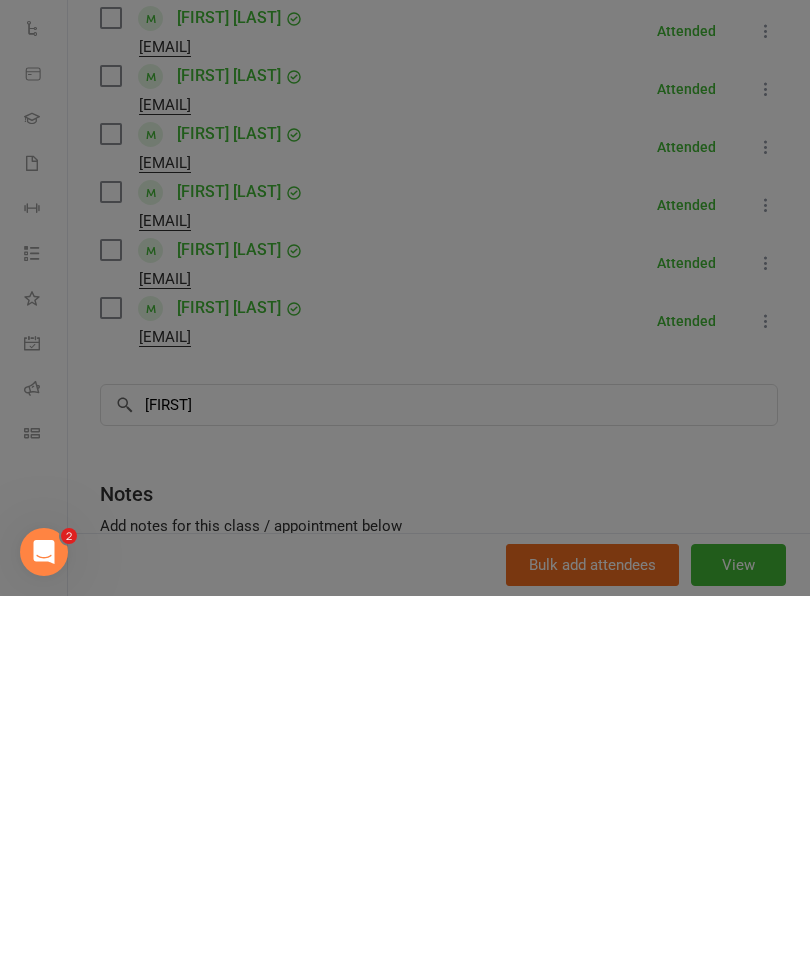 type 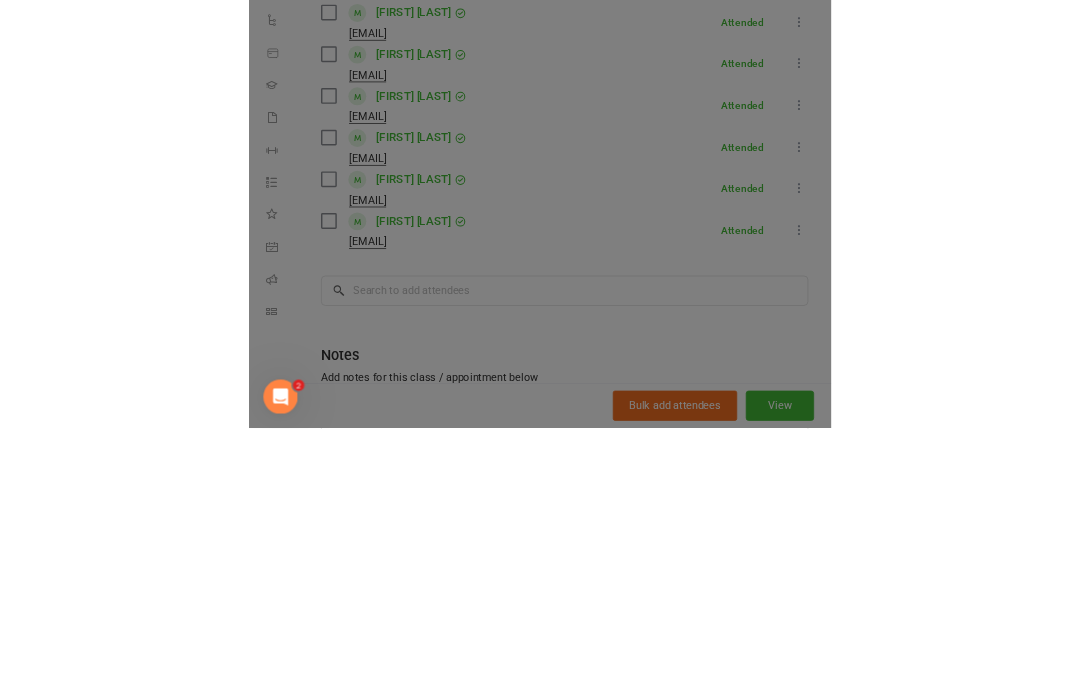 scroll, scrollTop: 4021, scrollLeft: 0, axis: vertical 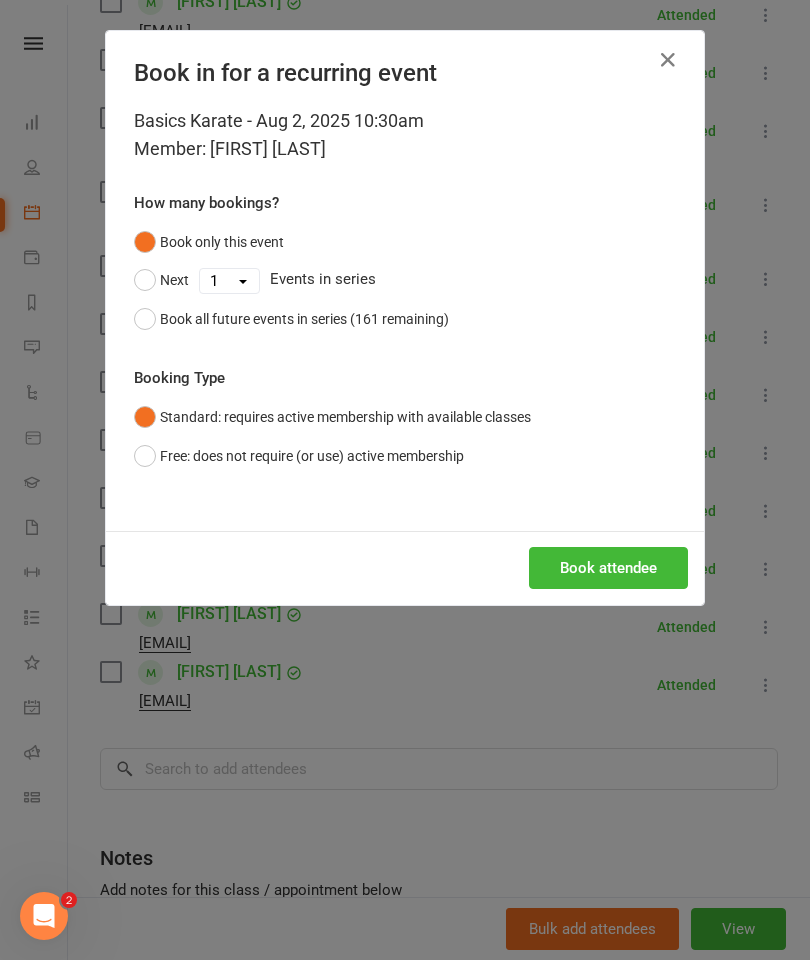 click on "Book attendee" at bounding box center (608, 568) 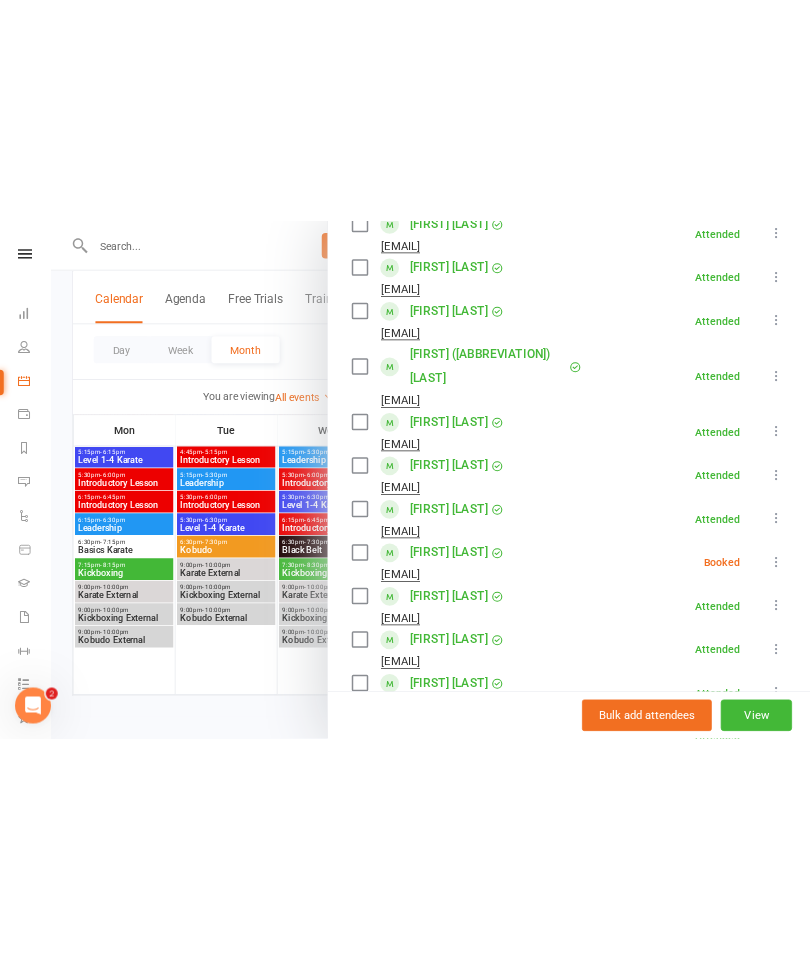 scroll, scrollTop: 2464, scrollLeft: 0, axis: vertical 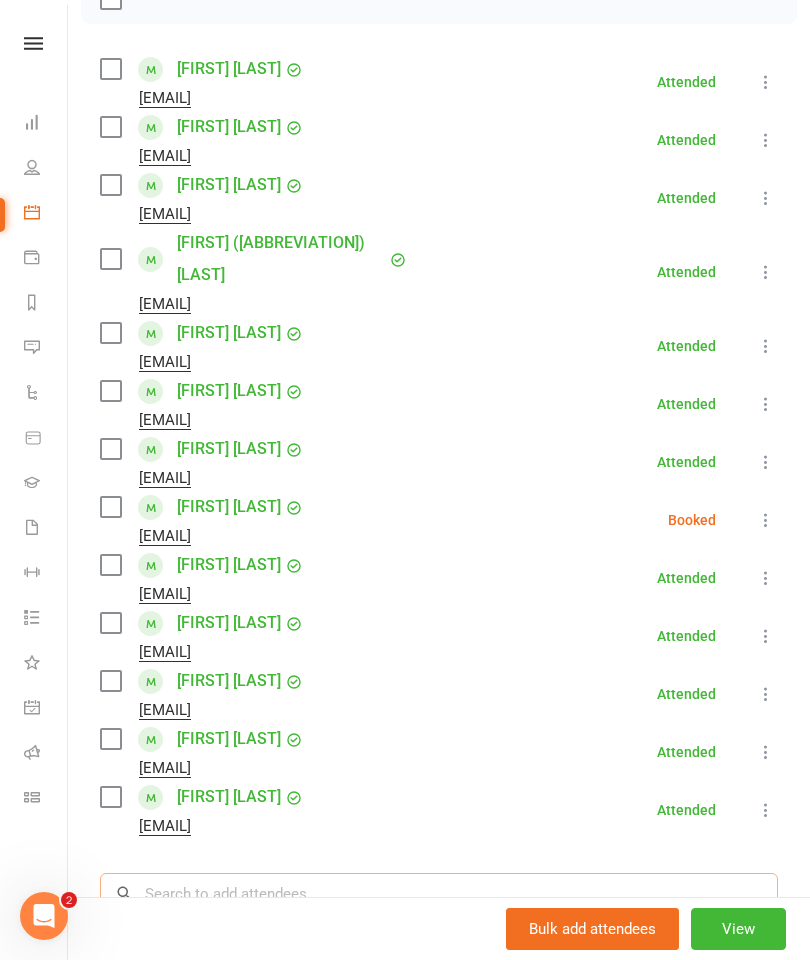 click at bounding box center (439, 894) 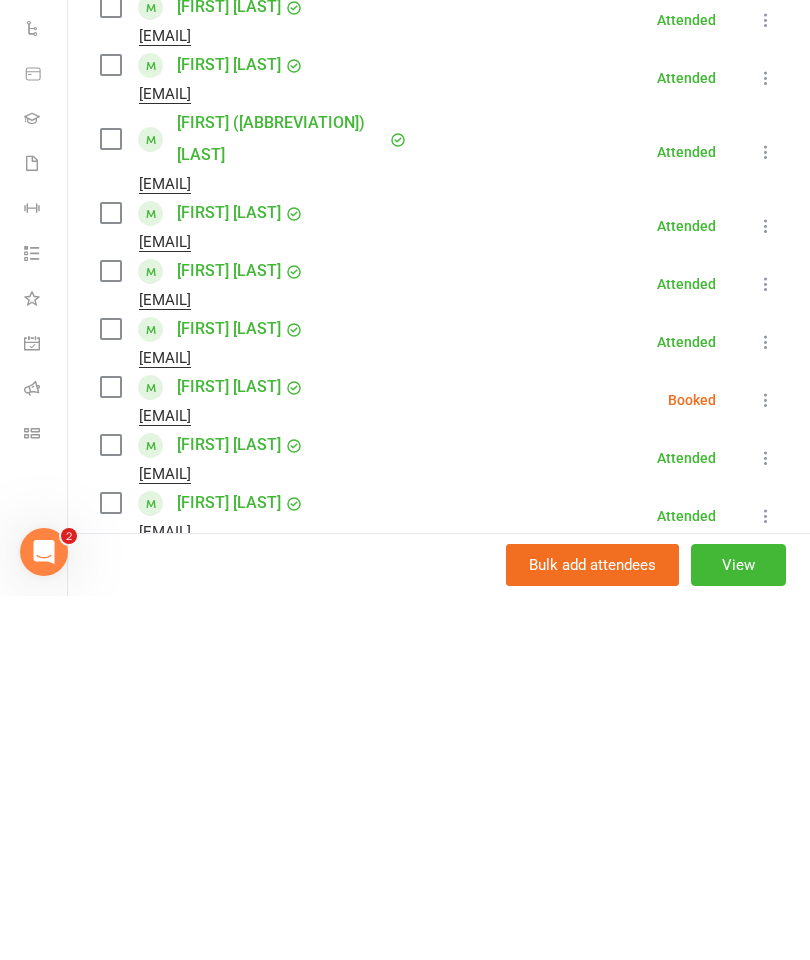 scroll, scrollTop: 68, scrollLeft: 0, axis: vertical 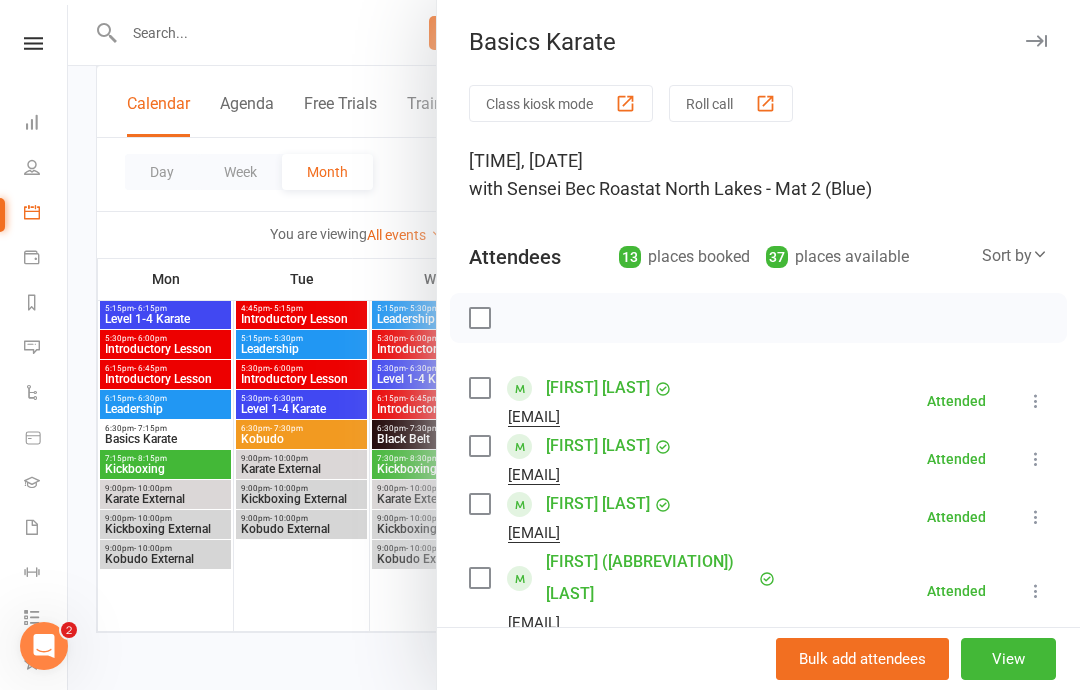 click at bounding box center [1036, 897] 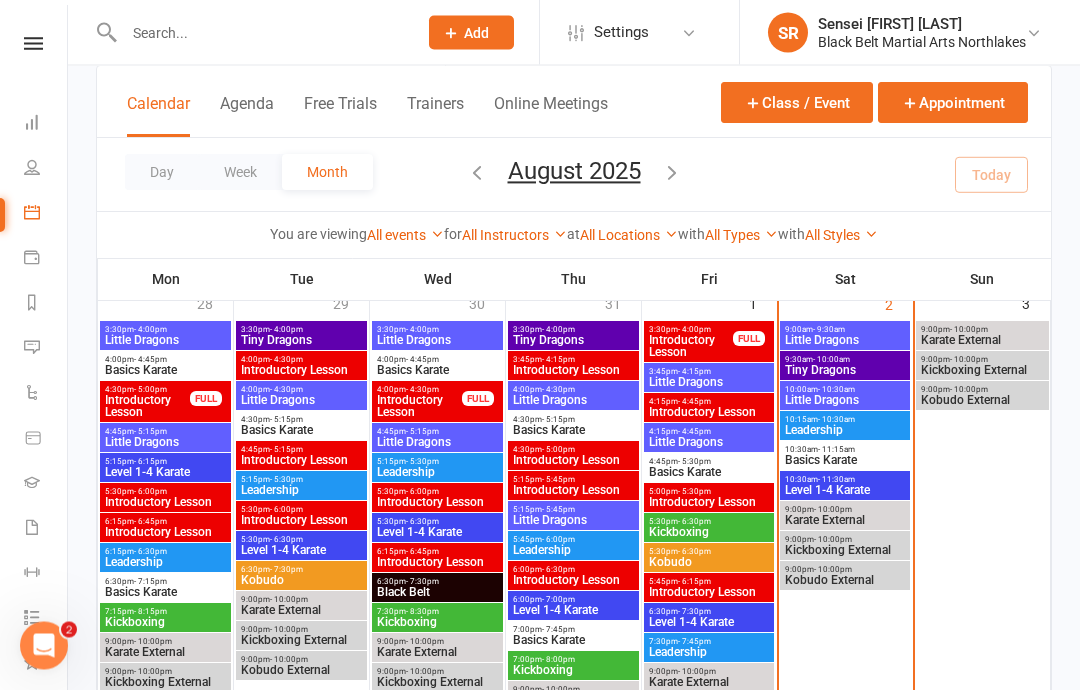 scroll, scrollTop: 140, scrollLeft: 0, axis: vertical 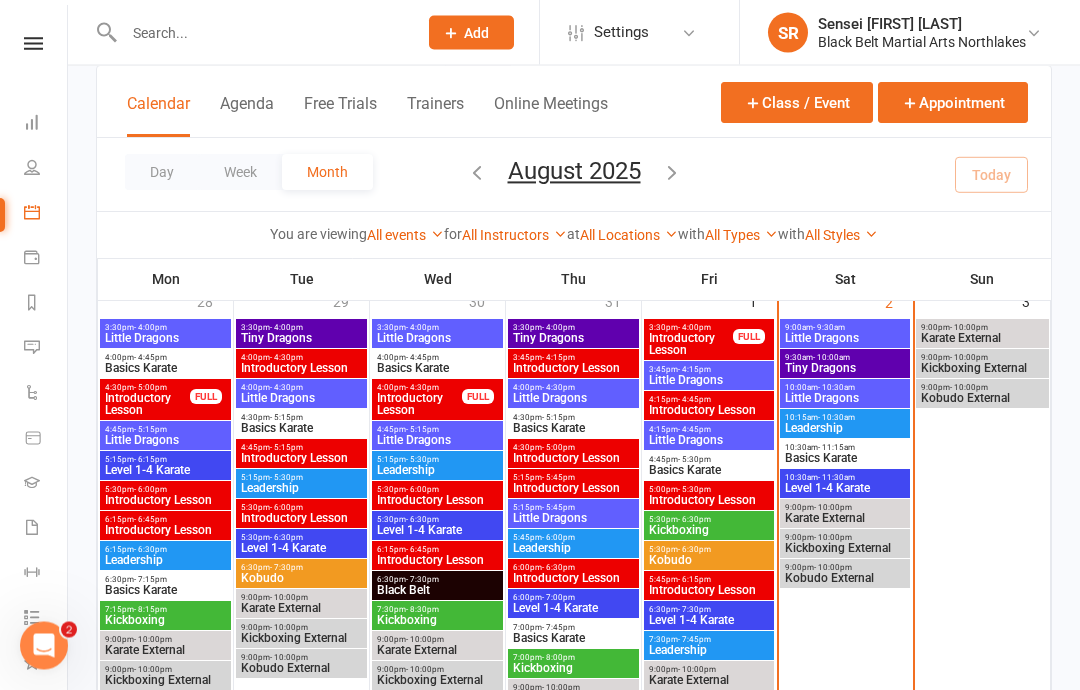 click on "- 10:30am" at bounding box center (836, 418) 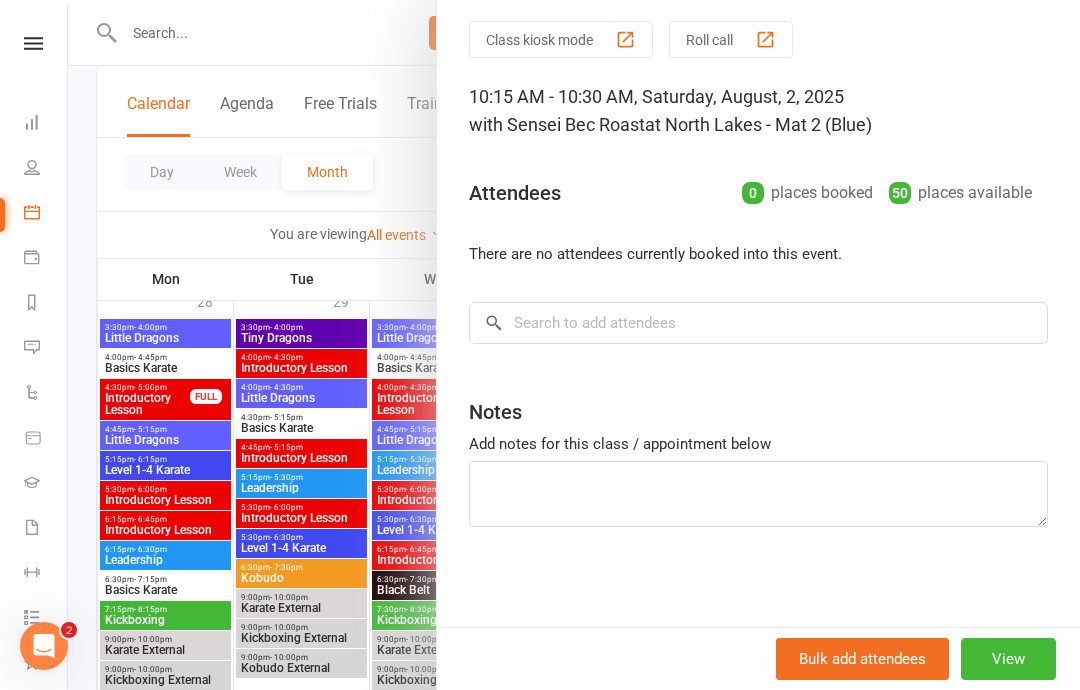 scroll, scrollTop: 64, scrollLeft: 0, axis: vertical 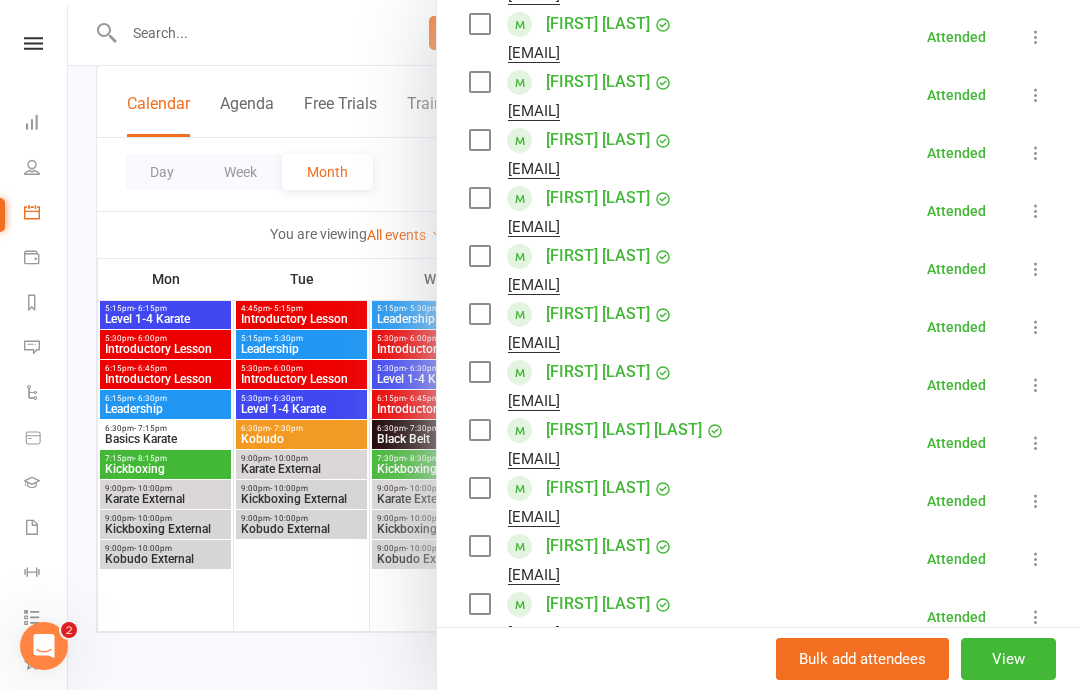 click at bounding box center (574, 345) 